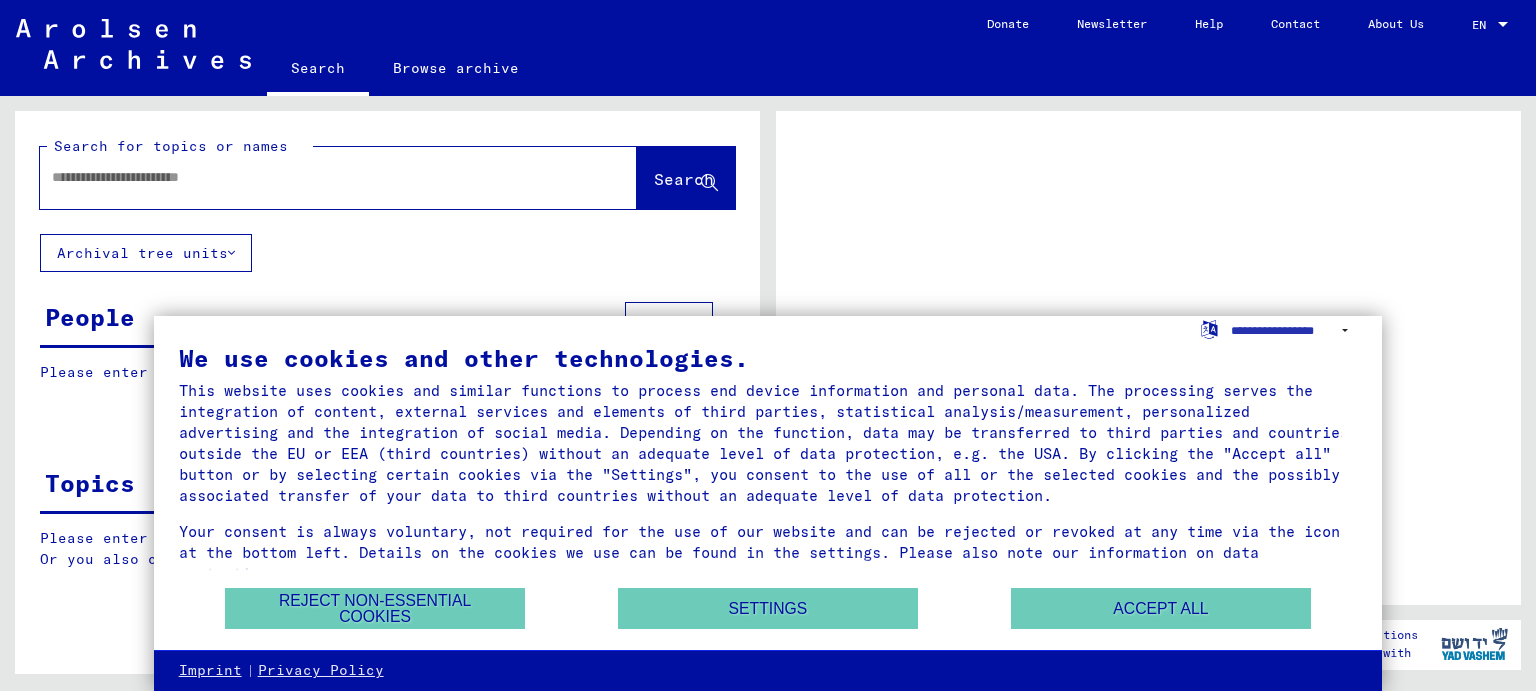 scroll, scrollTop: 0, scrollLeft: 0, axis: both 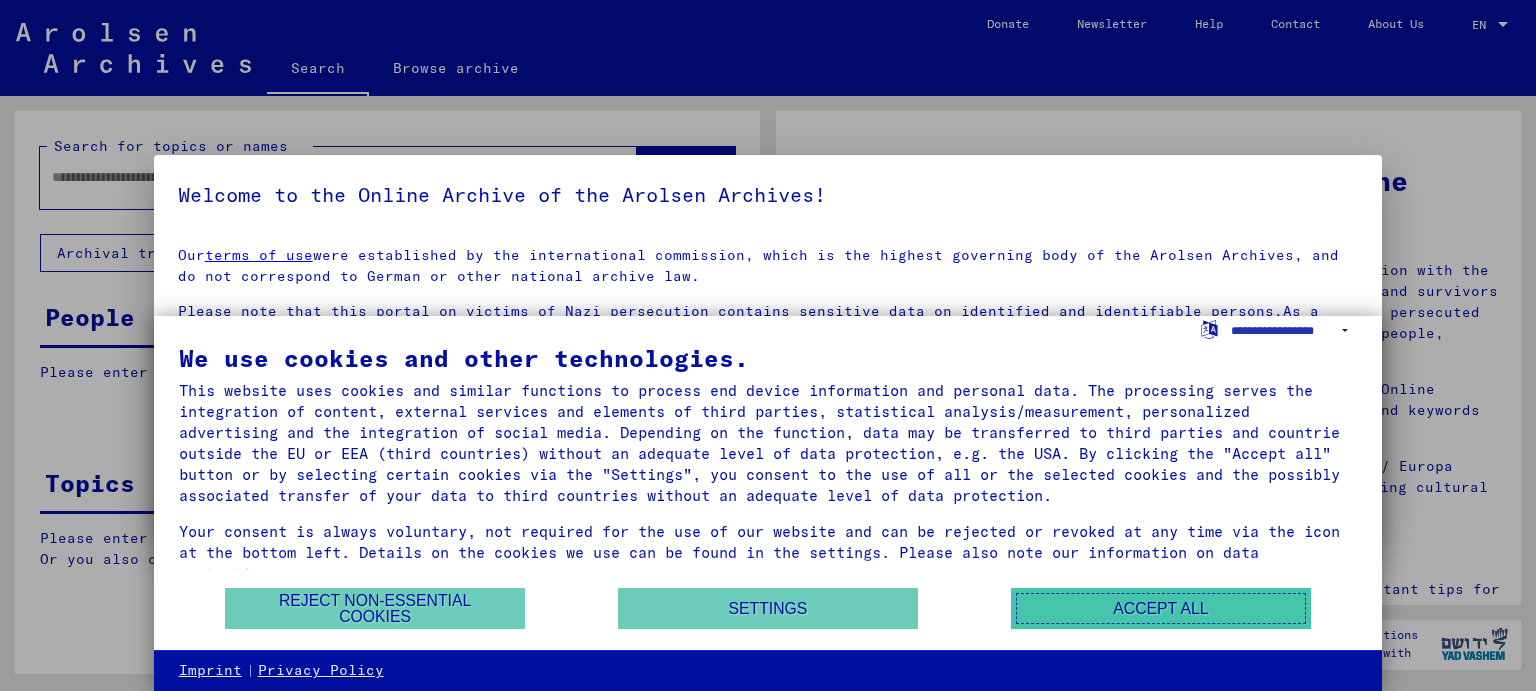 click on "Accept all" at bounding box center (1161, 608) 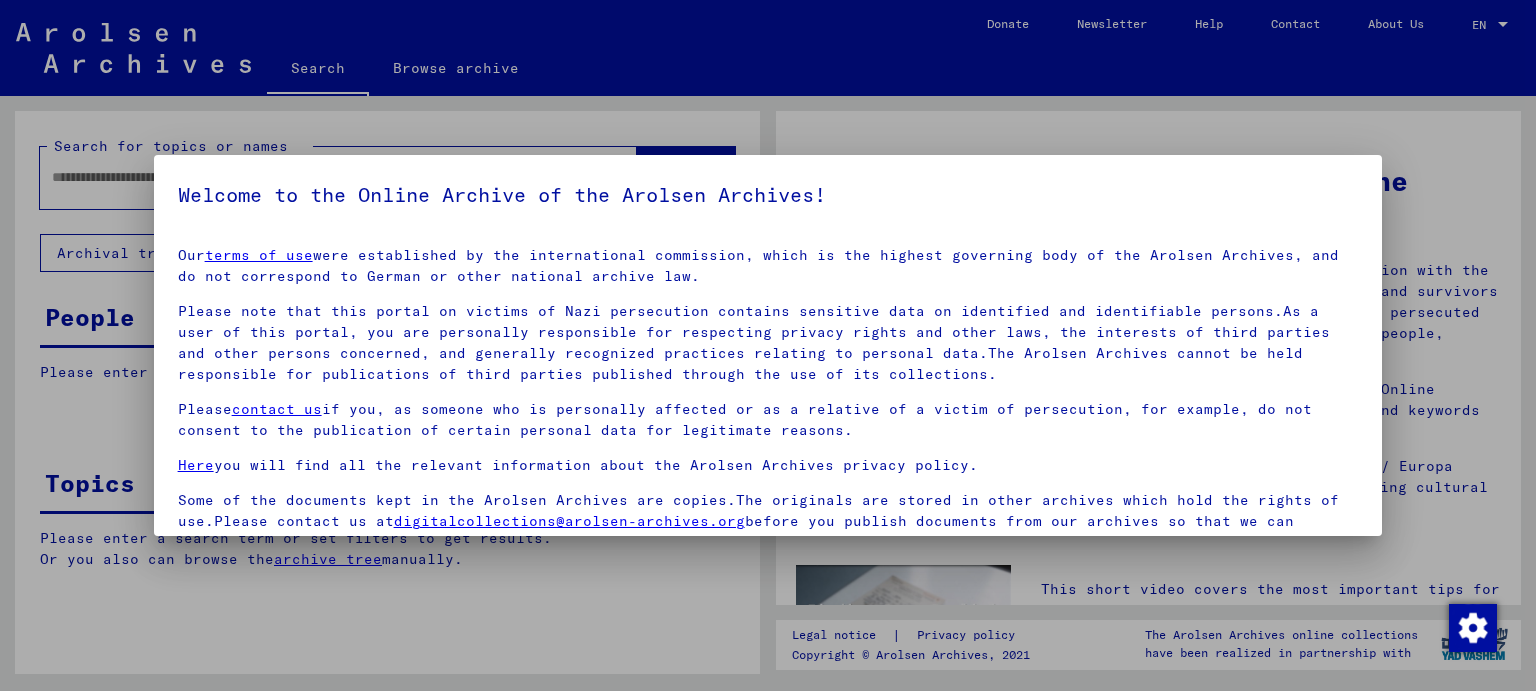 click at bounding box center [768, 345] 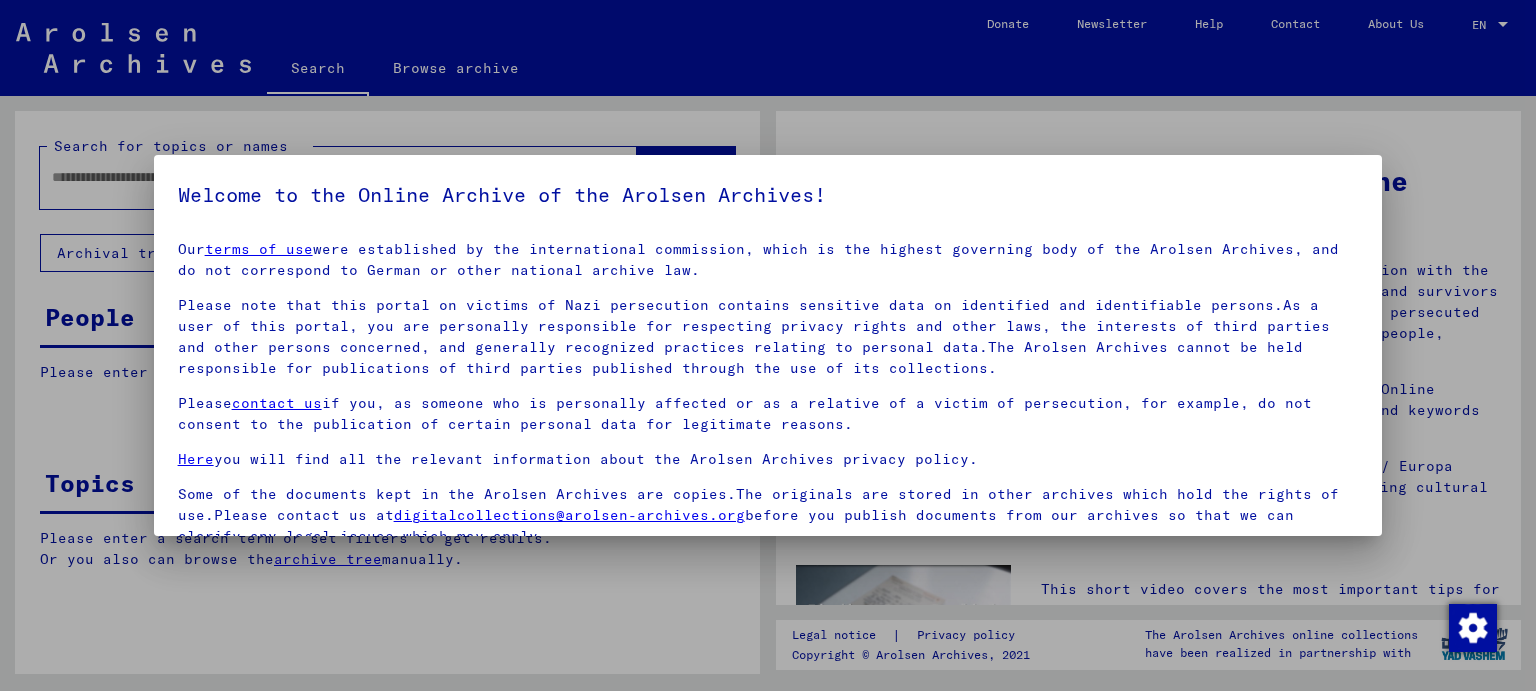 scroll, scrollTop: 168, scrollLeft: 0, axis: vertical 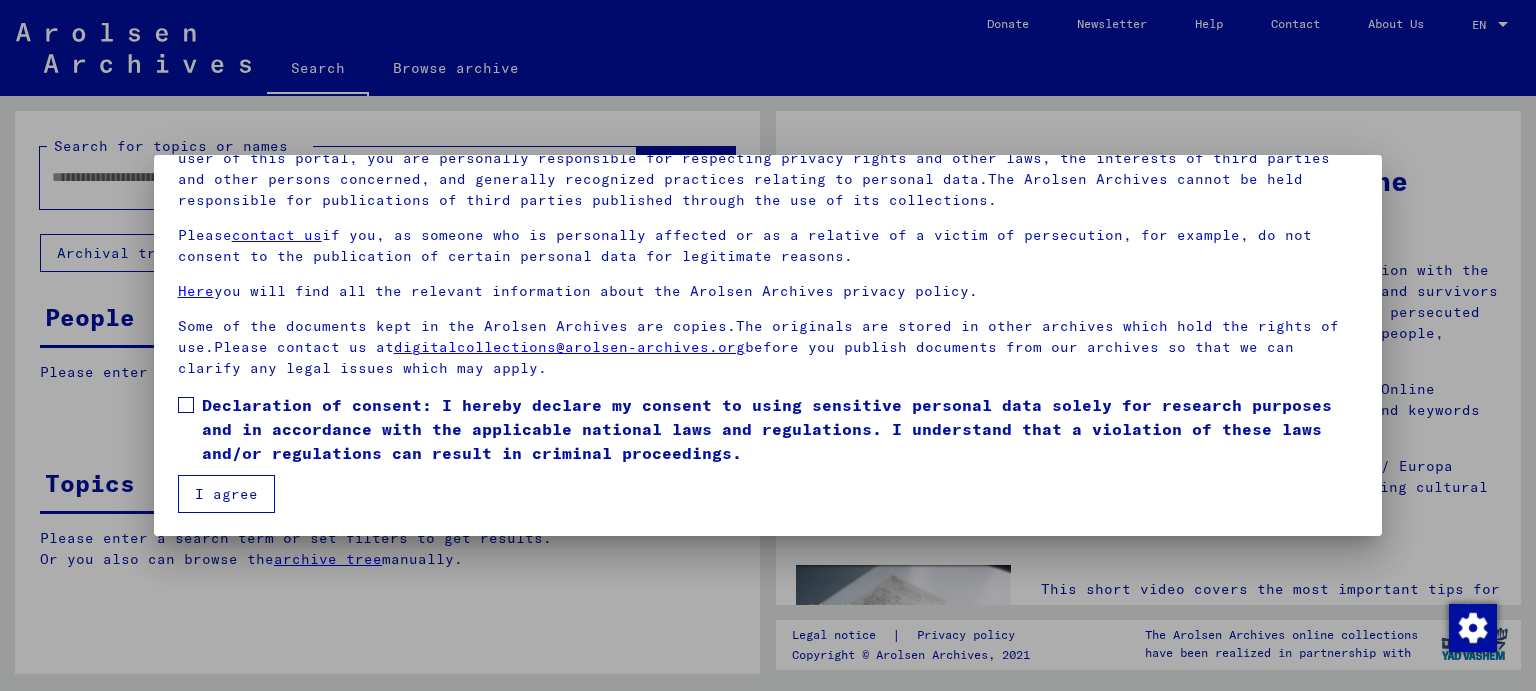 click on "I agree" at bounding box center (226, 494) 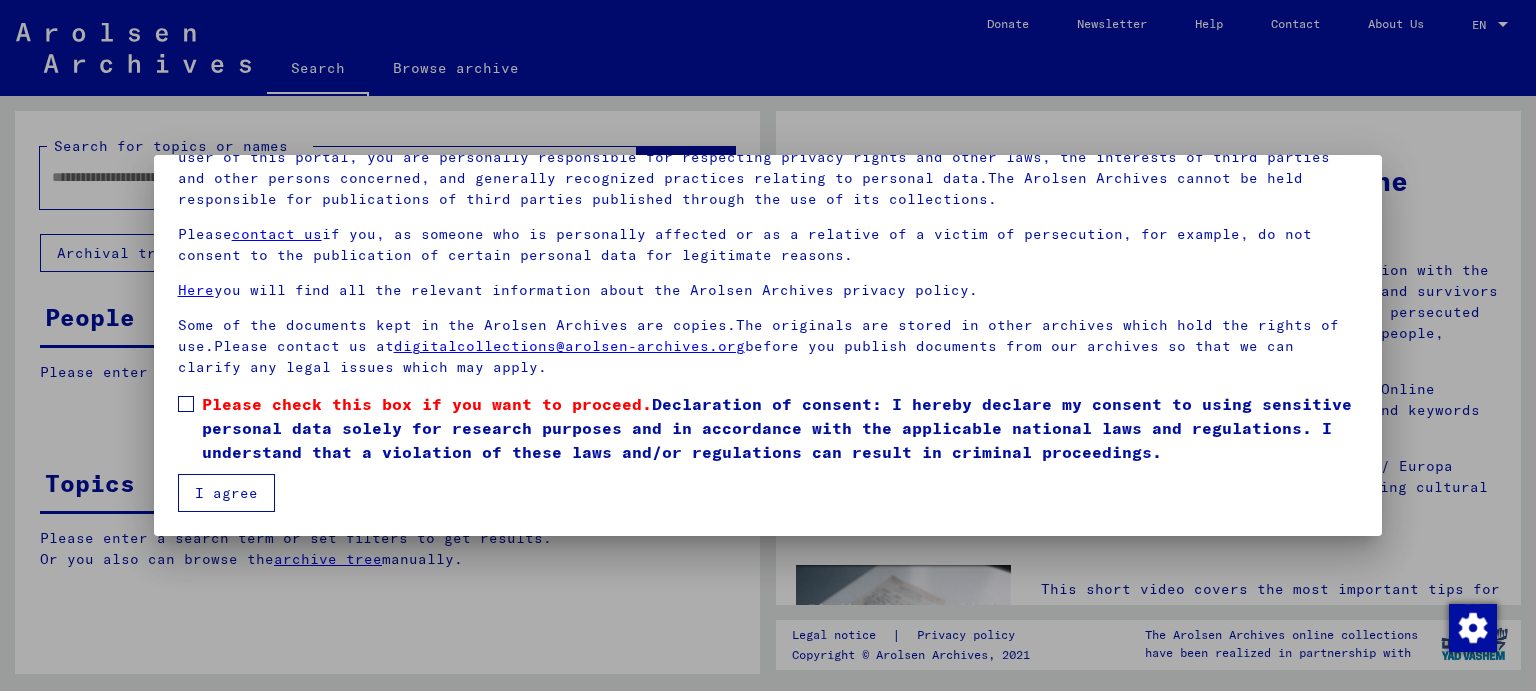 click on "I agree" at bounding box center [226, 493] 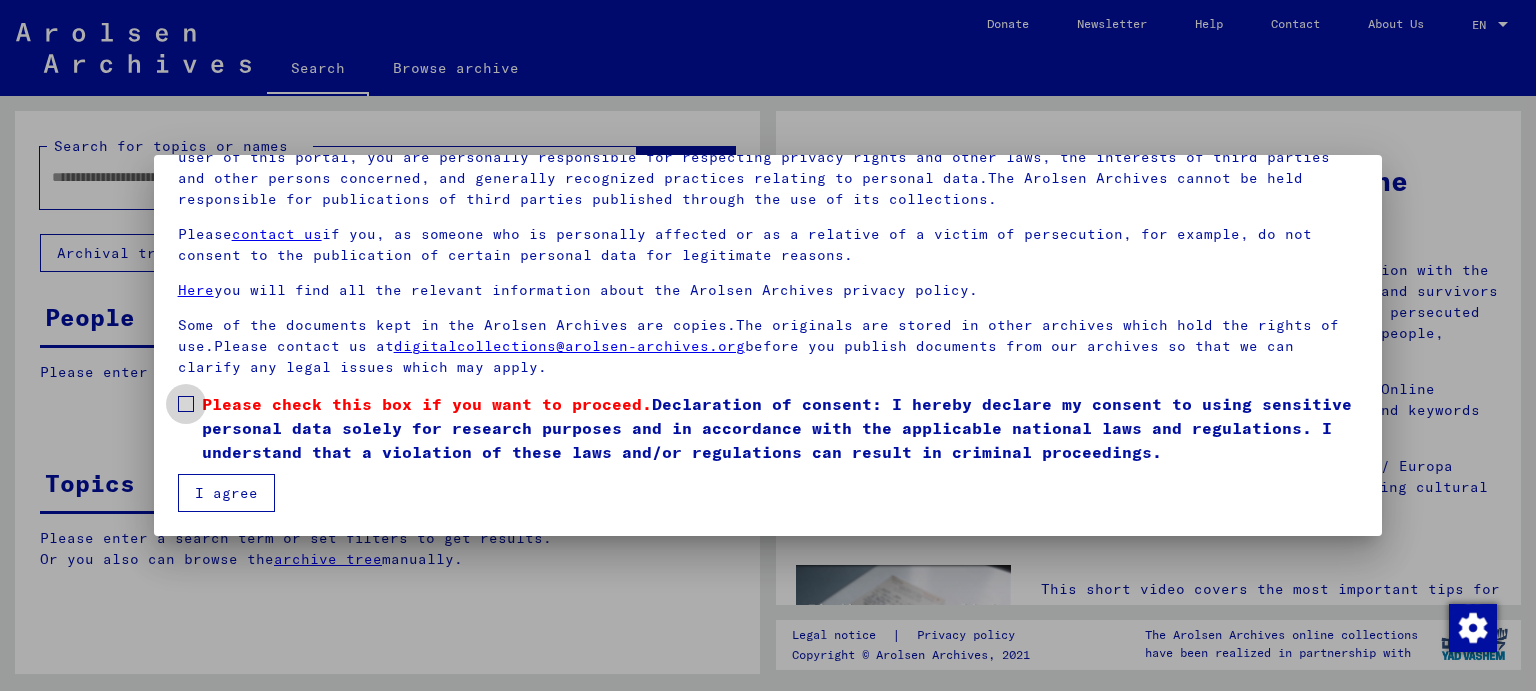 click at bounding box center [186, 404] 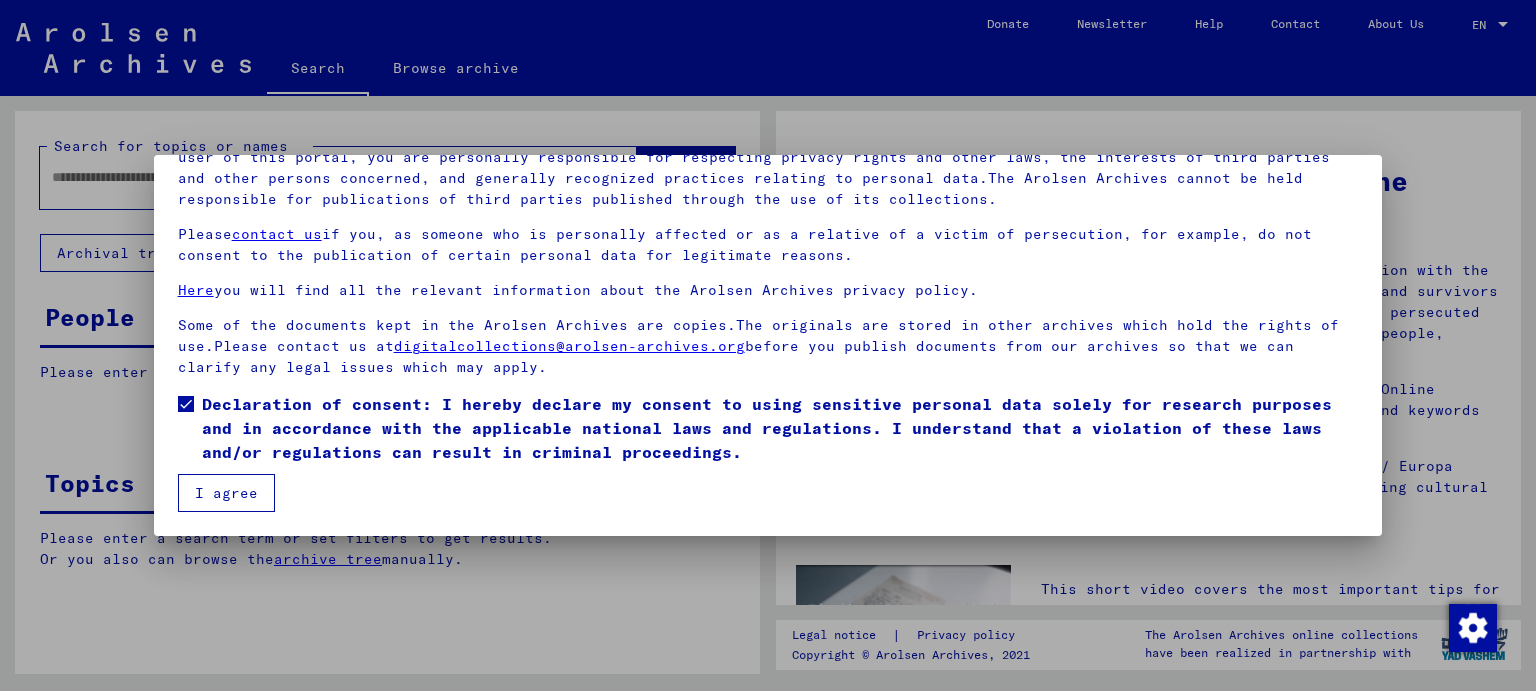click on "I agree" at bounding box center [226, 493] 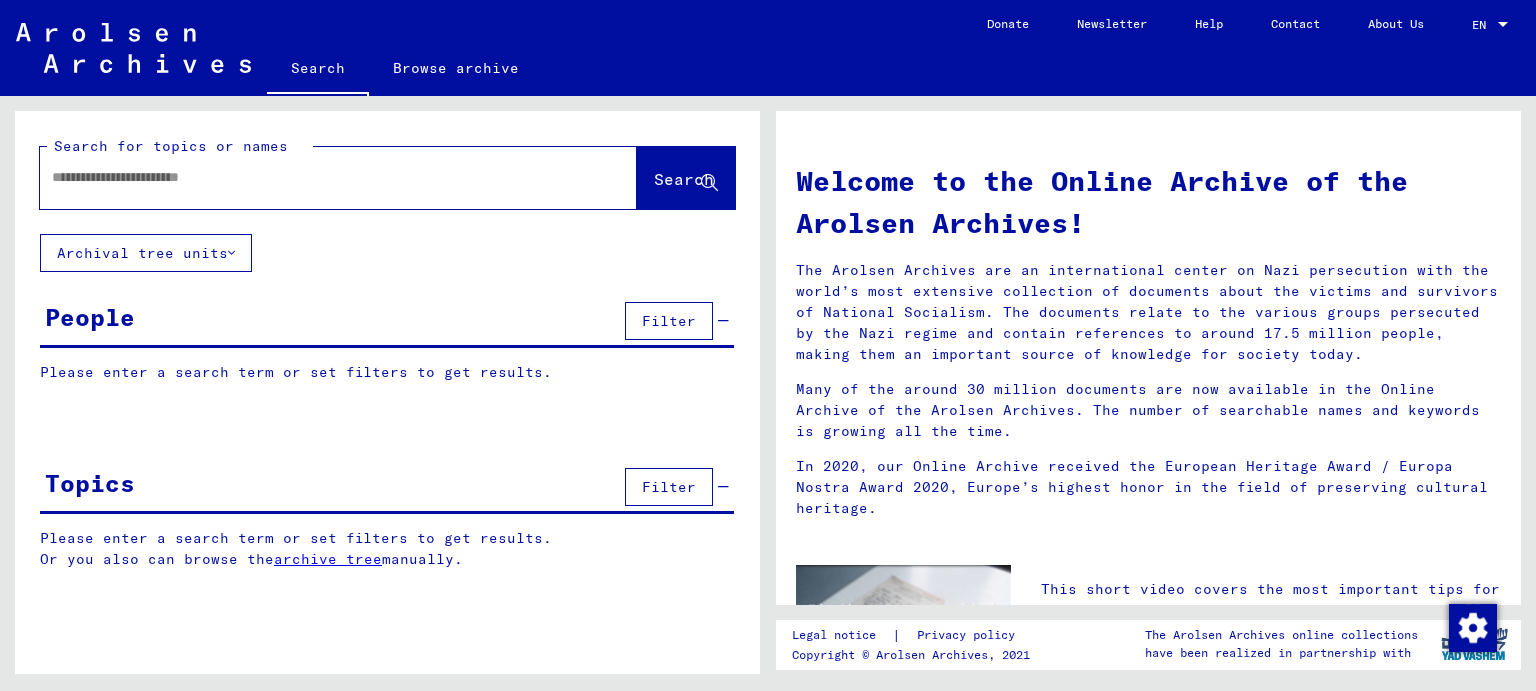 click at bounding box center [314, 177] 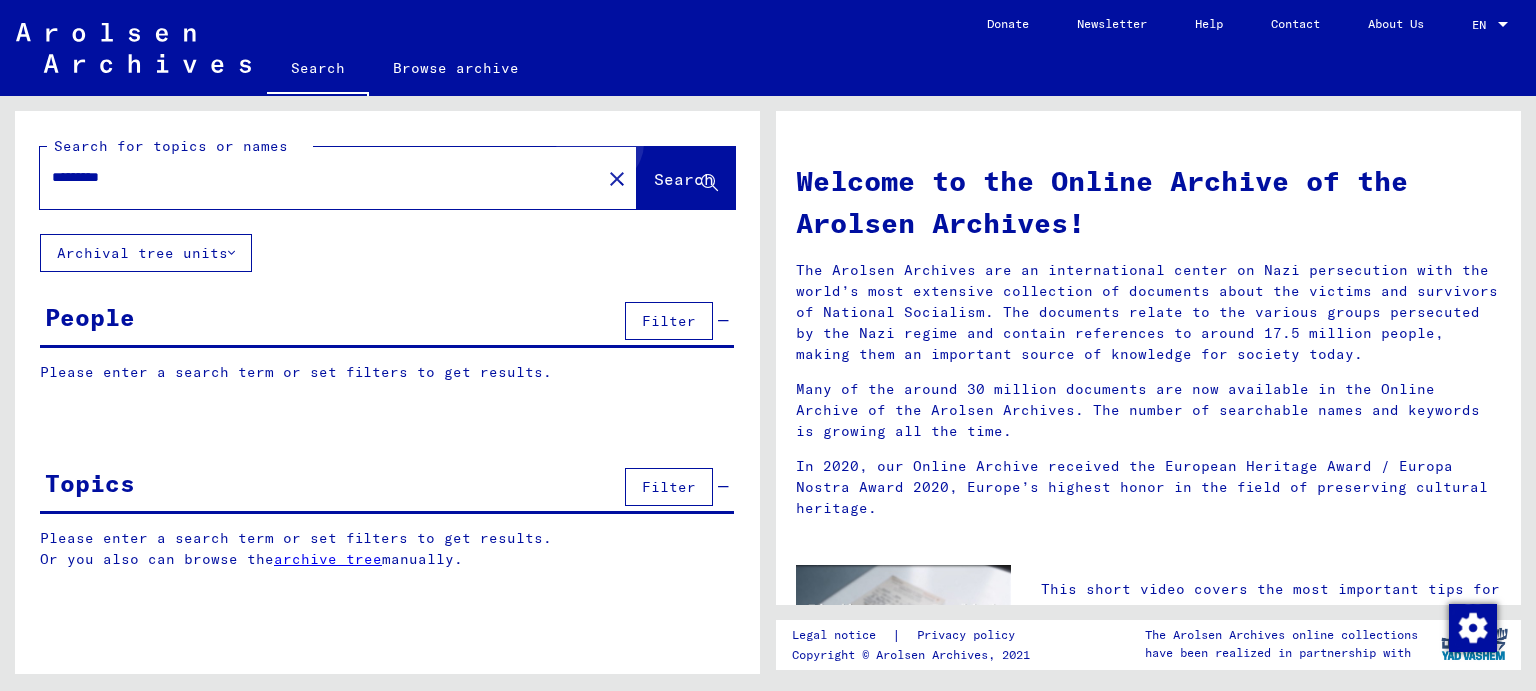 click on "Search" 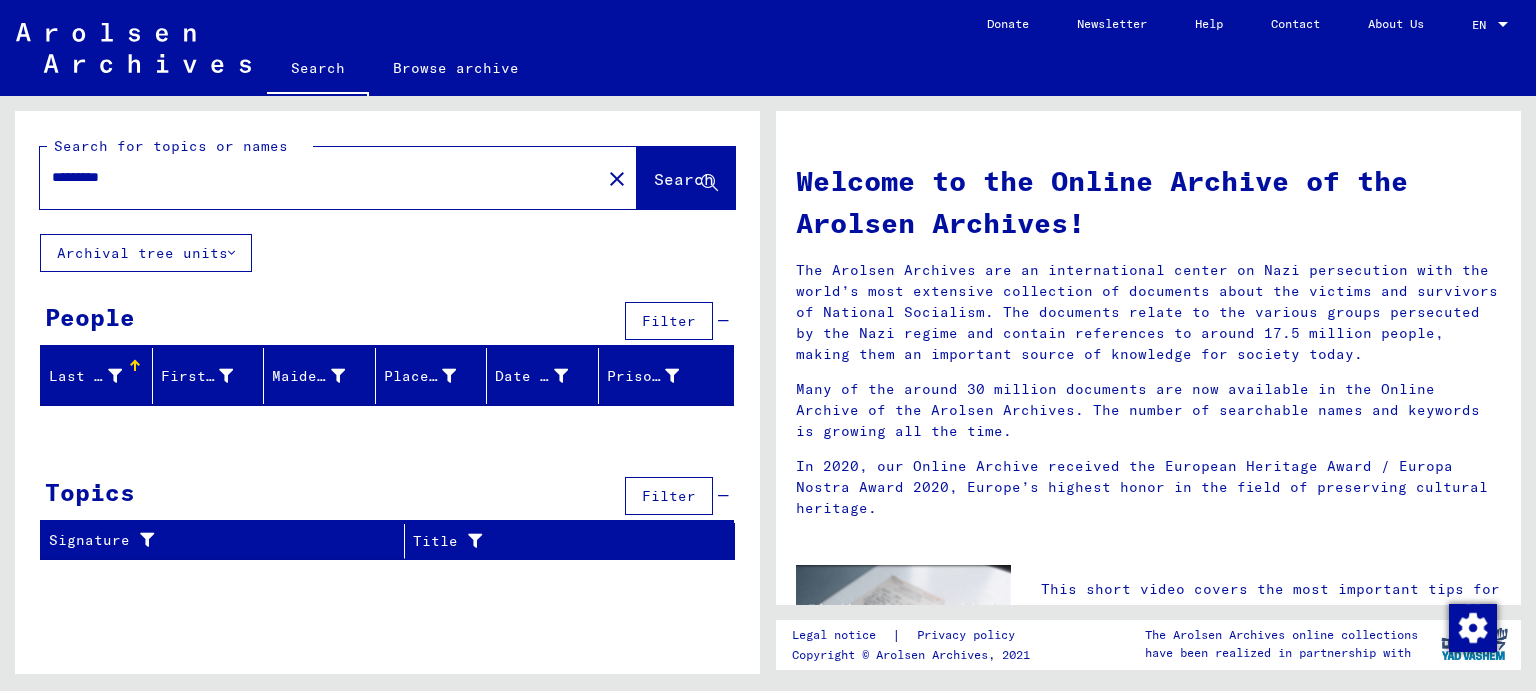click on "*********" at bounding box center [314, 177] 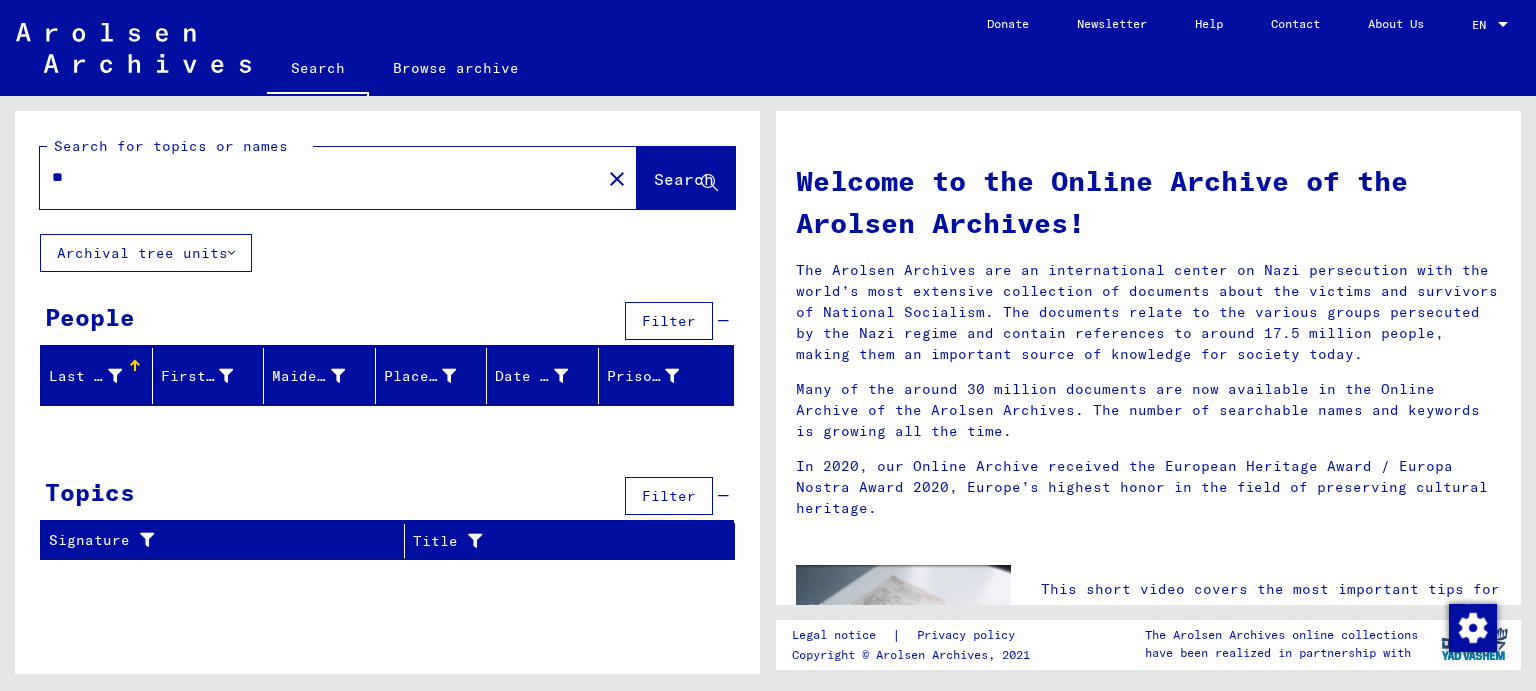type on "*" 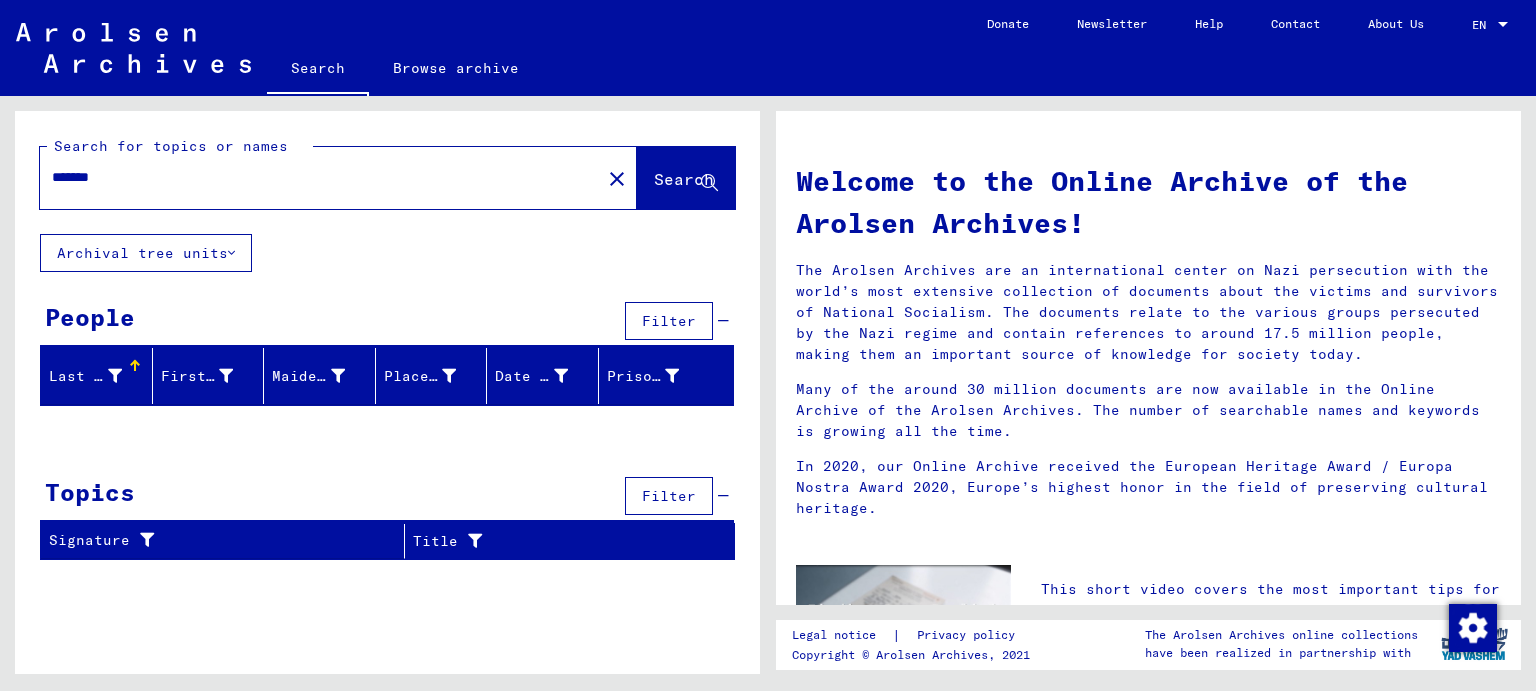 type on "*******" 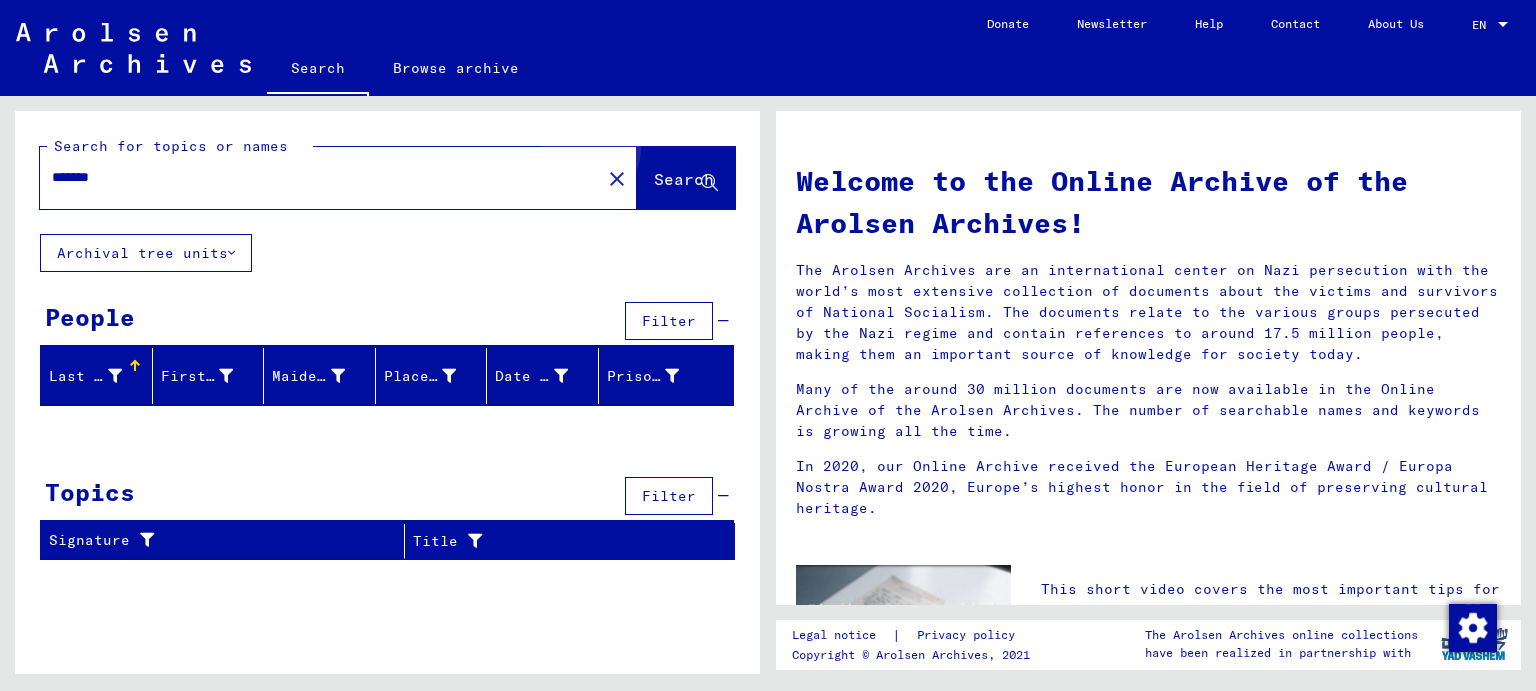 click on "Search" 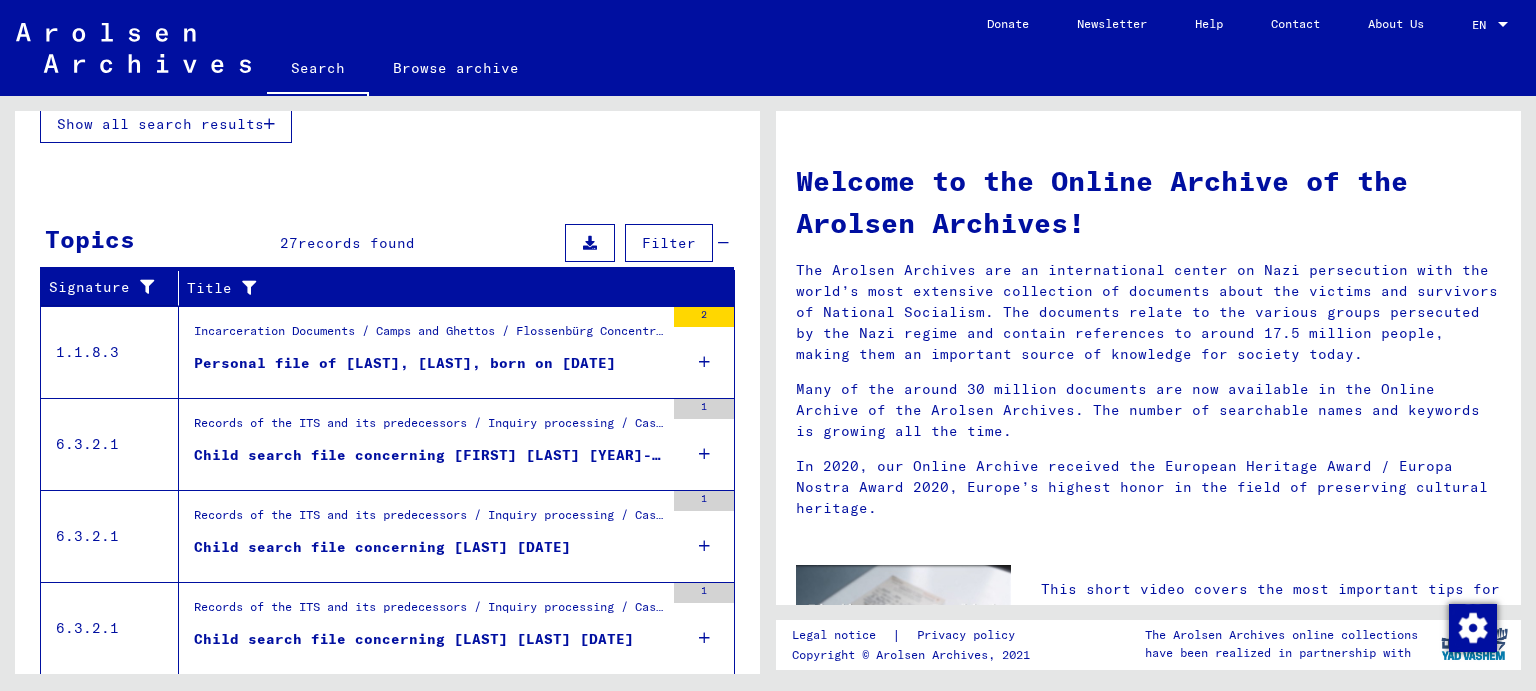 scroll, scrollTop: 700, scrollLeft: 0, axis: vertical 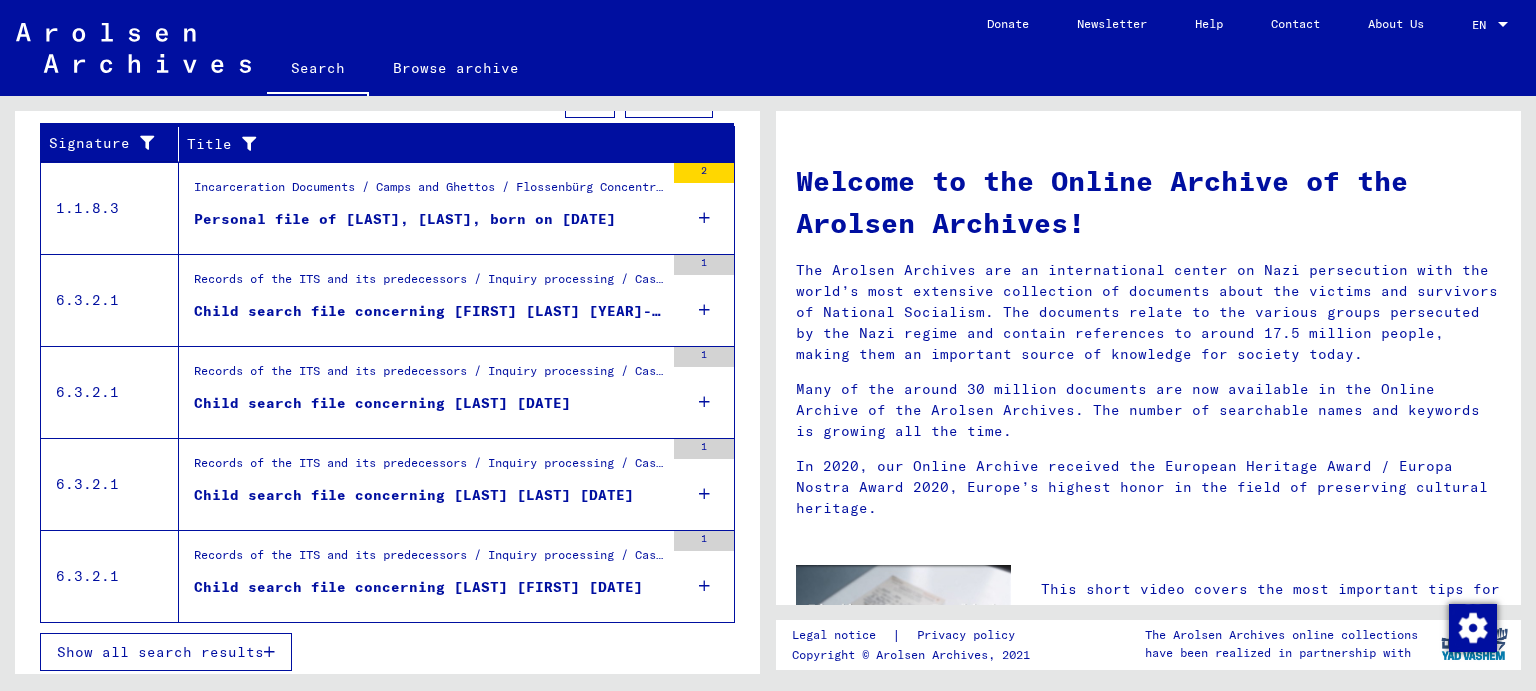 click on "Show all search results" at bounding box center (160, 652) 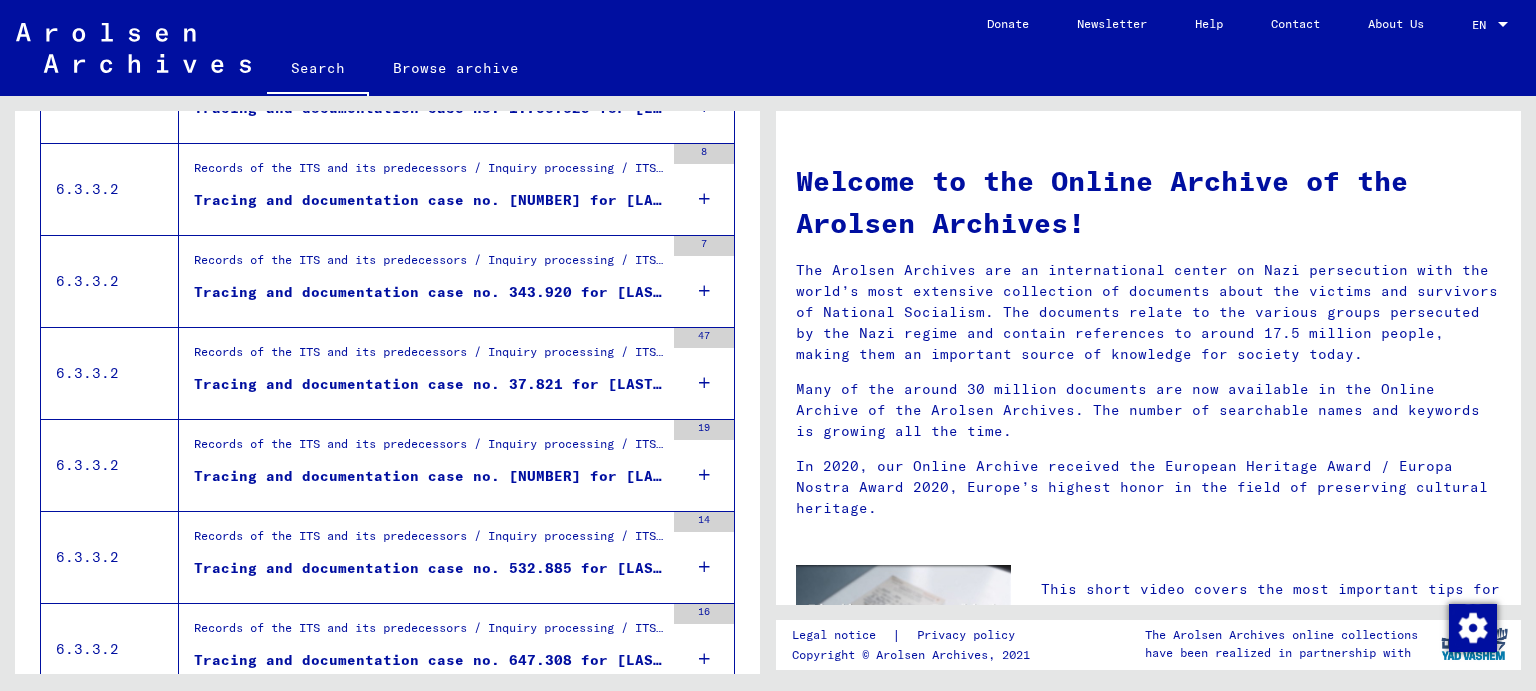 scroll, scrollTop: 1692, scrollLeft: 0, axis: vertical 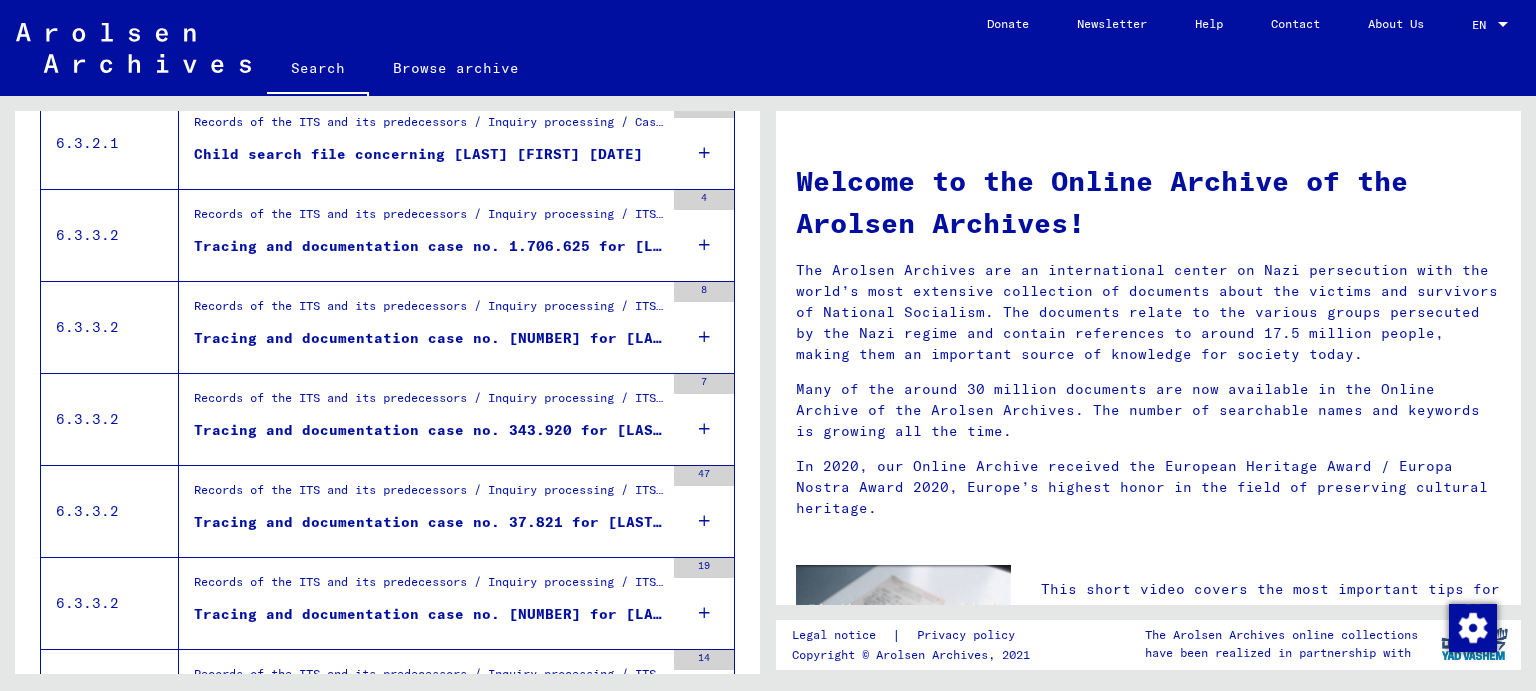 click on "7" at bounding box center (704, 419) 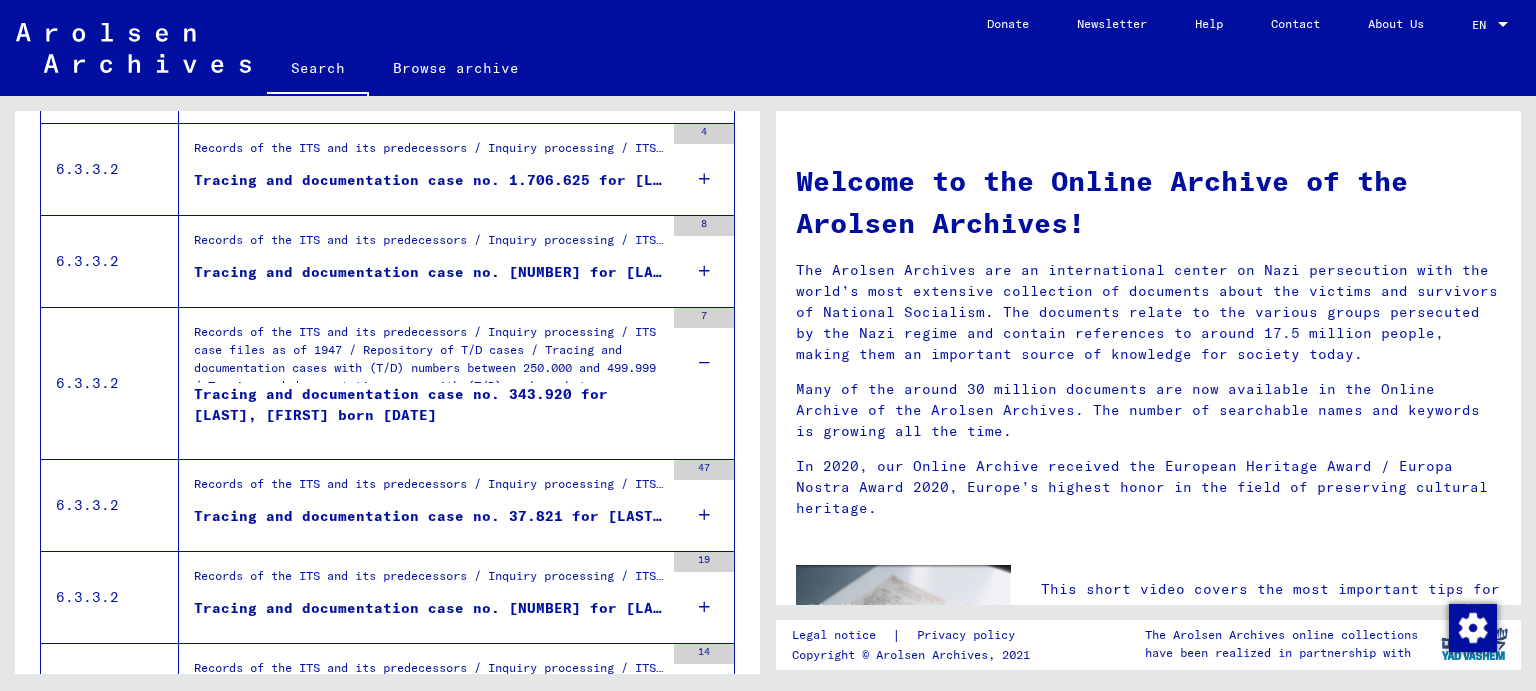 scroll, scrollTop: 1758, scrollLeft: 0, axis: vertical 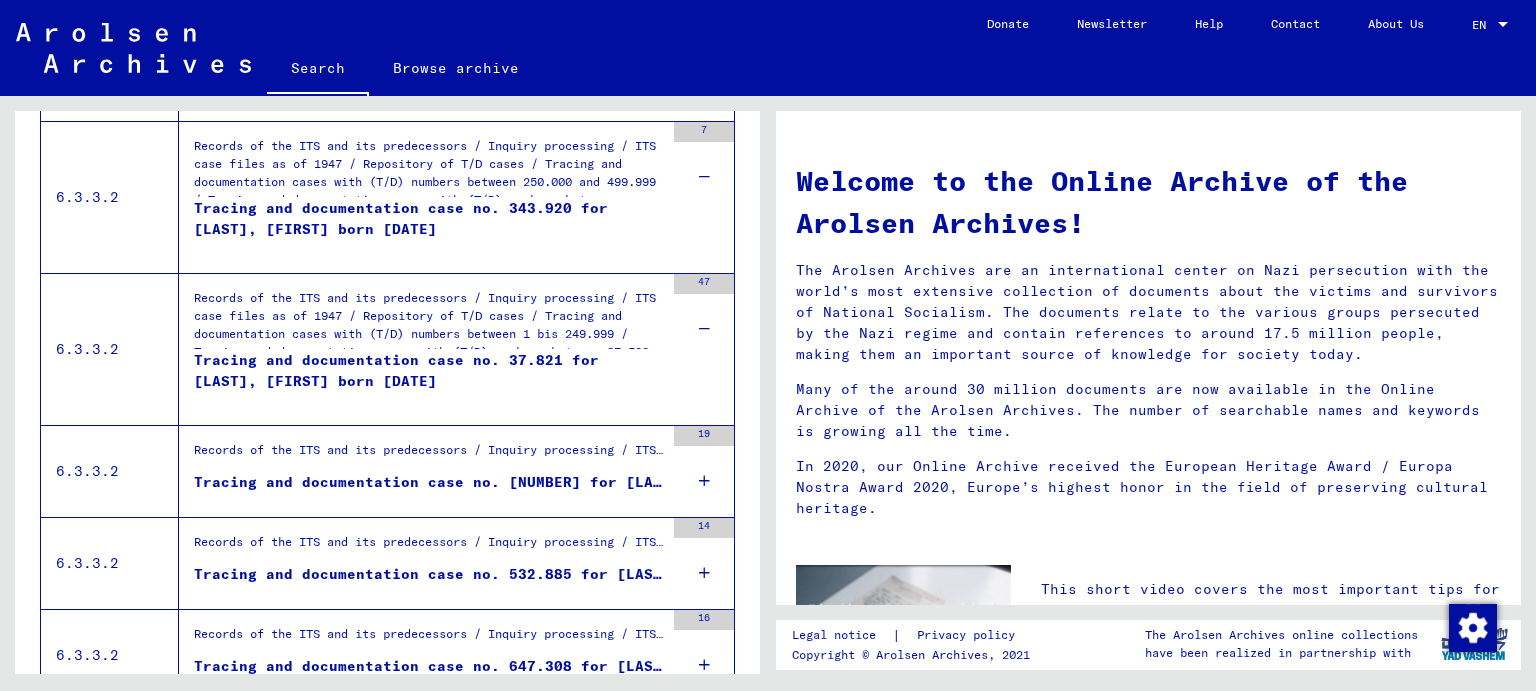 click at bounding box center (704, 481) 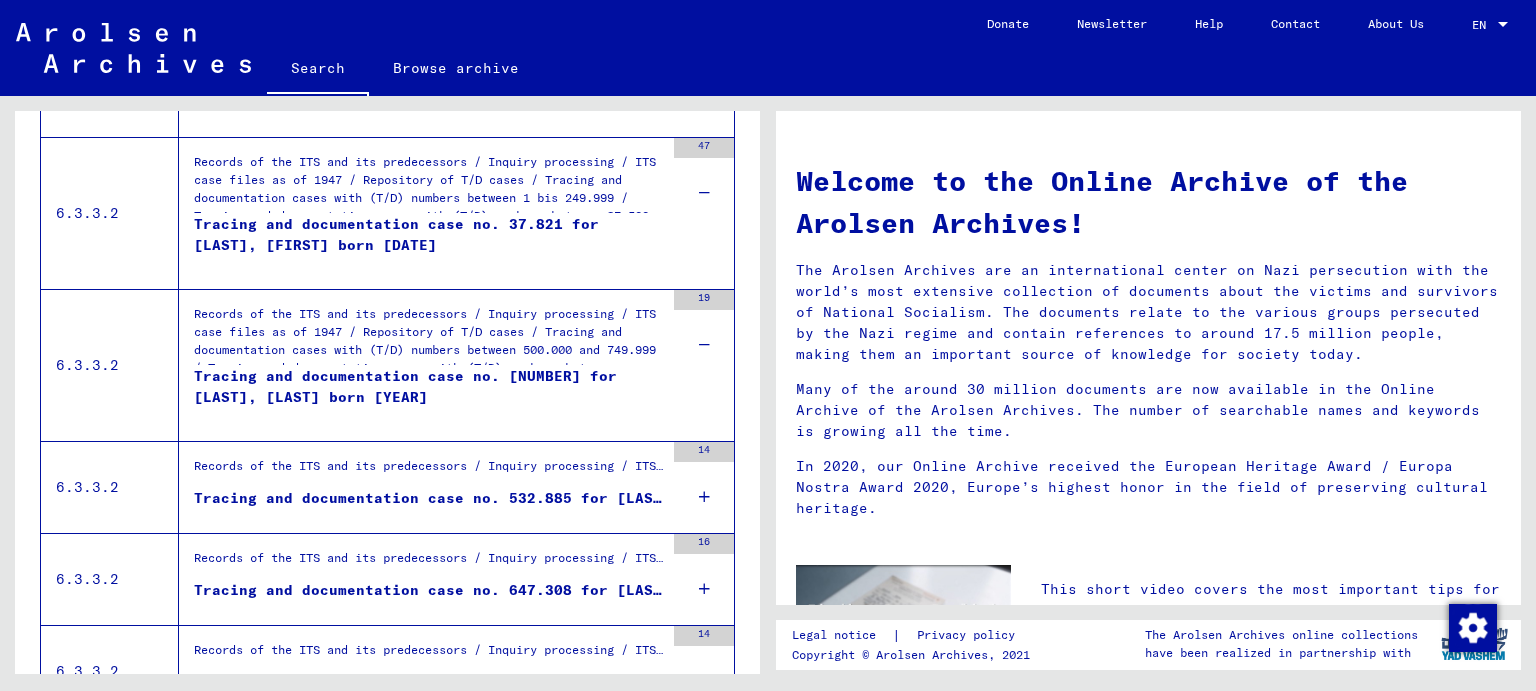 scroll, scrollTop: 2081, scrollLeft: 0, axis: vertical 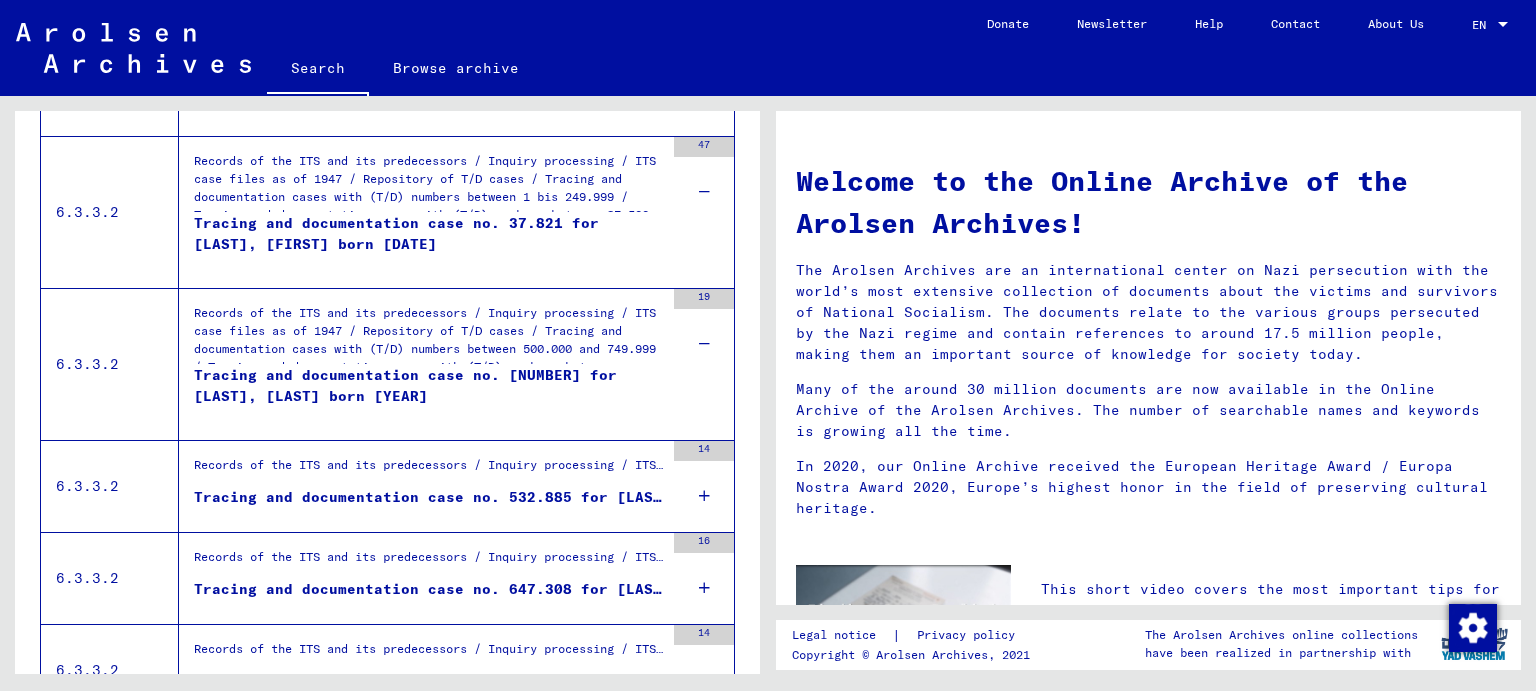 click at bounding box center [704, 496] 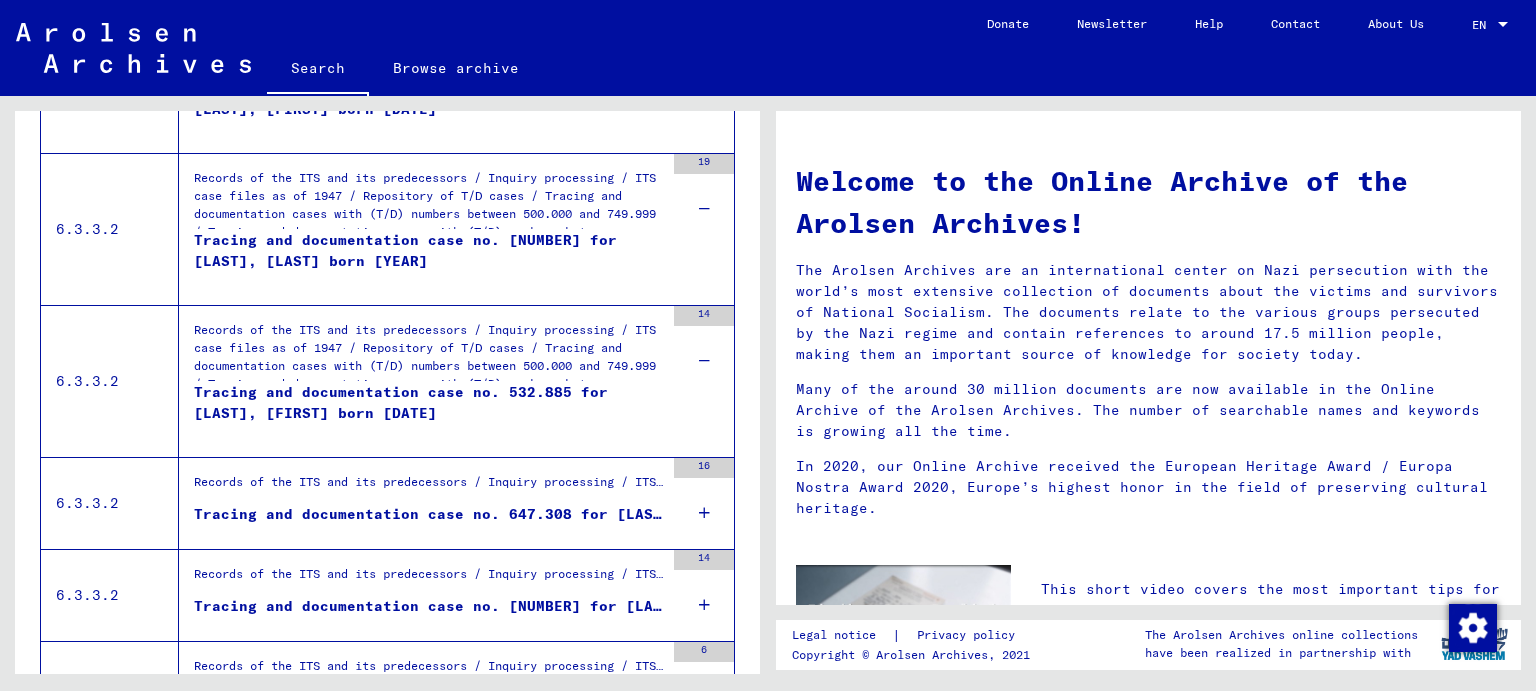 scroll, scrollTop: 2217, scrollLeft: 0, axis: vertical 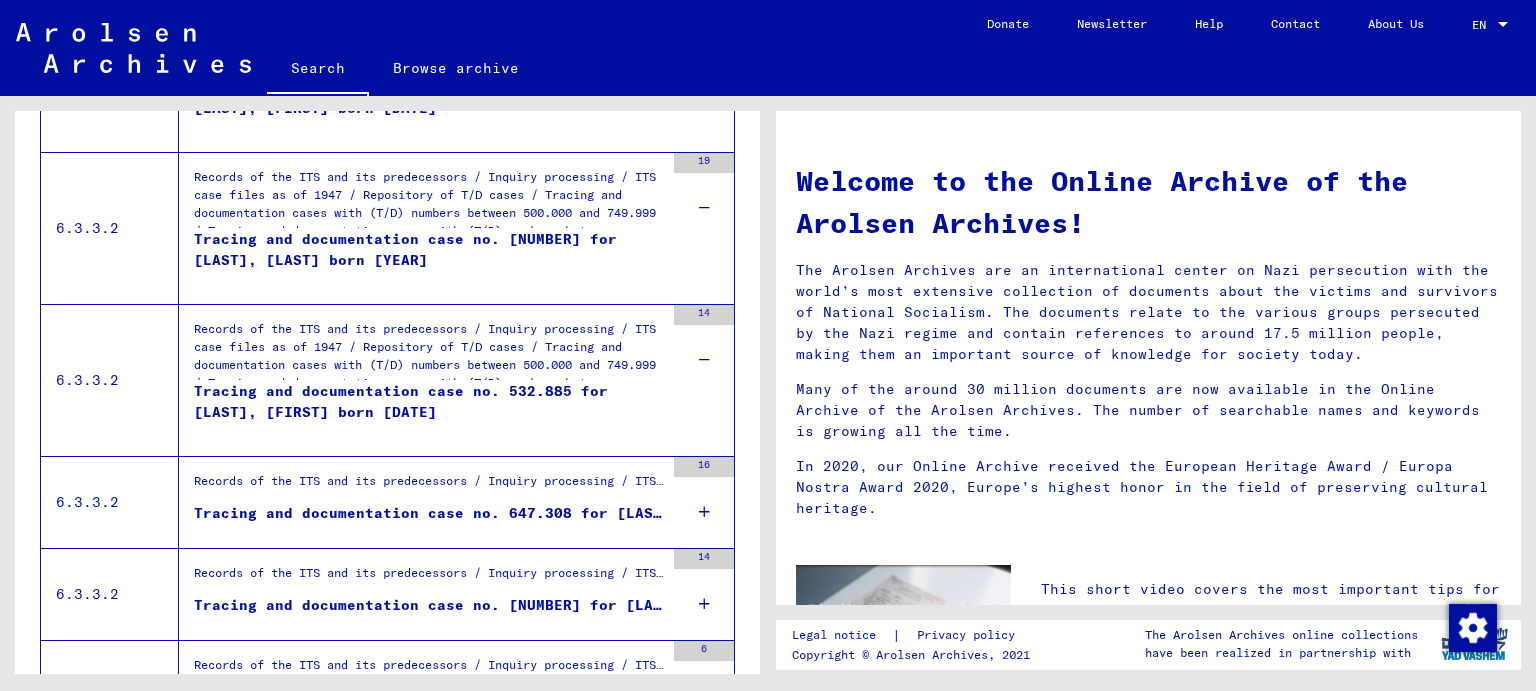 click at bounding box center (704, 512) 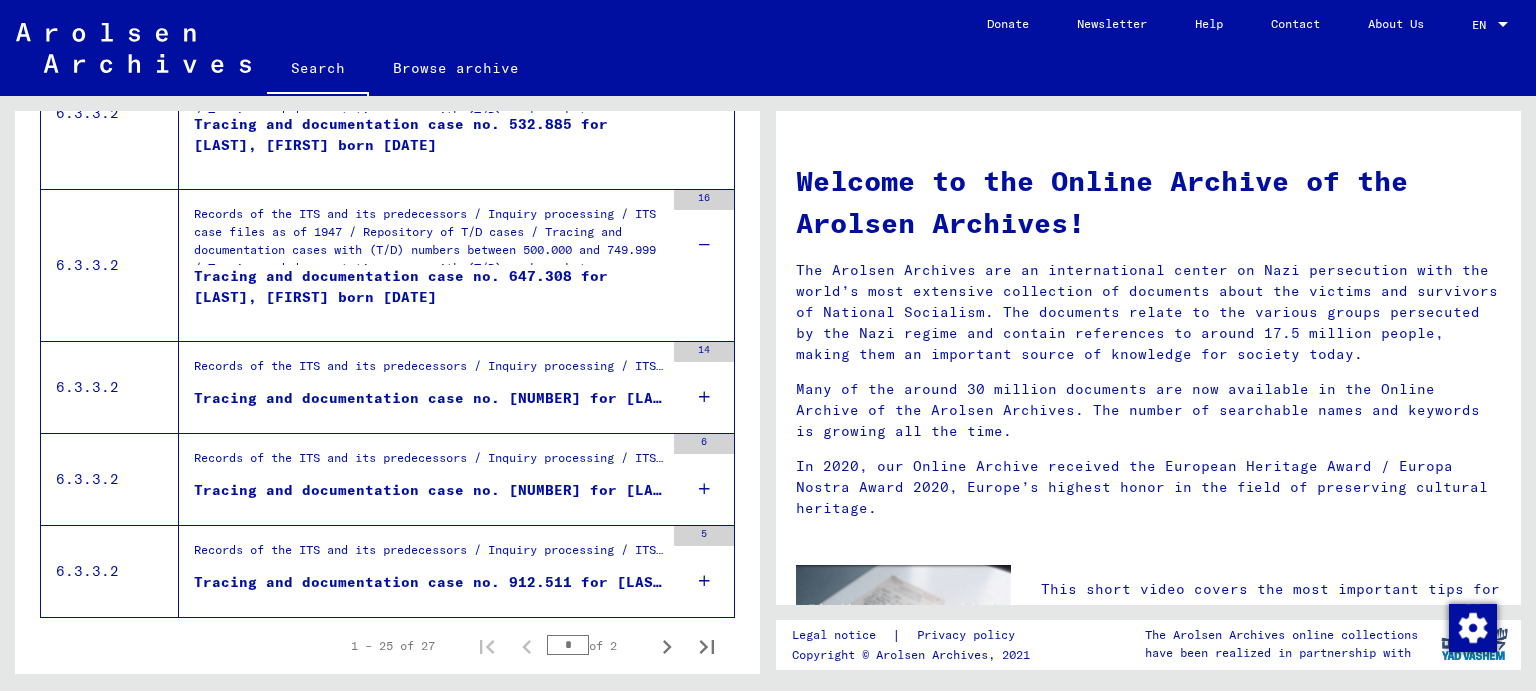 scroll, scrollTop: 2492, scrollLeft: 0, axis: vertical 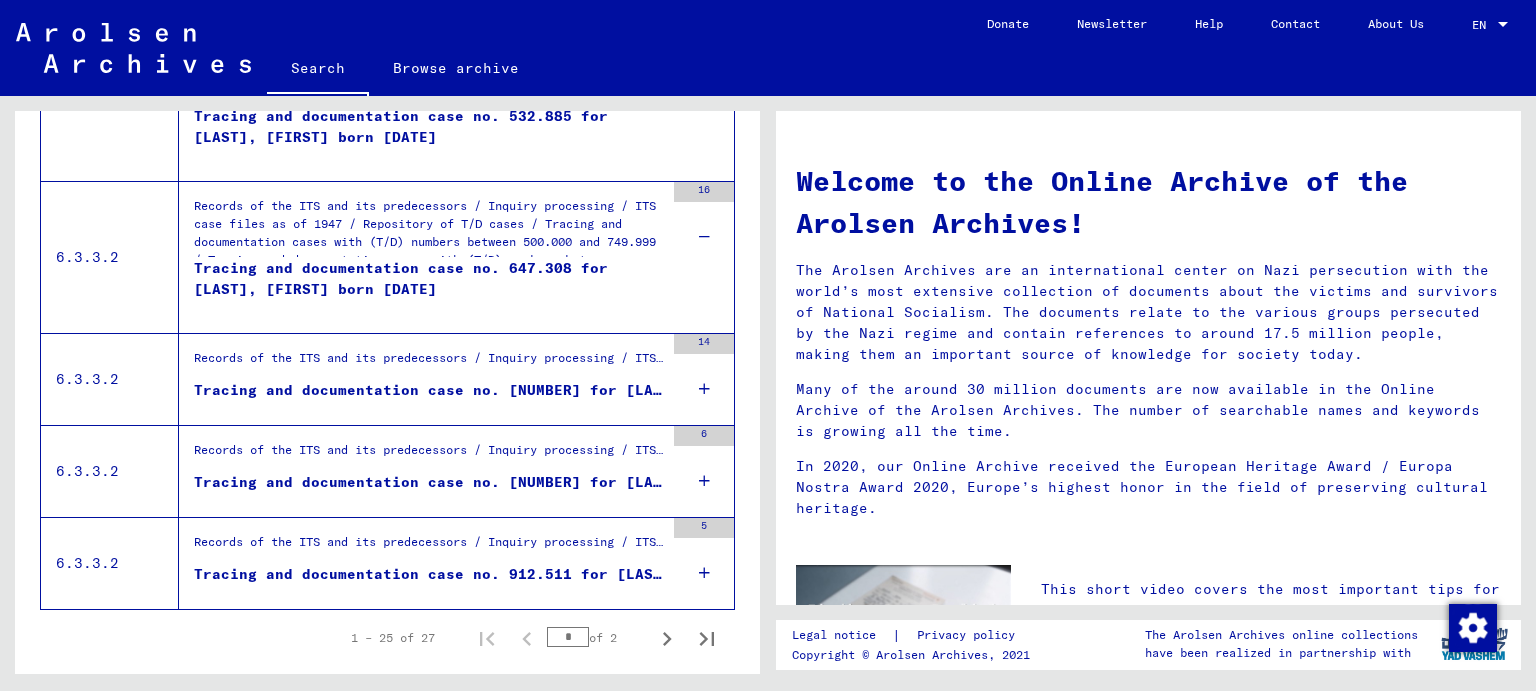 click on "5" at bounding box center [704, 563] 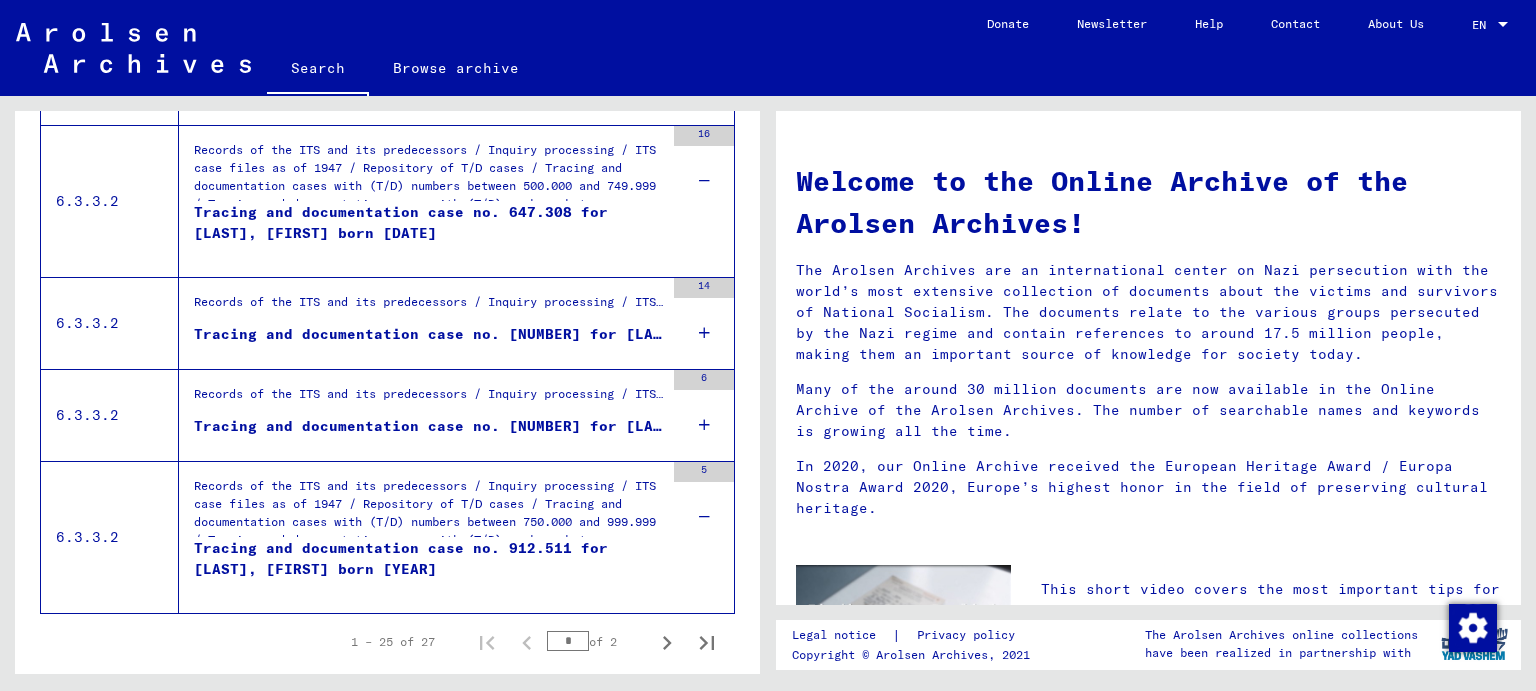 scroll, scrollTop: 2593, scrollLeft: 0, axis: vertical 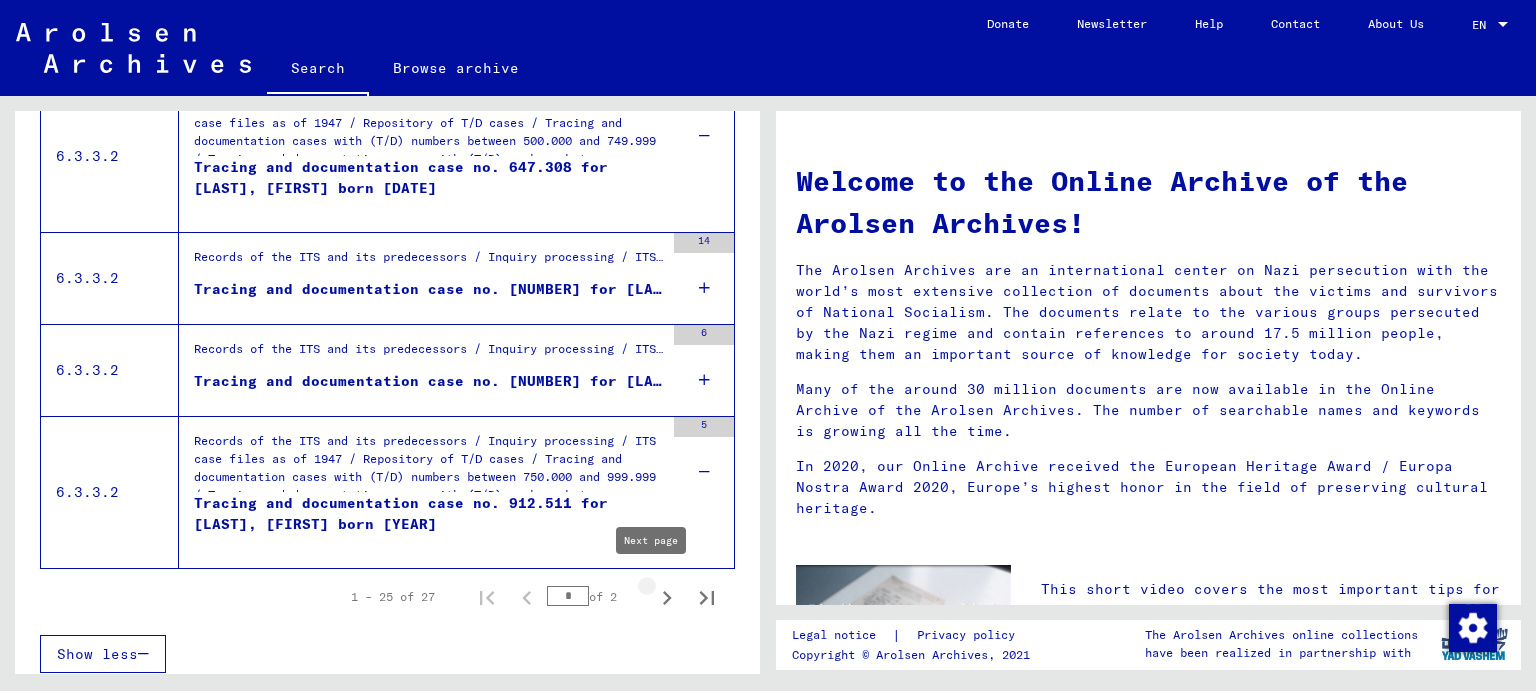 click 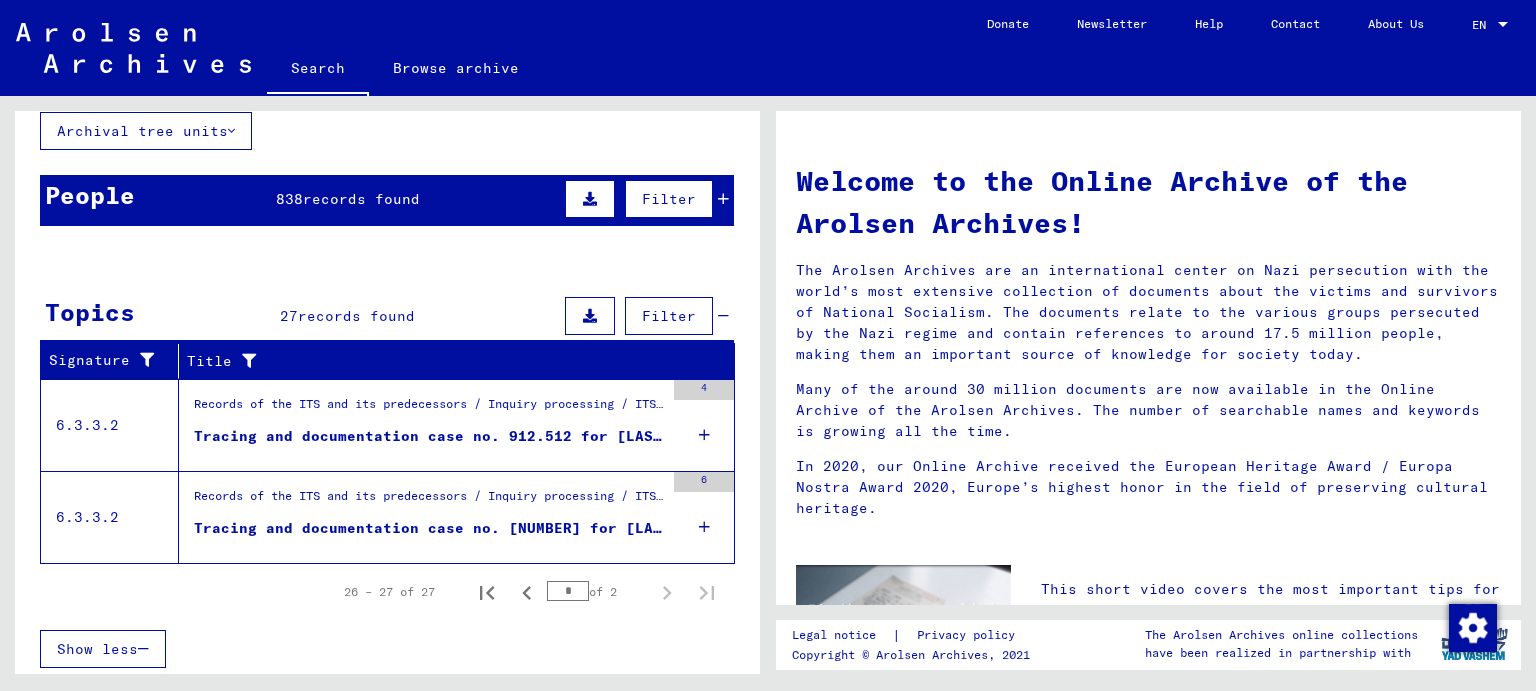 click on "[NUMBER]" at bounding box center [666, 503] 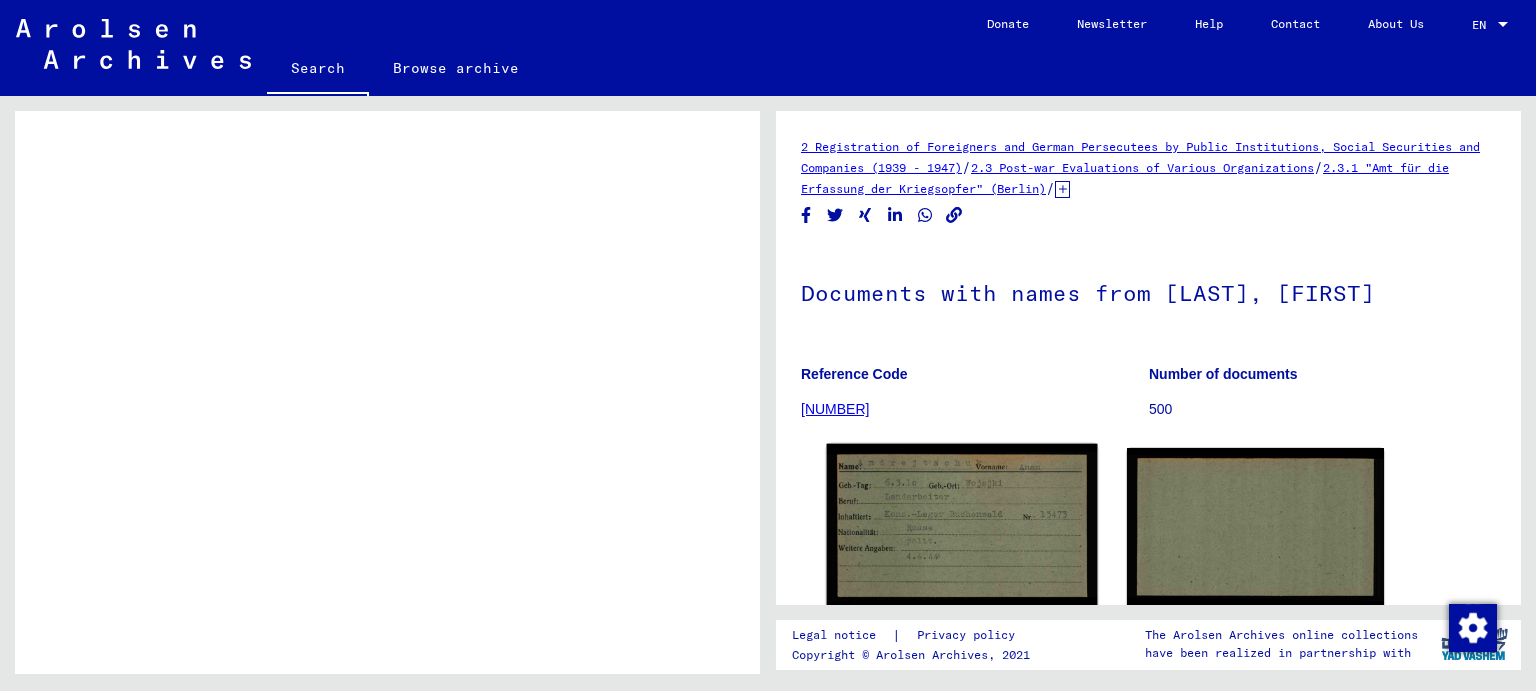 scroll, scrollTop: 0, scrollLeft: 0, axis: both 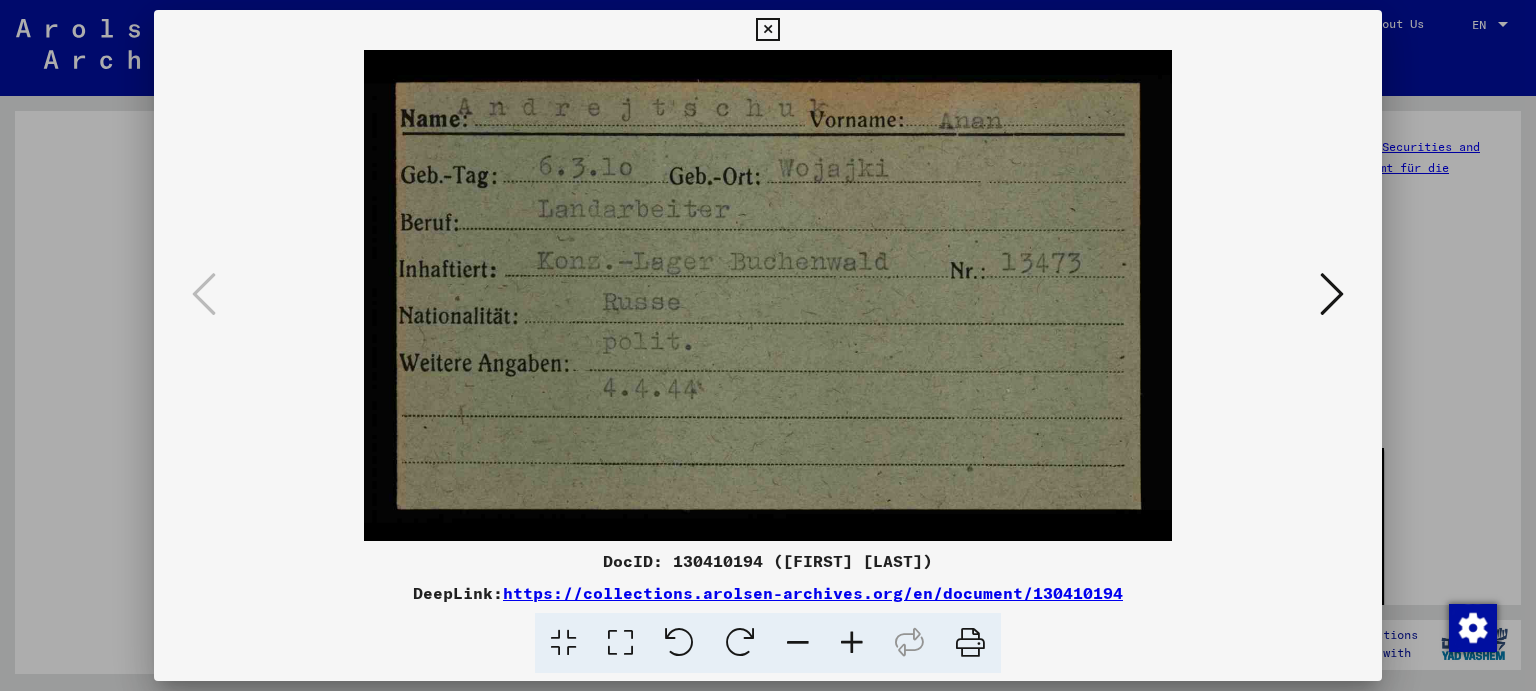 click at bounding box center [1332, 295] 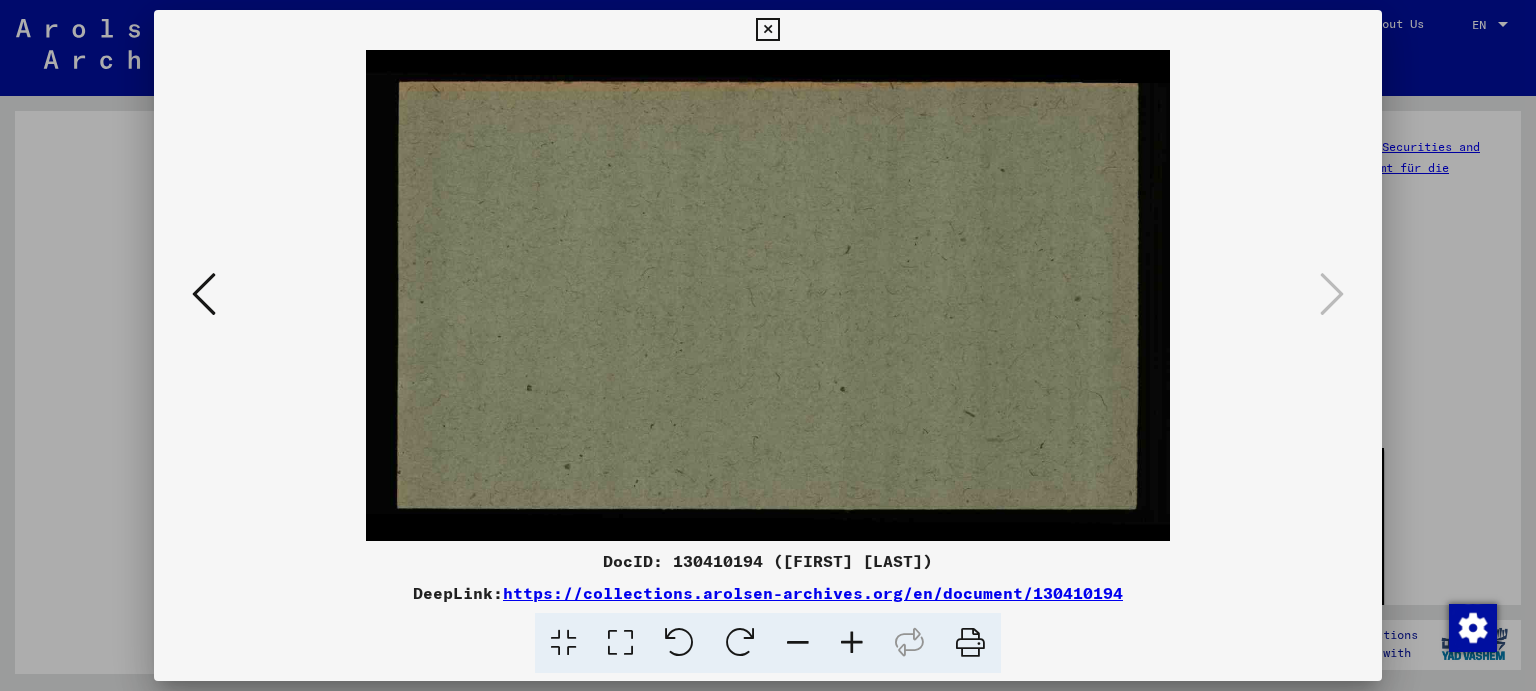 click at bounding box center (767, 30) 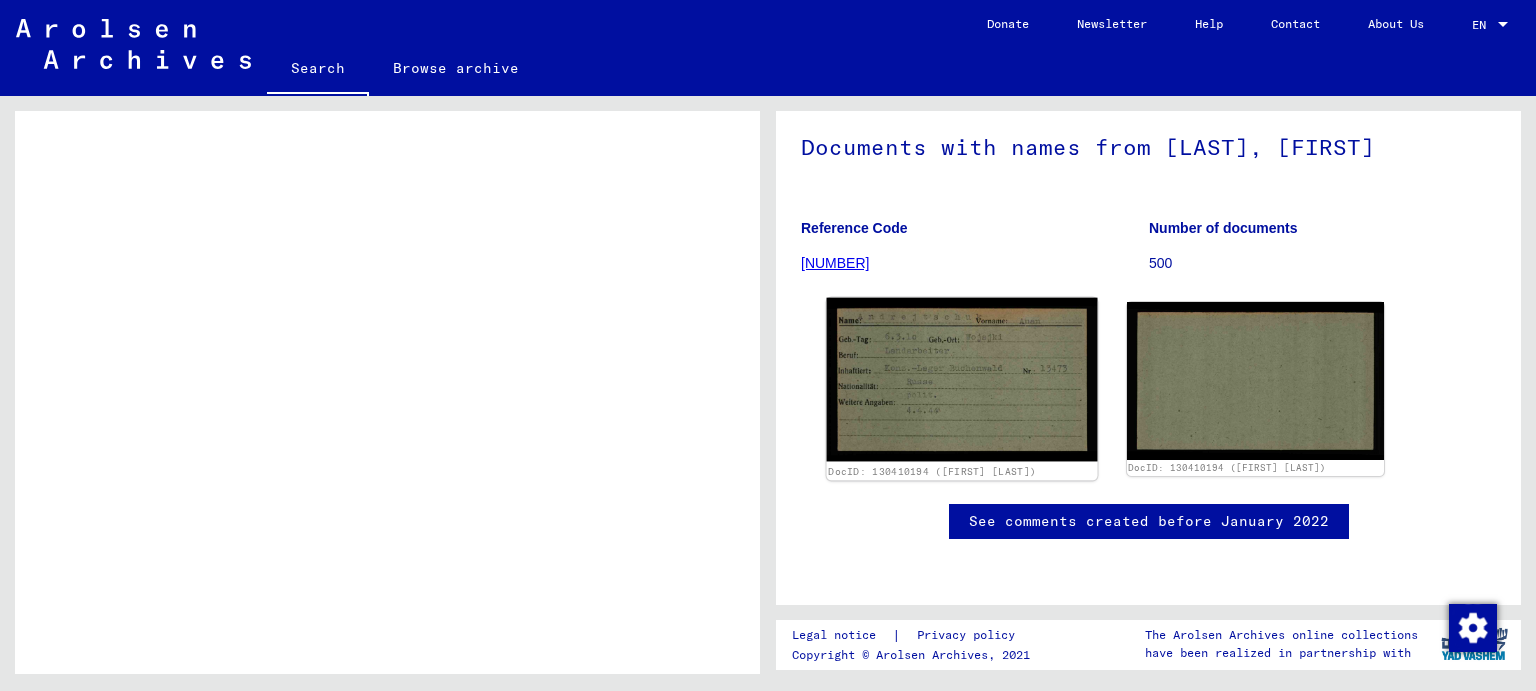 scroll, scrollTop: 0, scrollLeft: 0, axis: both 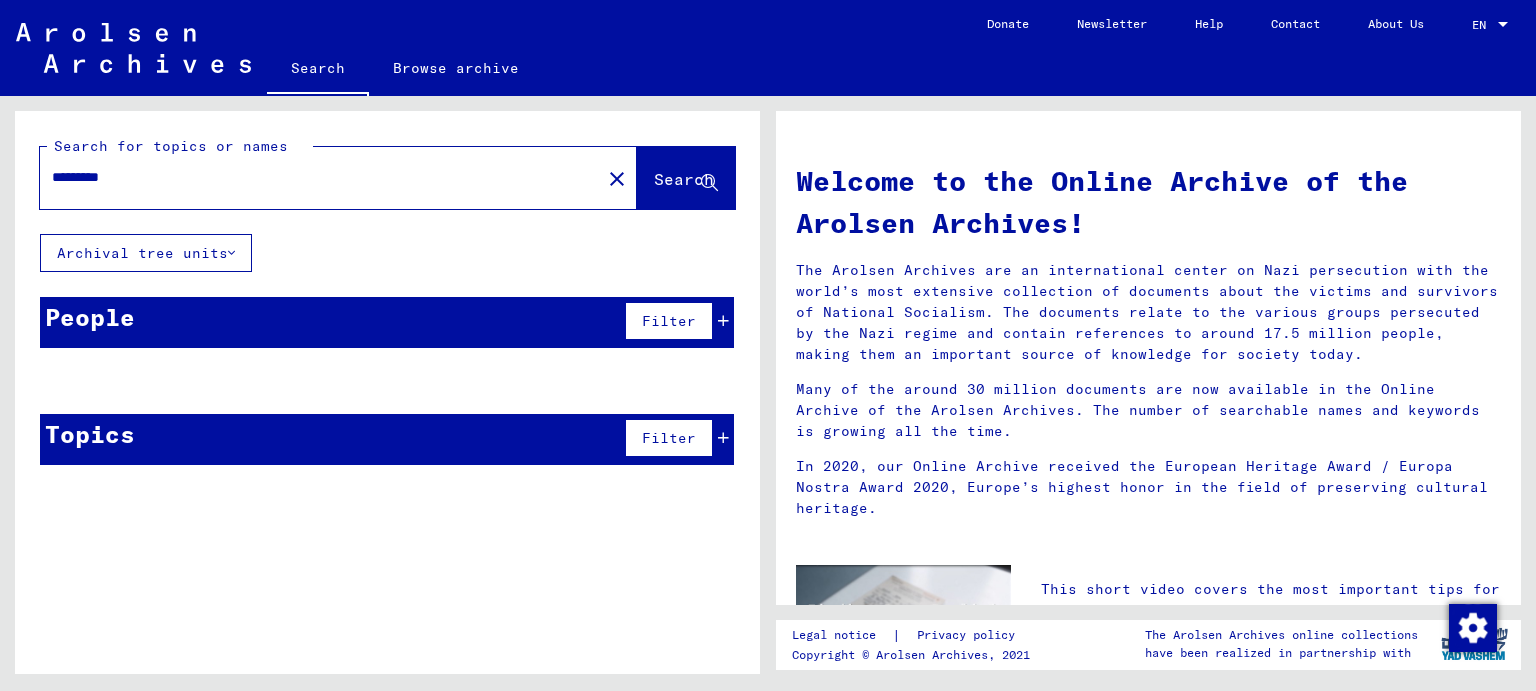 click on "*********" at bounding box center [314, 177] 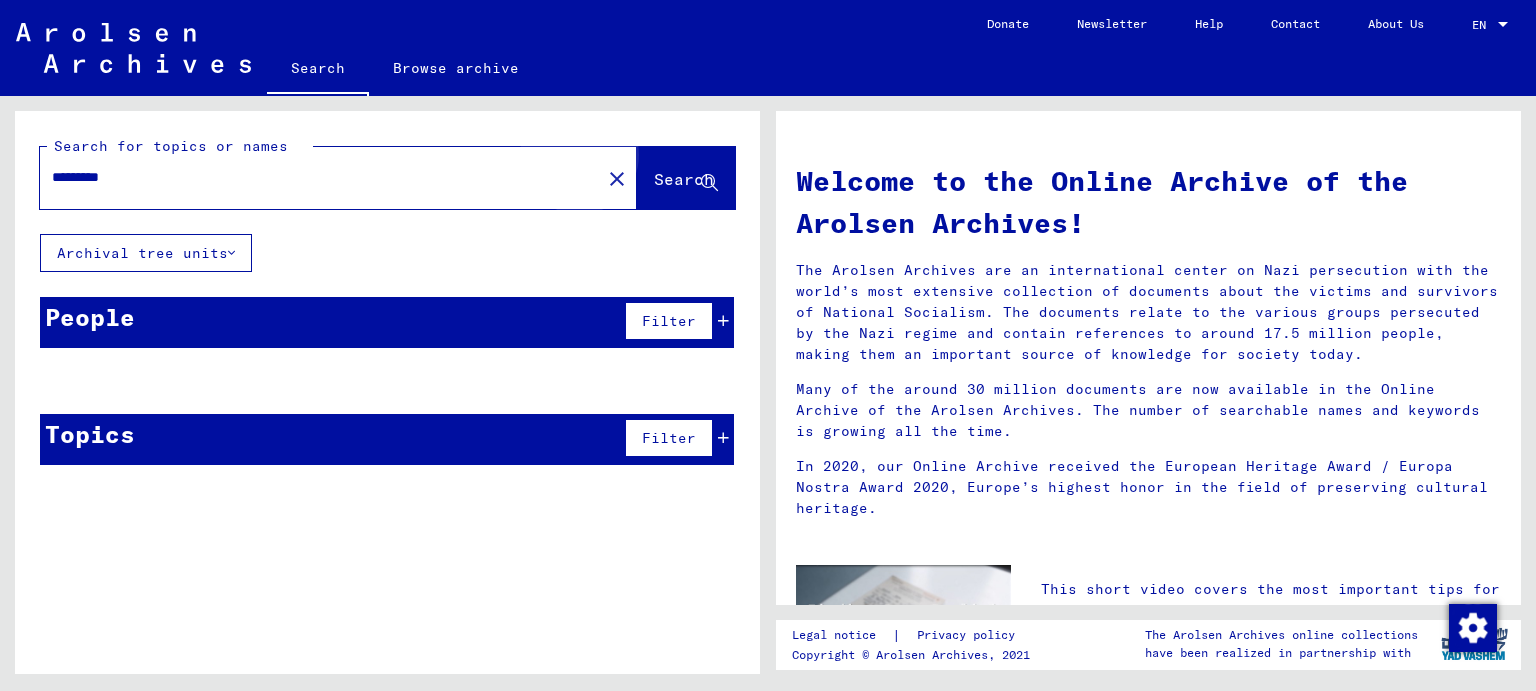 click on "Search" 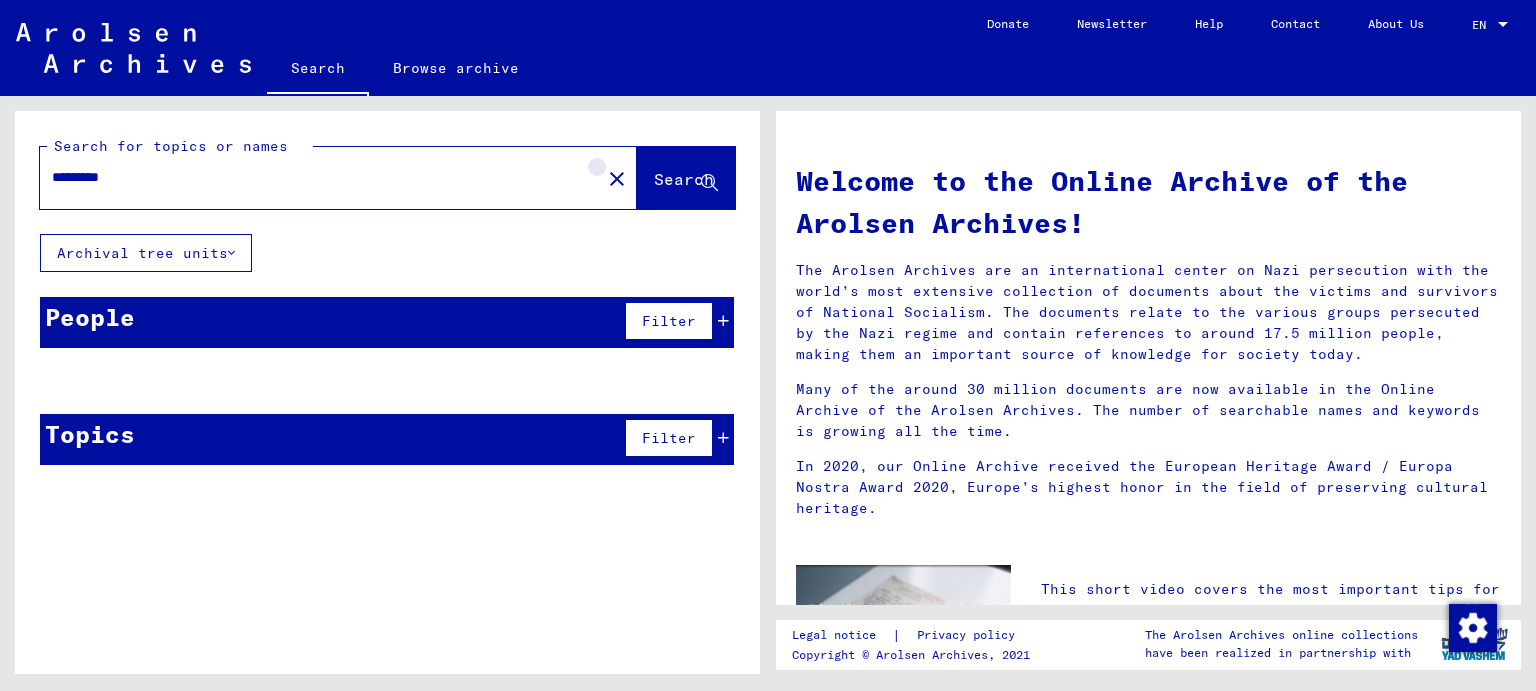 click on "close" 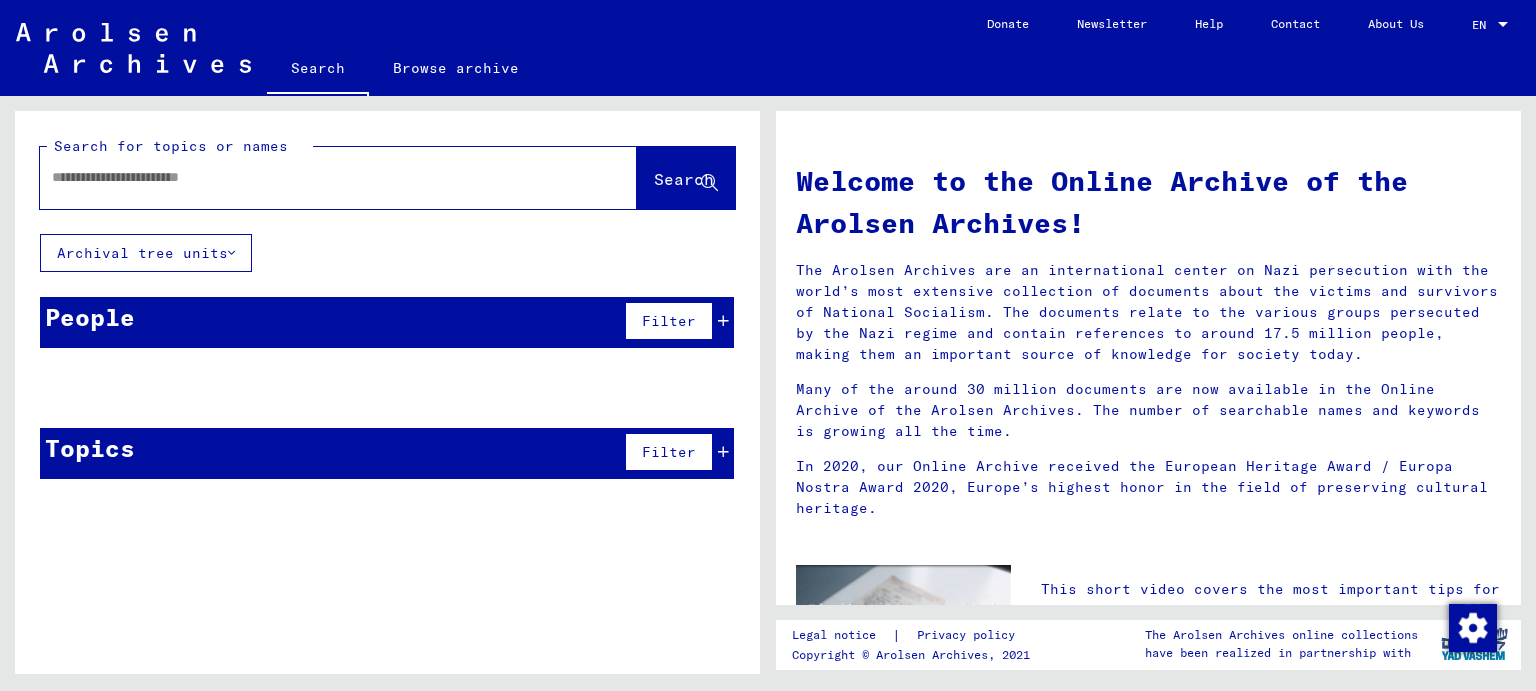 click at bounding box center [314, 177] 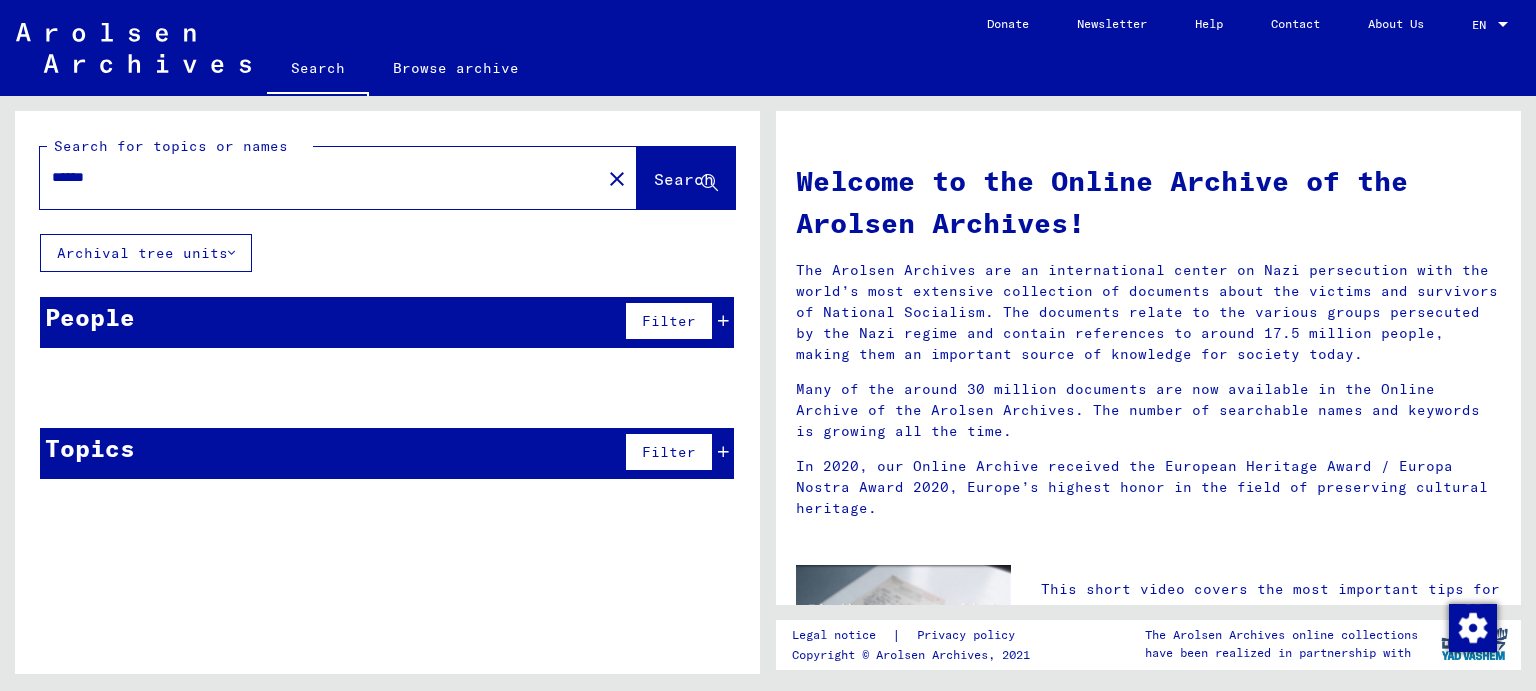 click on "******" at bounding box center [314, 177] 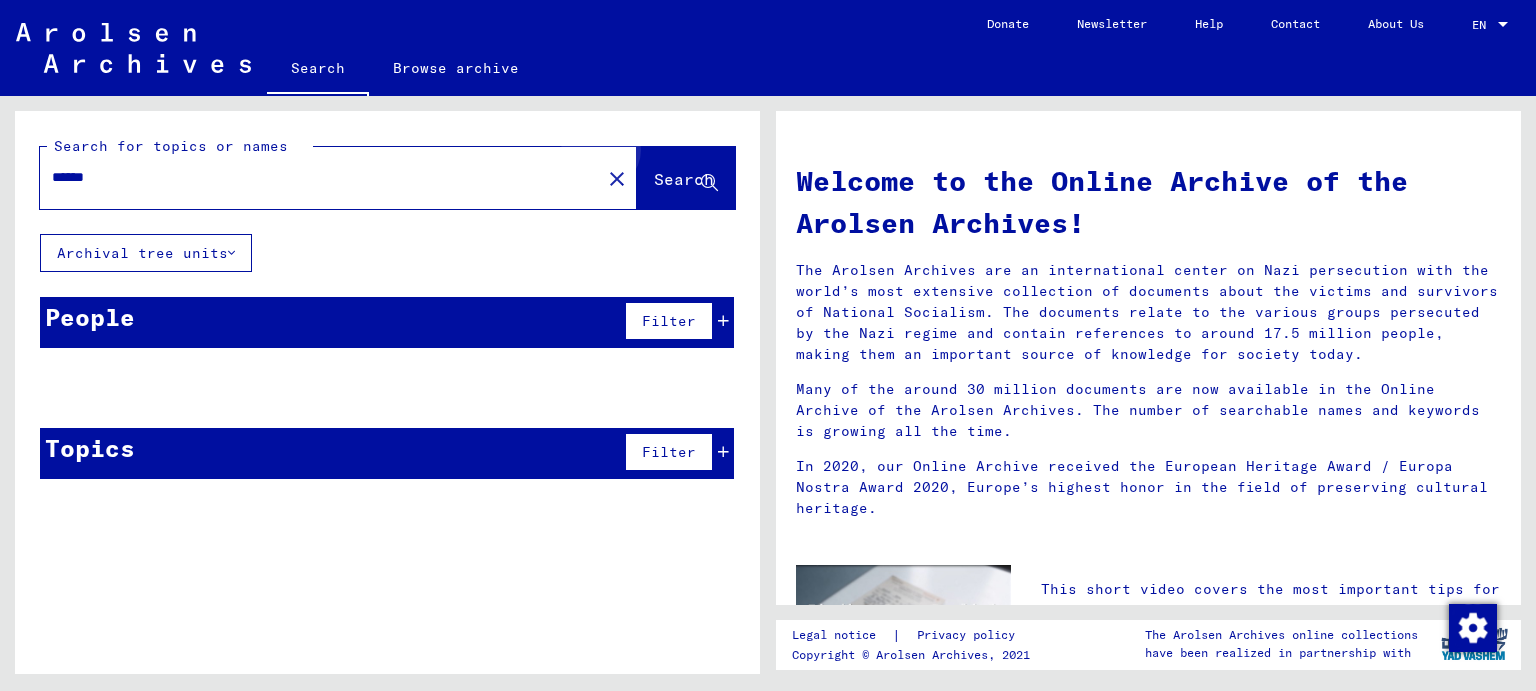 click on "Search" 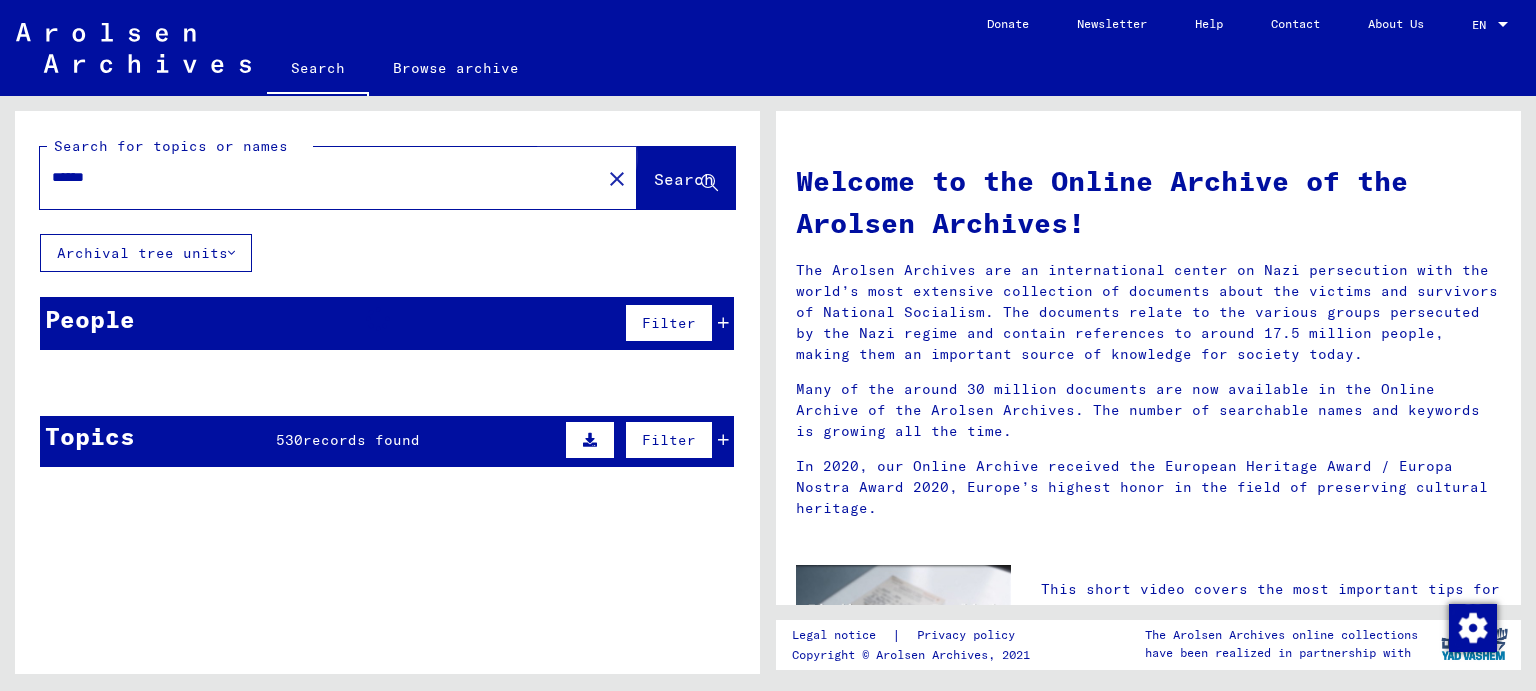 click on "Search" 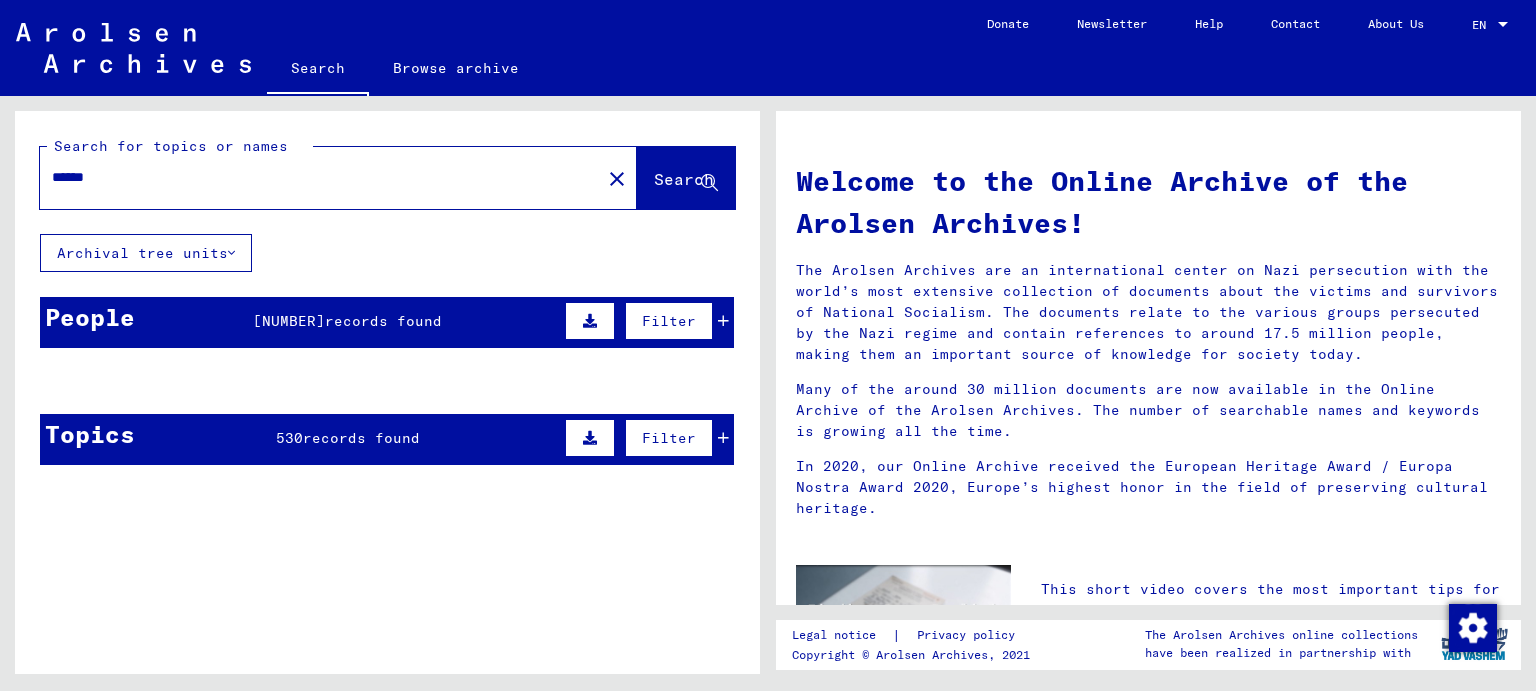 click on "Filter" at bounding box center [669, 438] 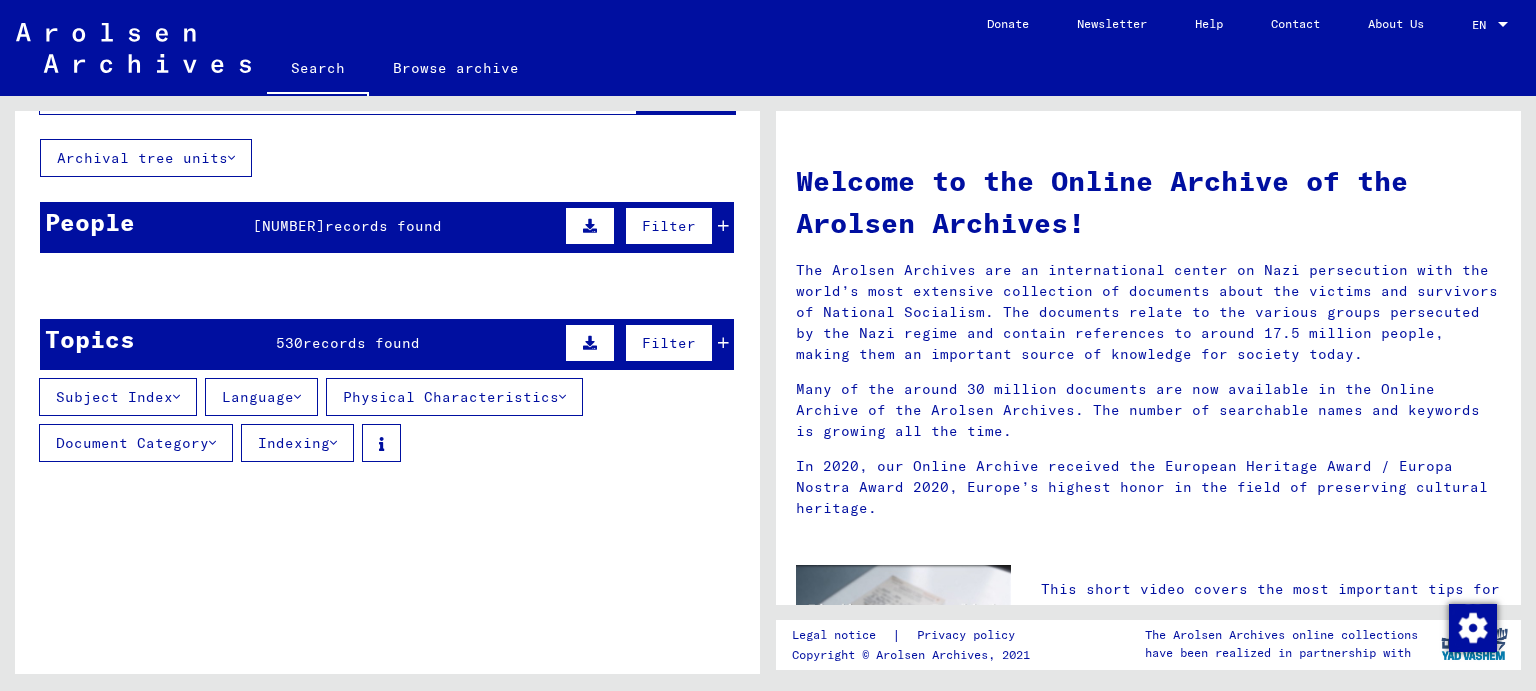 scroll, scrollTop: 132, scrollLeft: 0, axis: vertical 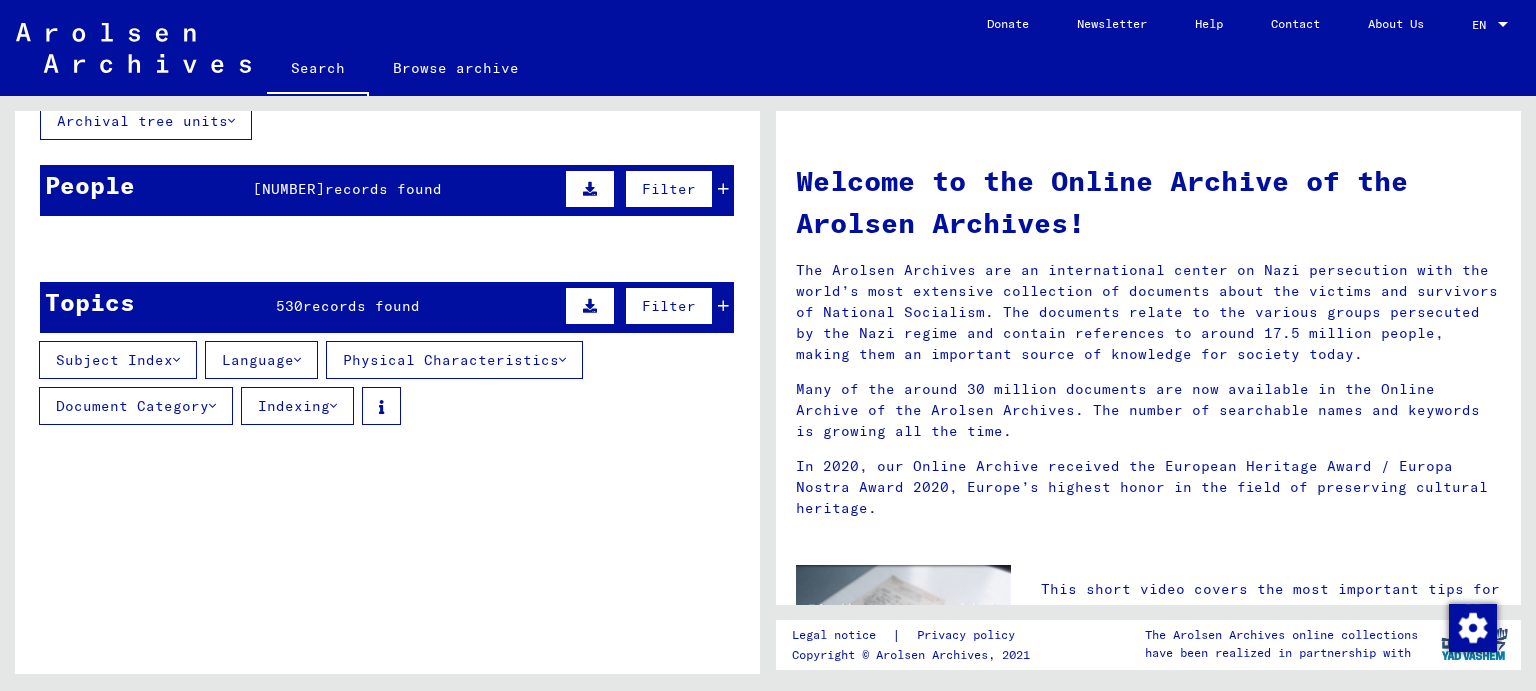 click on "Subject Index" at bounding box center (118, 360) 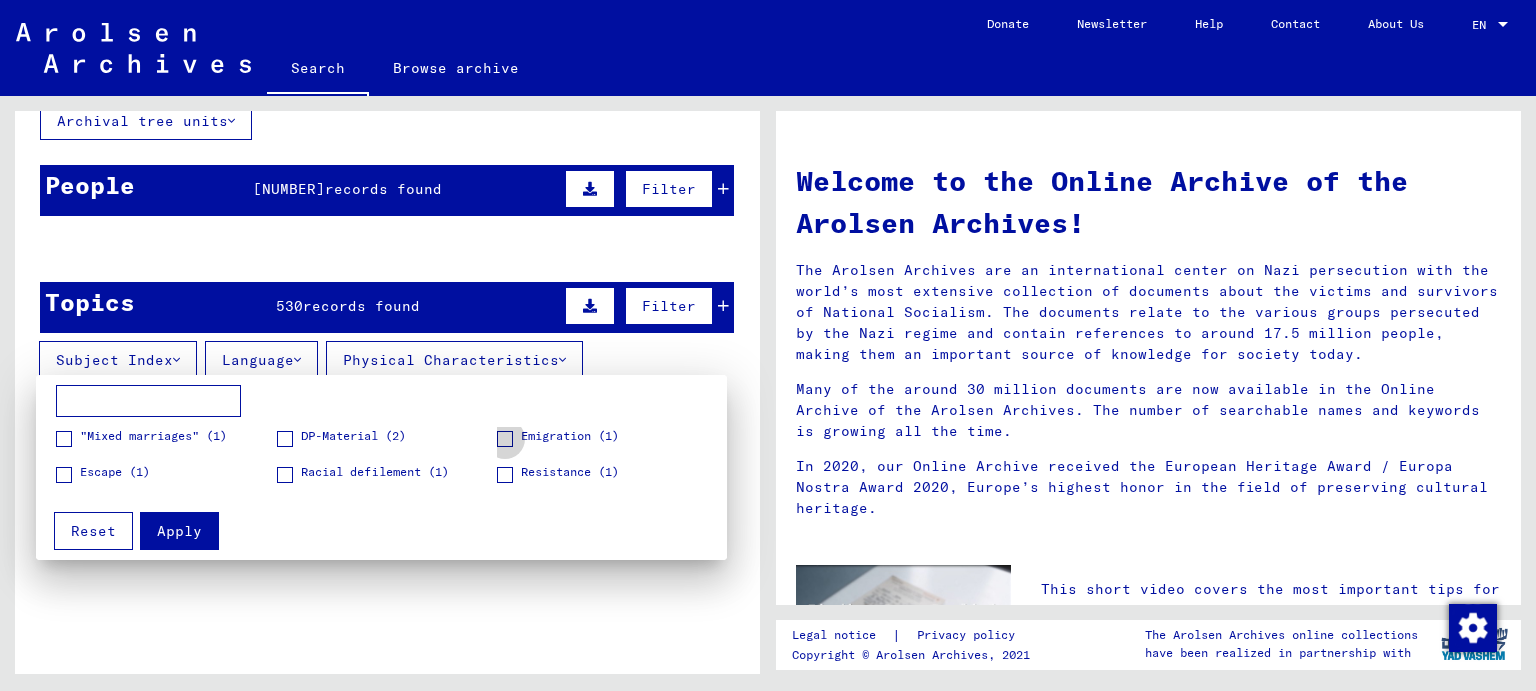 click at bounding box center (505, 439) 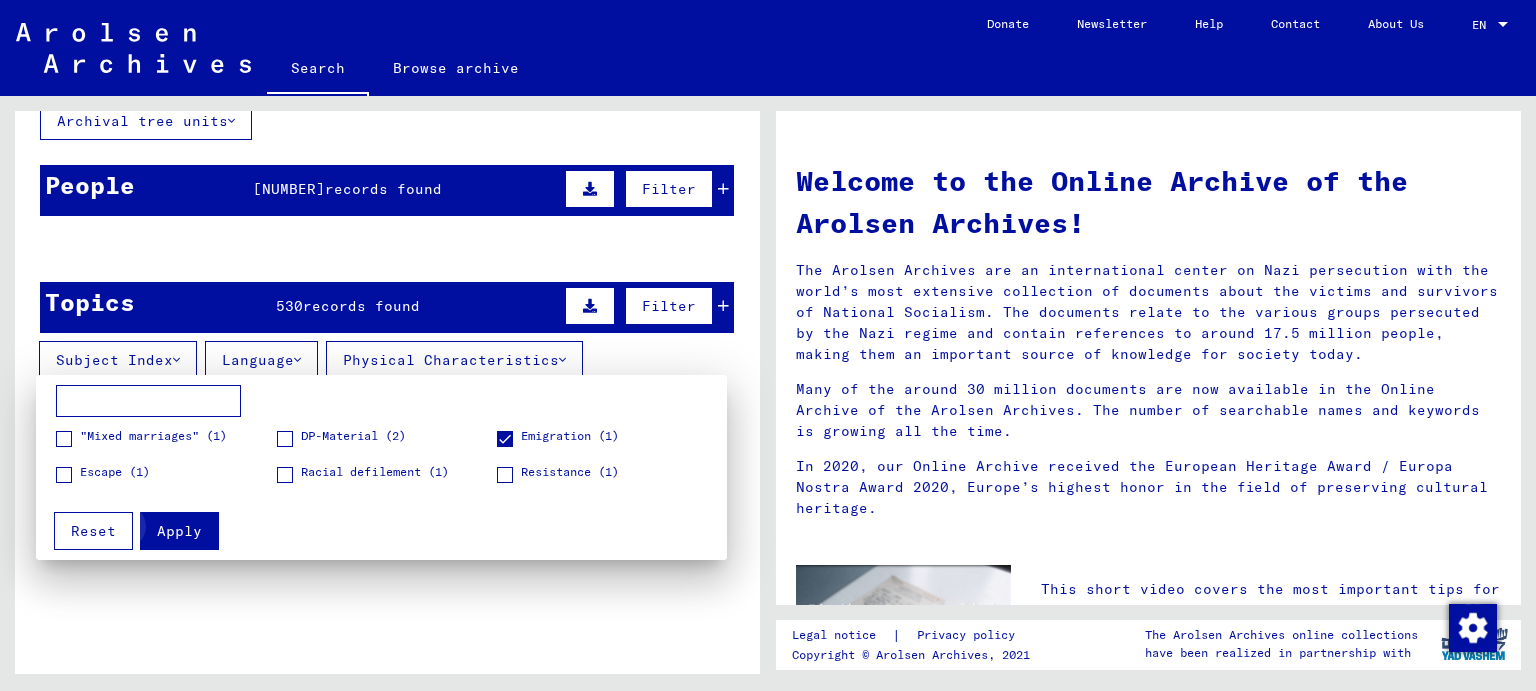 click on "Apply" at bounding box center (179, 531) 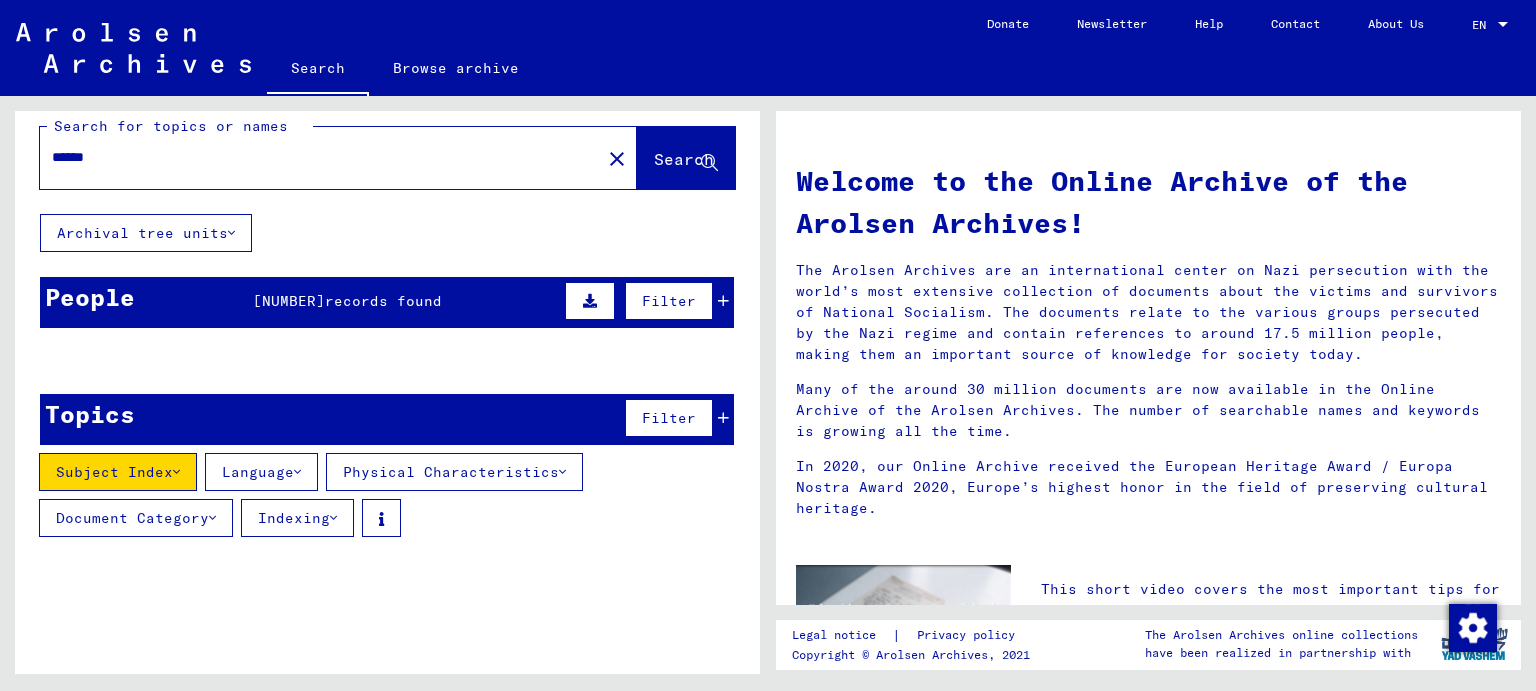 scroll, scrollTop: 16, scrollLeft: 0, axis: vertical 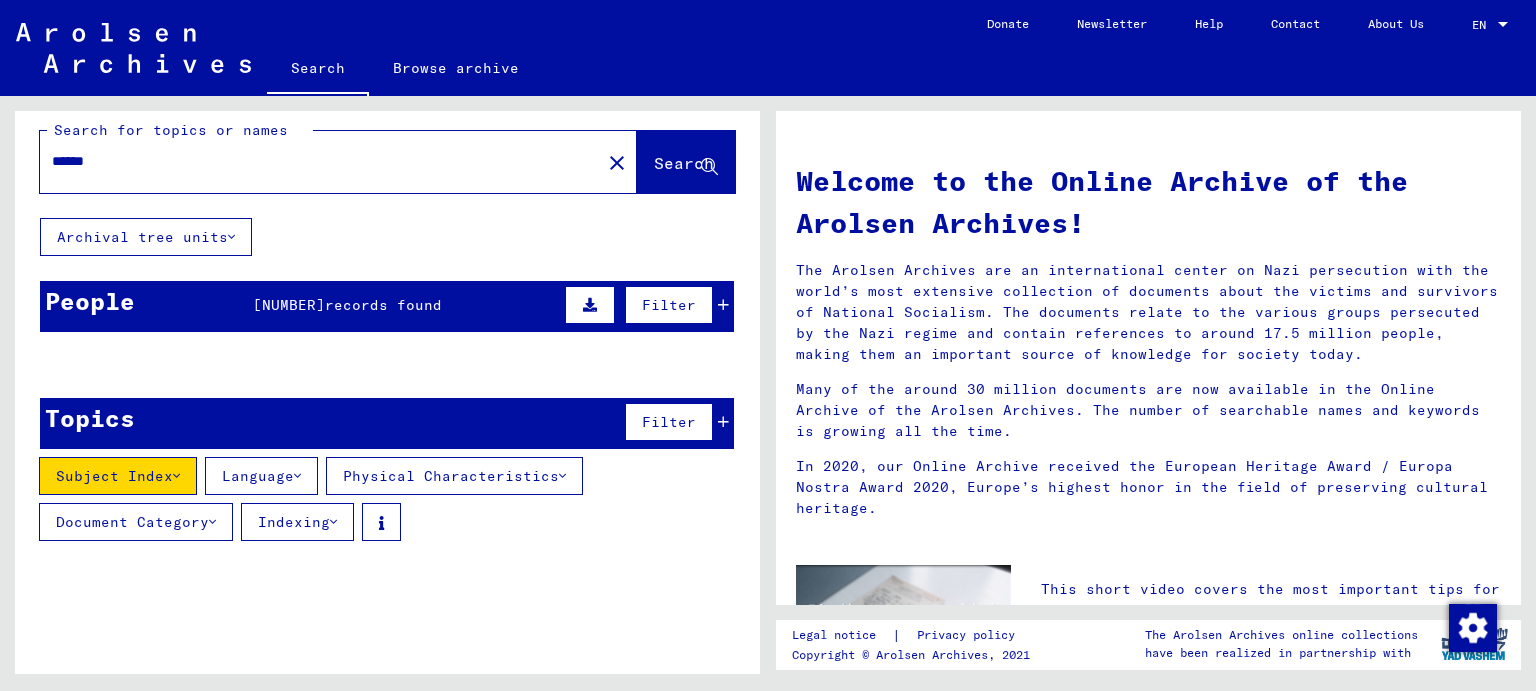 click on "Language" at bounding box center [261, 476] 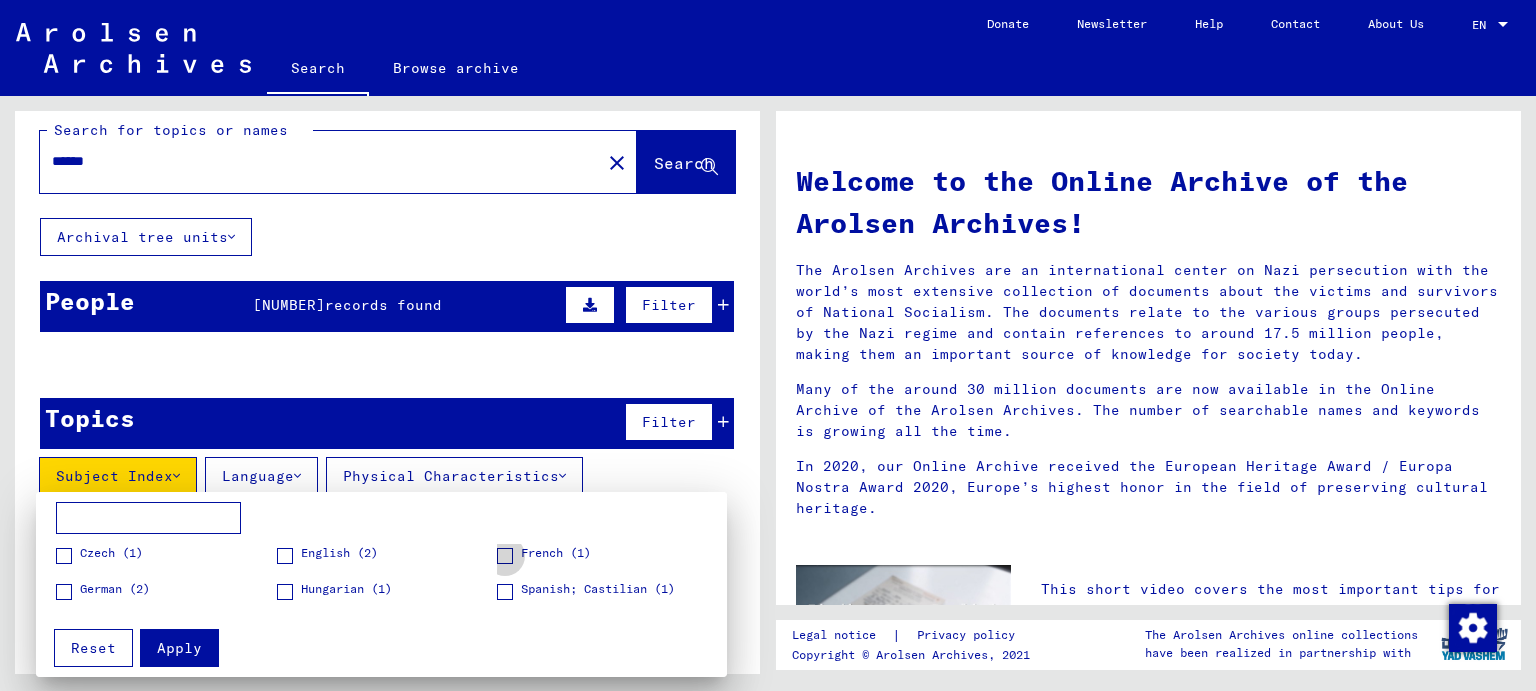 click at bounding box center [505, 556] 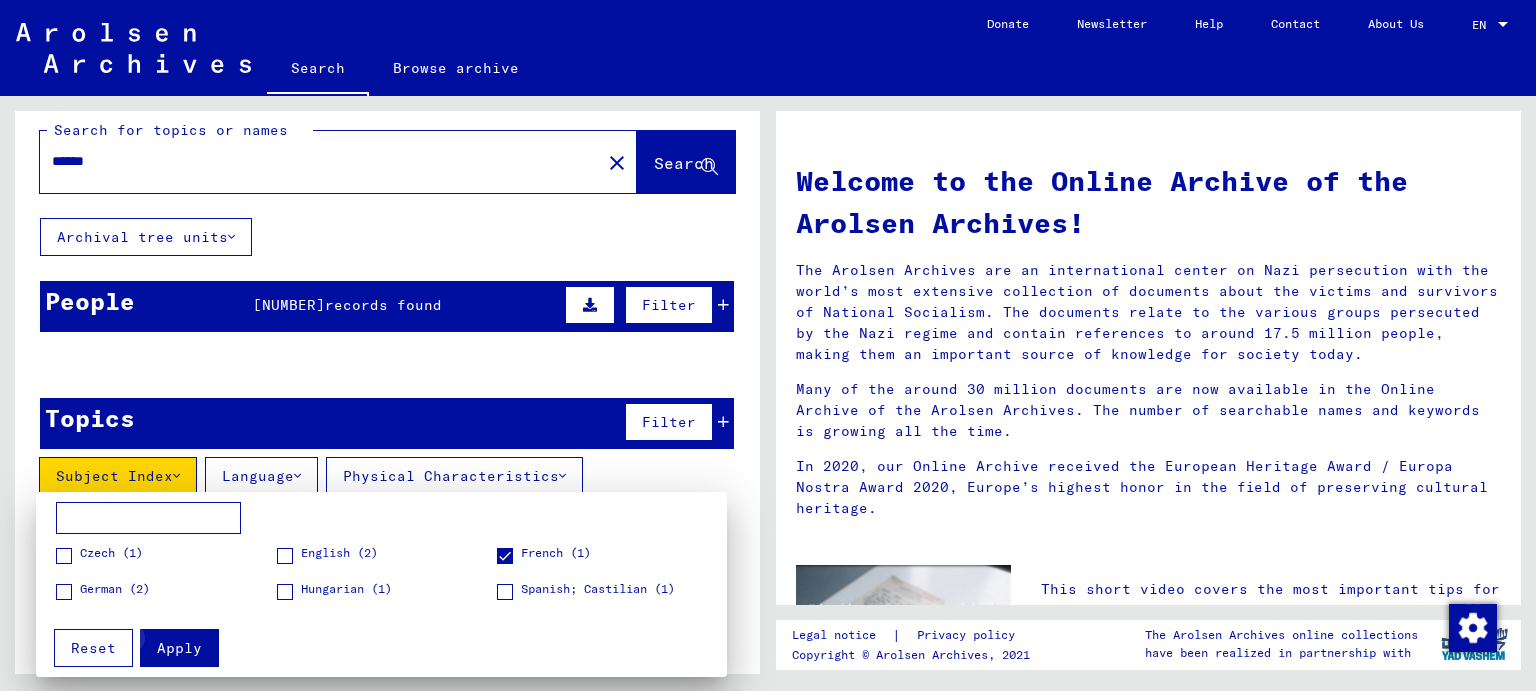 click on "Apply" at bounding box center [179, 648] 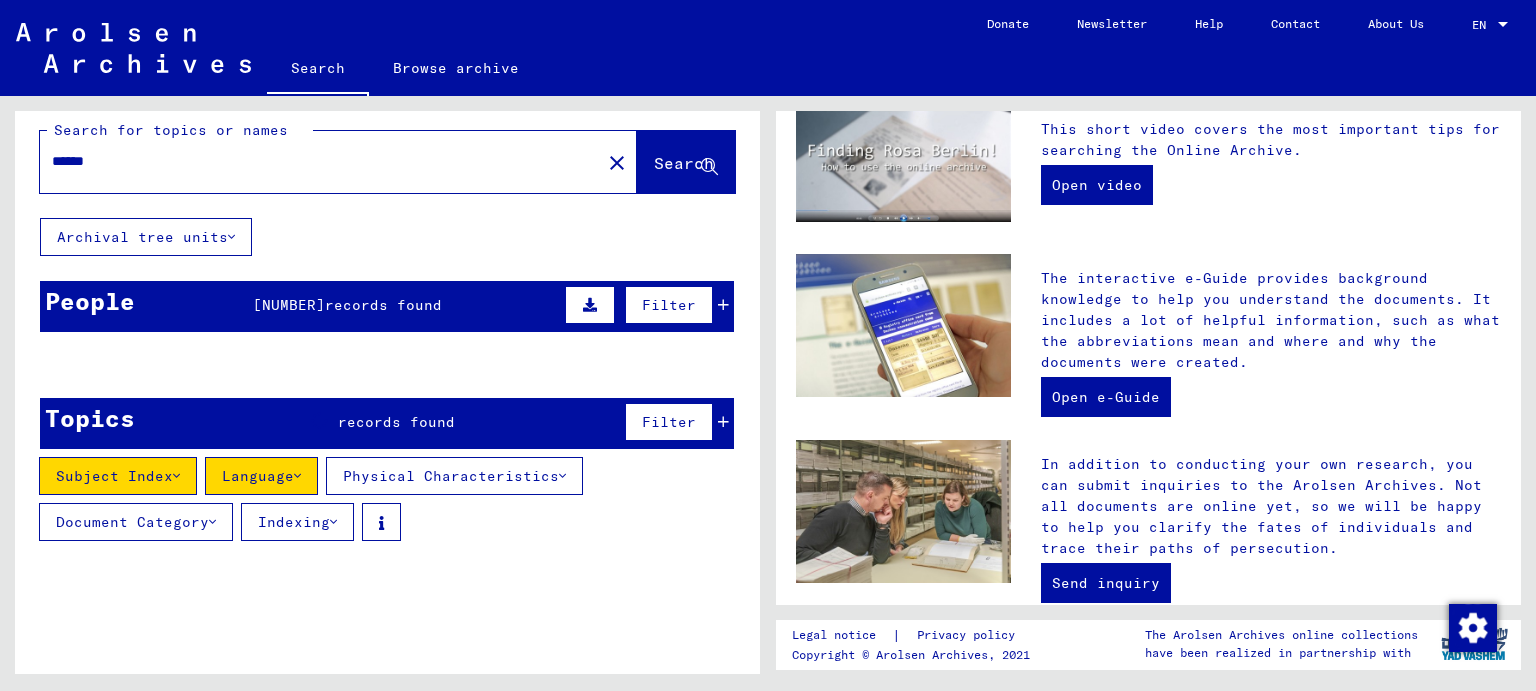 scroll, scrollTop: 463, scrollLeft: 0, axis: vertical 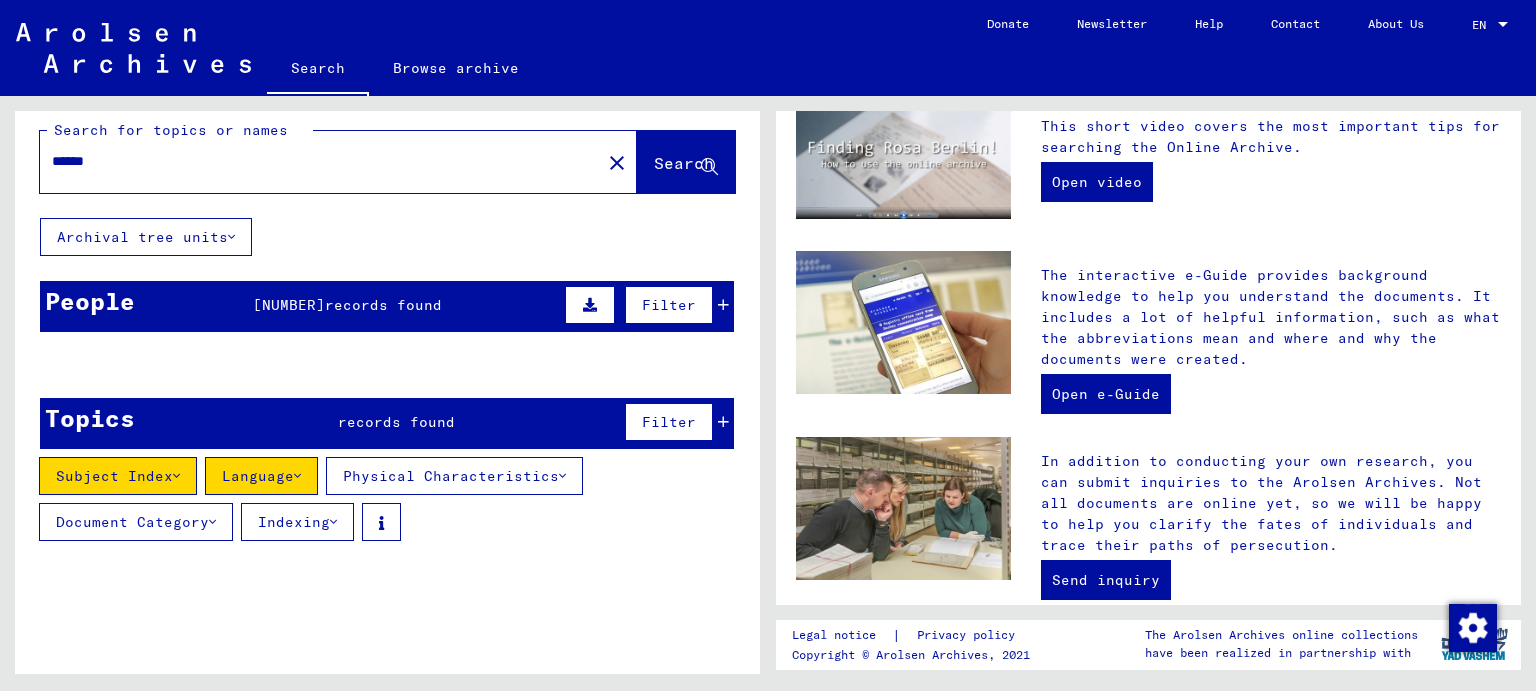 click at bounding box center (590, 305) 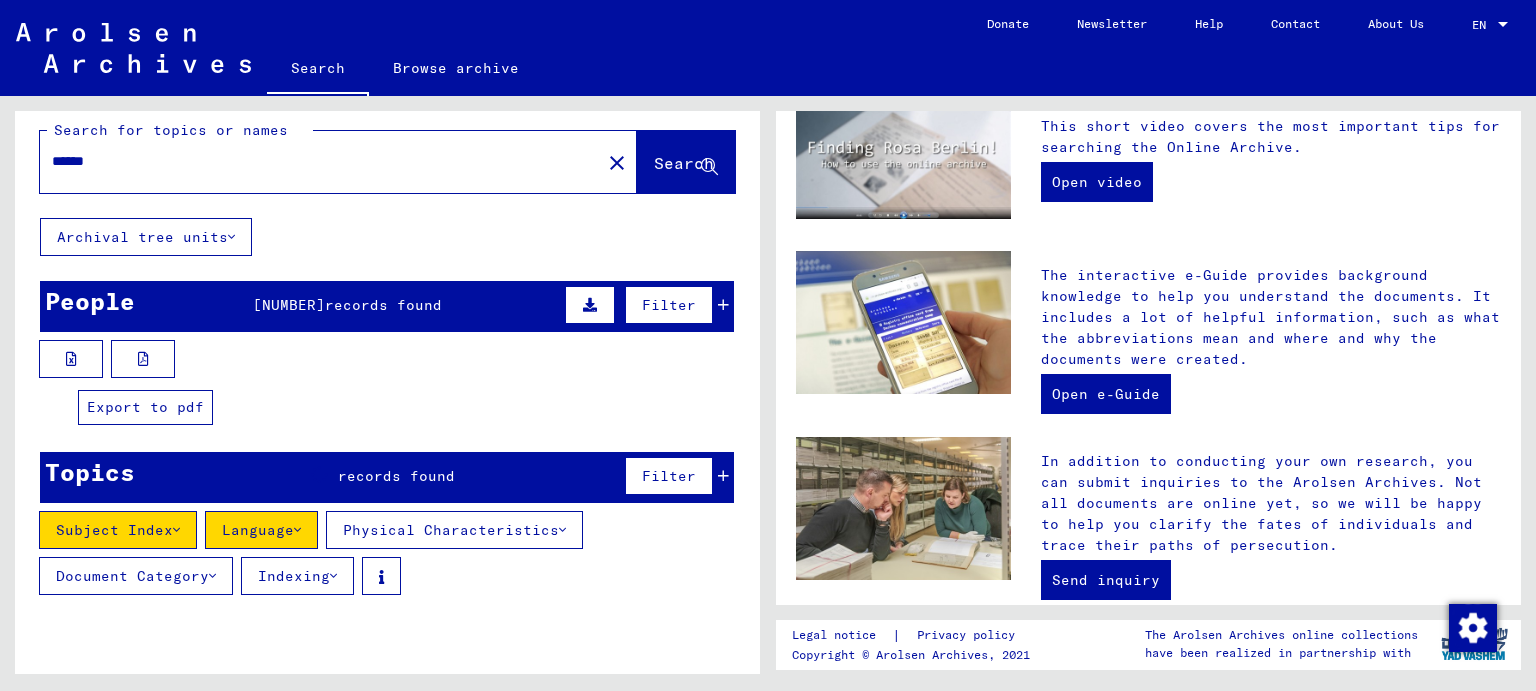 click at bounding box center [143, 359] 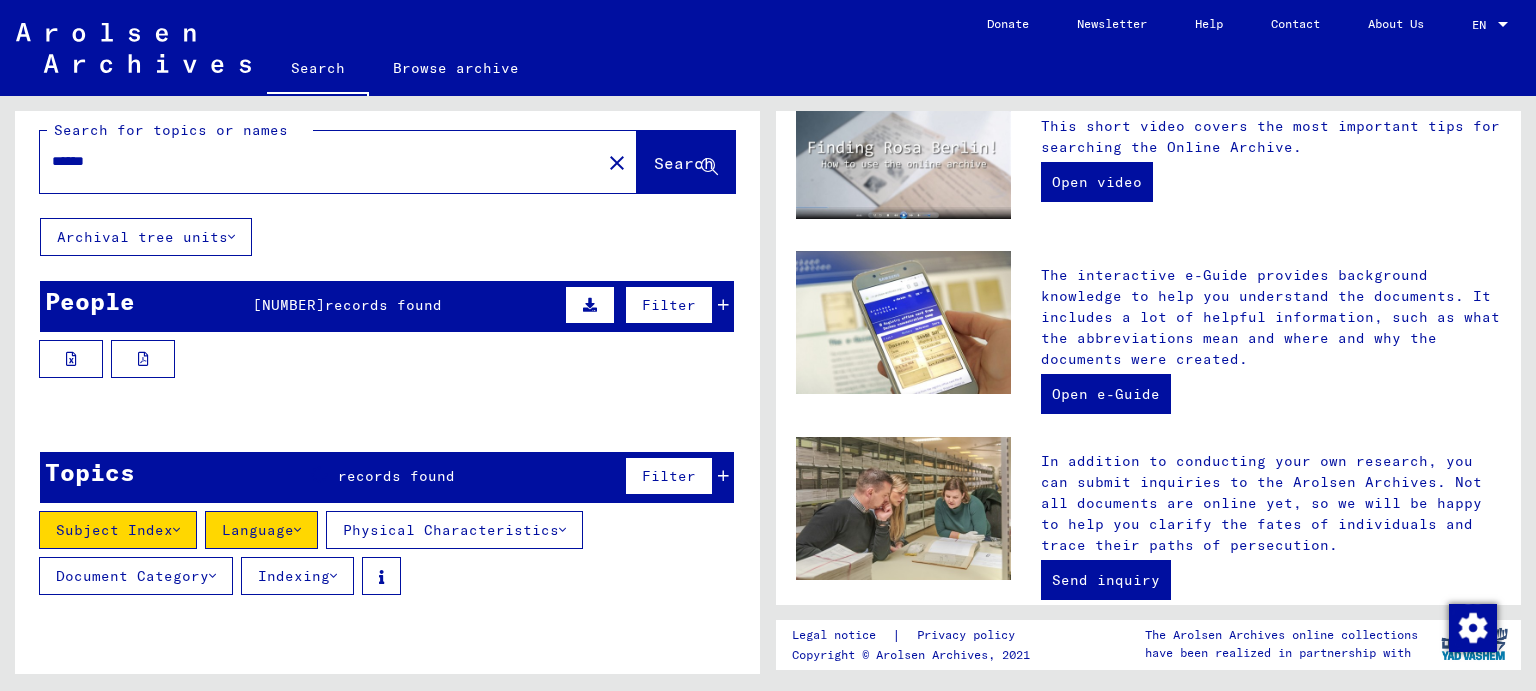 click on "Last Name" at bounding box center [100, 414] 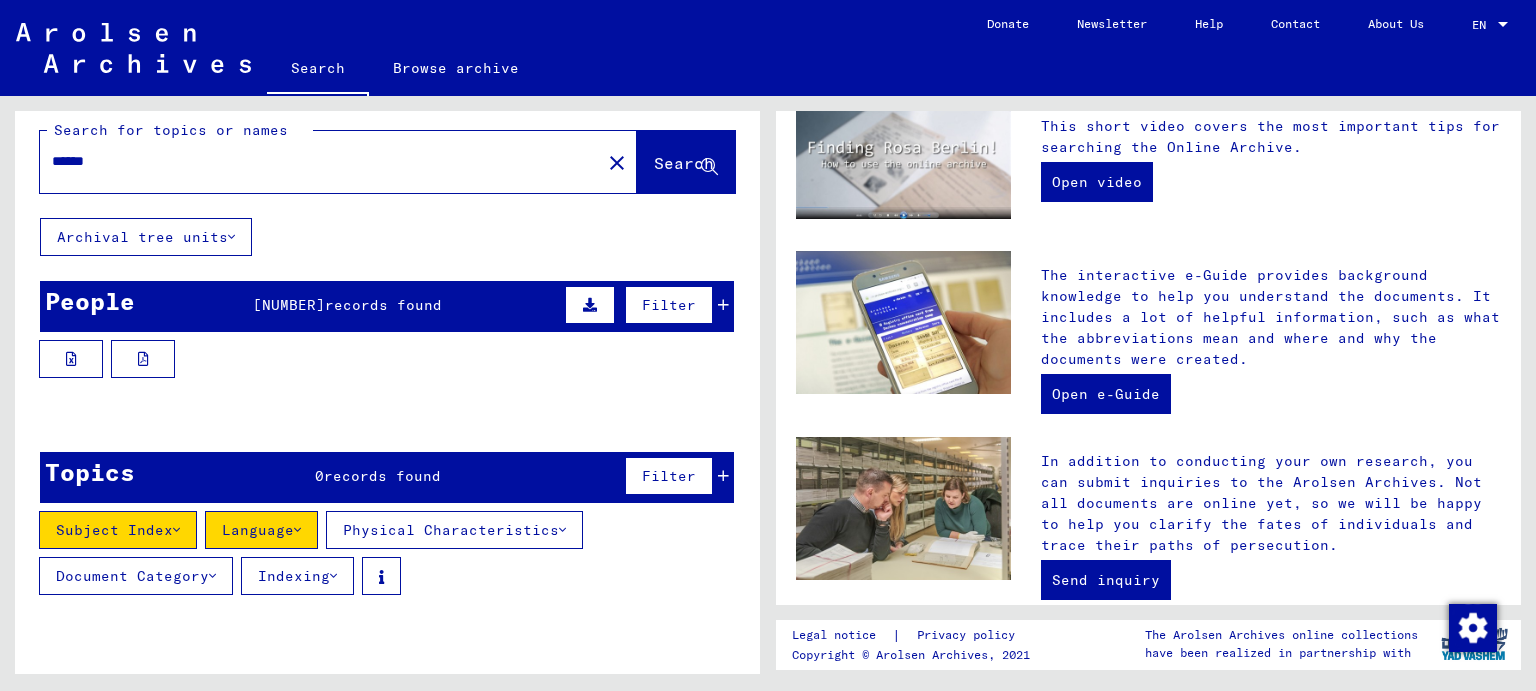 scroll, scrollTop: 16, scrollLeft: 0, axis: vertical 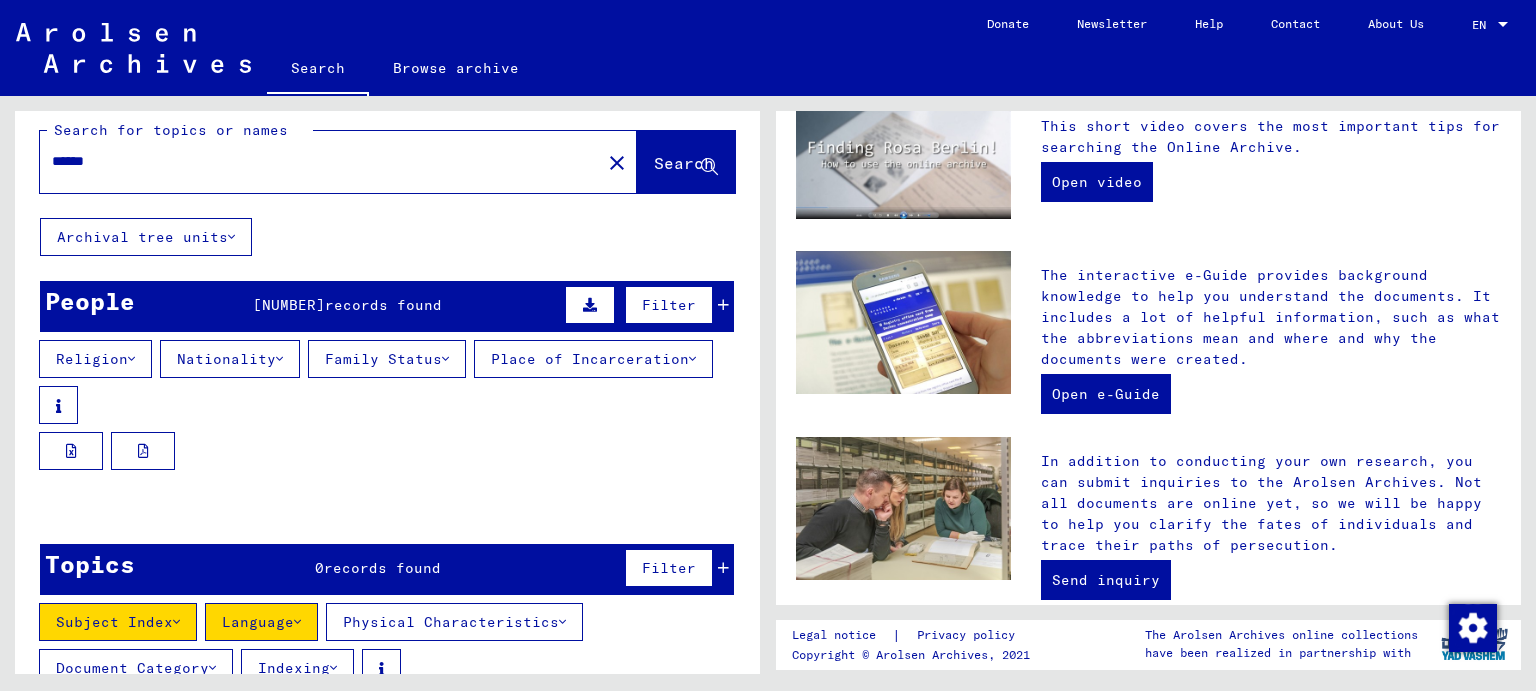 click on "Place of Incarceration" at bounding box center (593, 359) 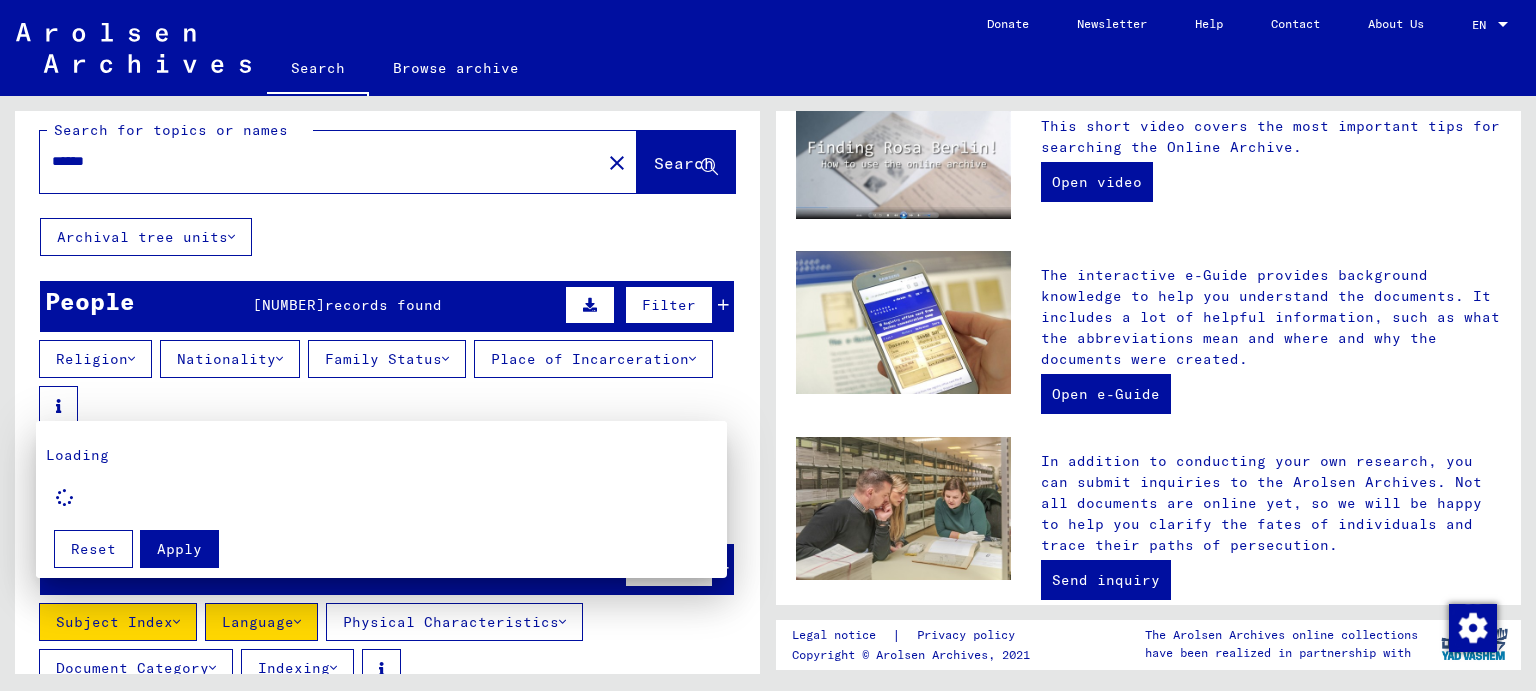 click at bounding box center (768, 345) 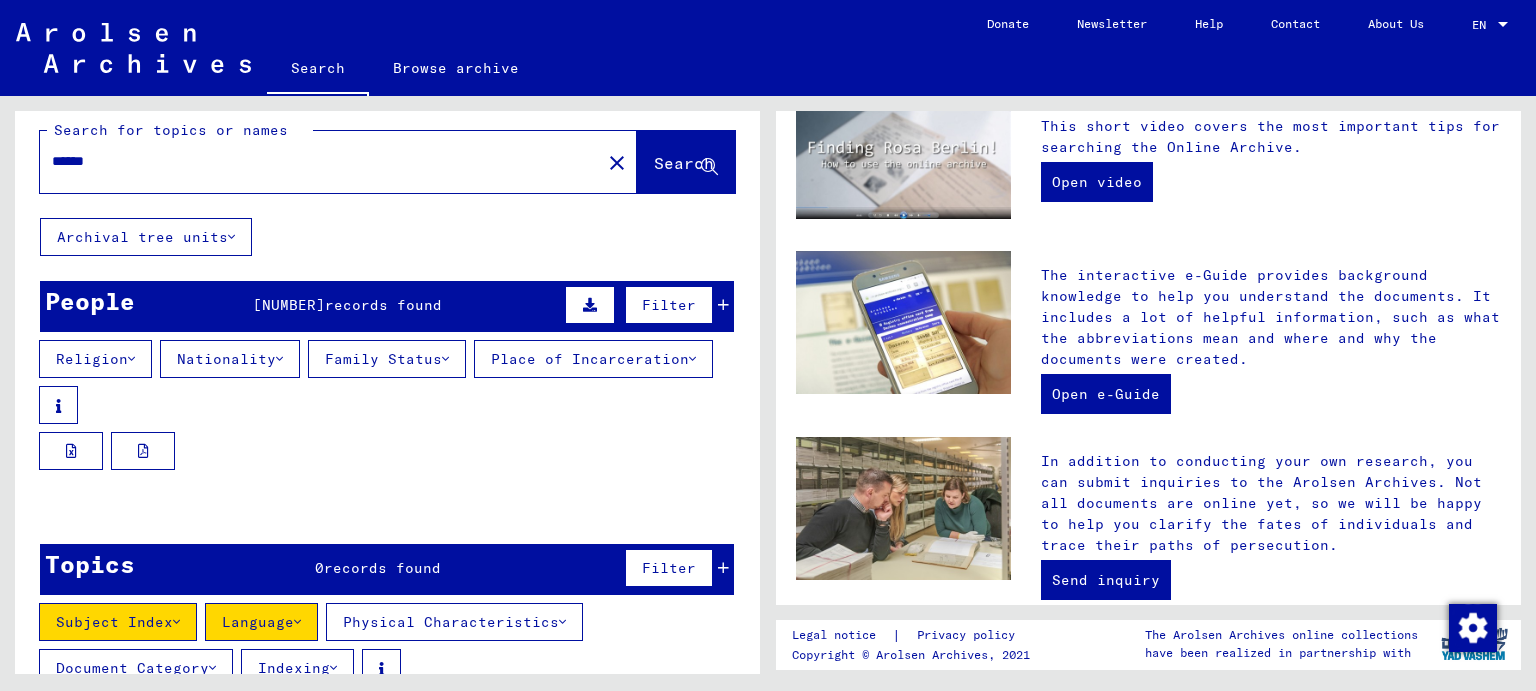 click at bounding box center [279, 359] 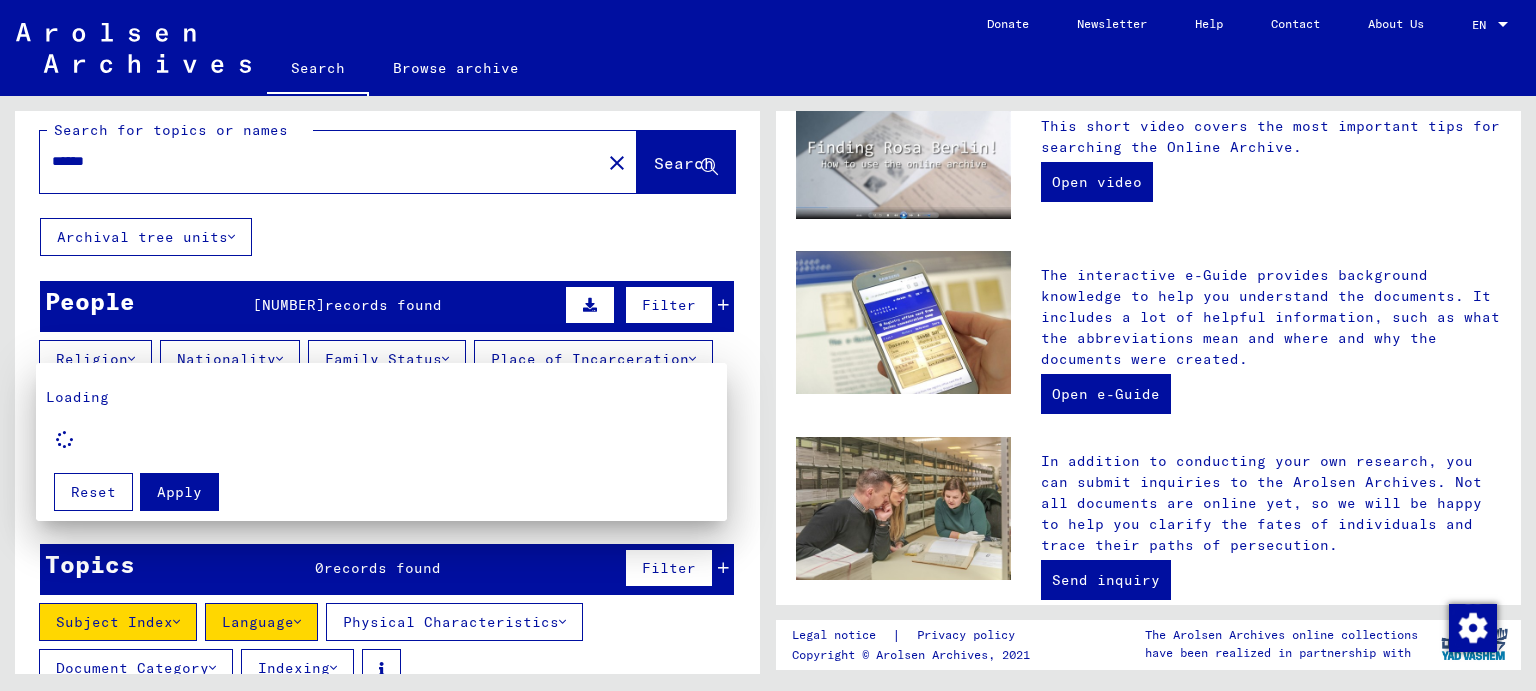 click at bounding box center [768, 345] 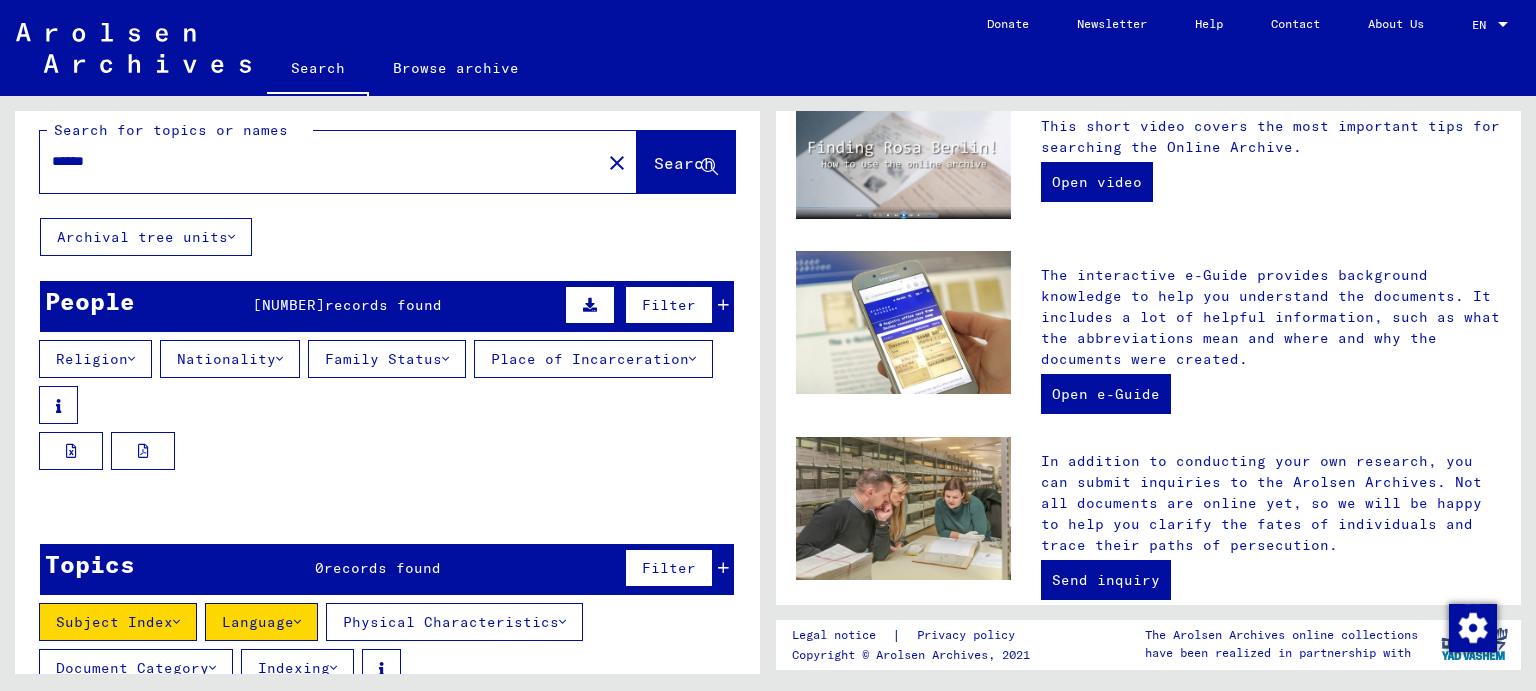 click on "Date of Birth" at bounding box center [543, 506] 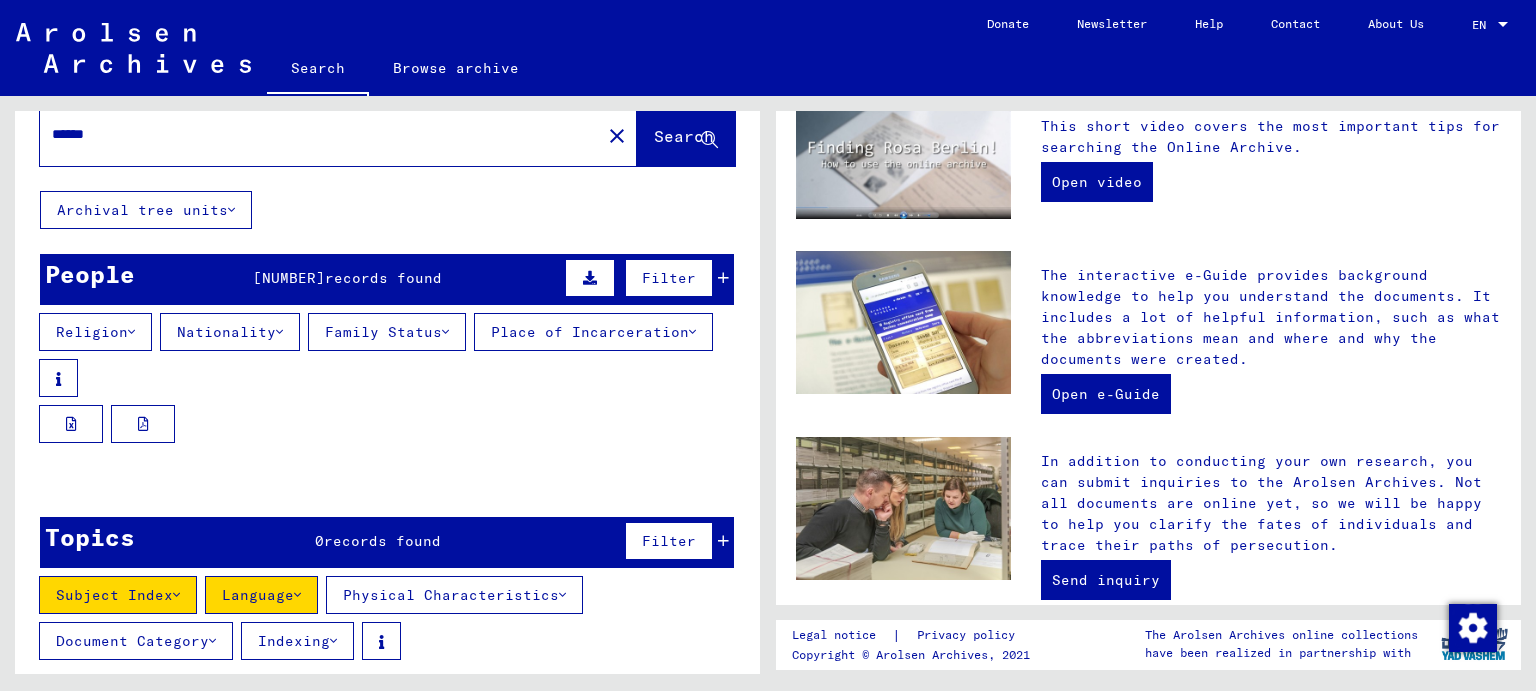 scroll, scrollTop: 44, scrollLeft: 0, axis: vertical 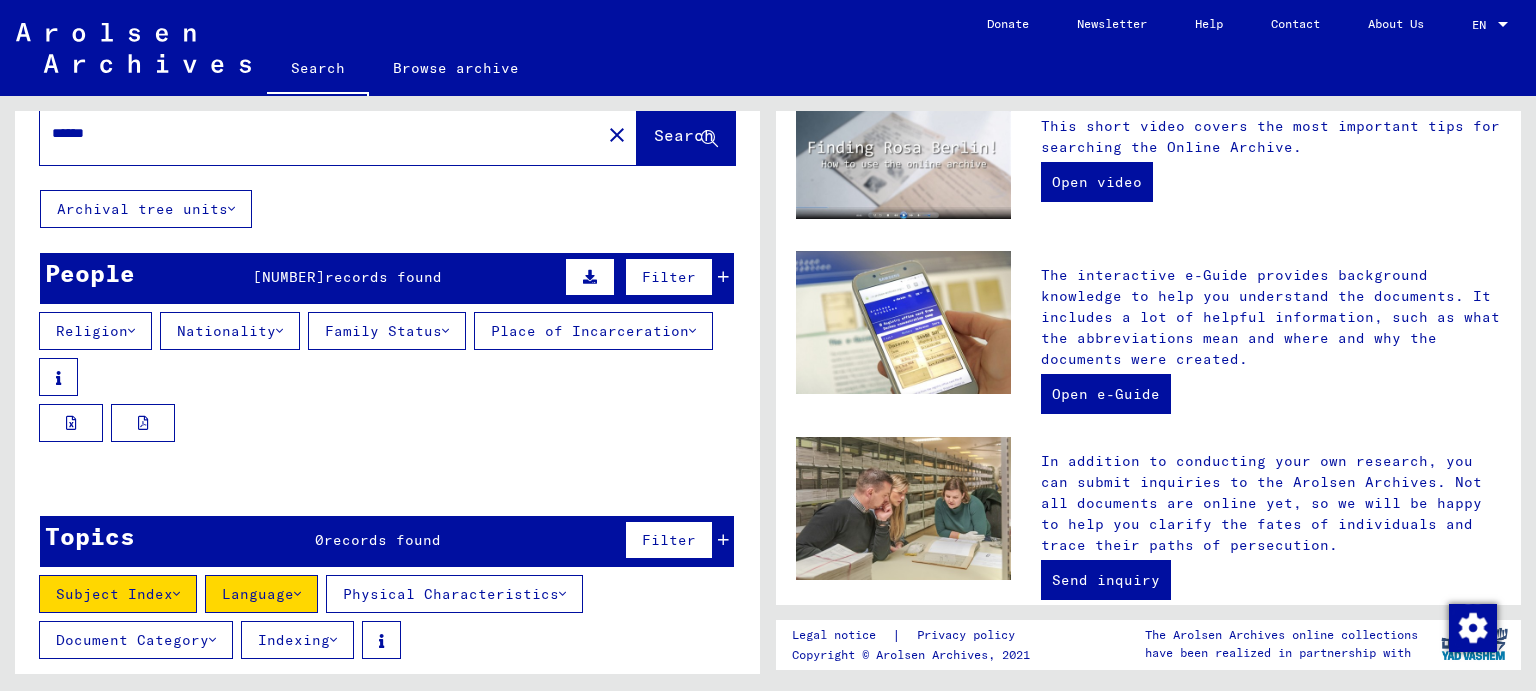 click on "Nationality" at bounding box center (230, 331) 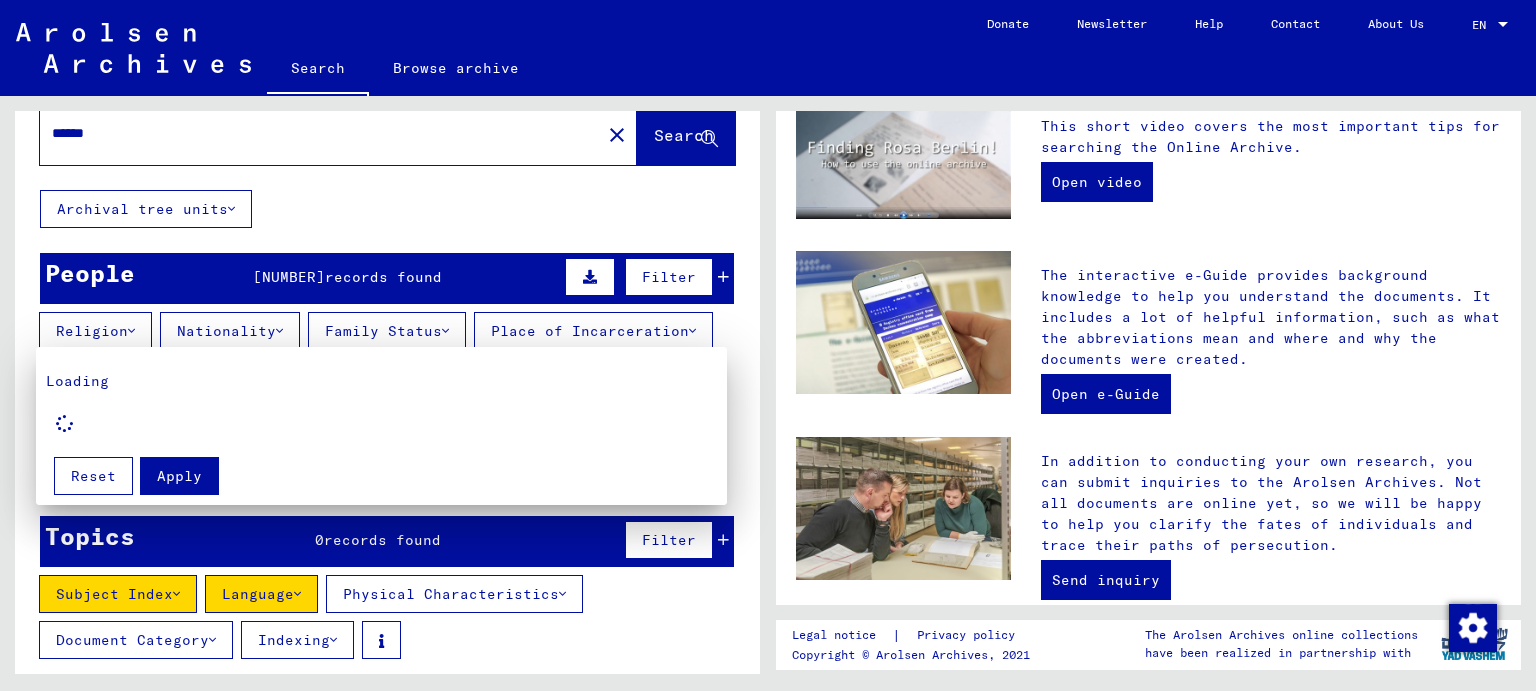 click at bounding box center [768, 345] 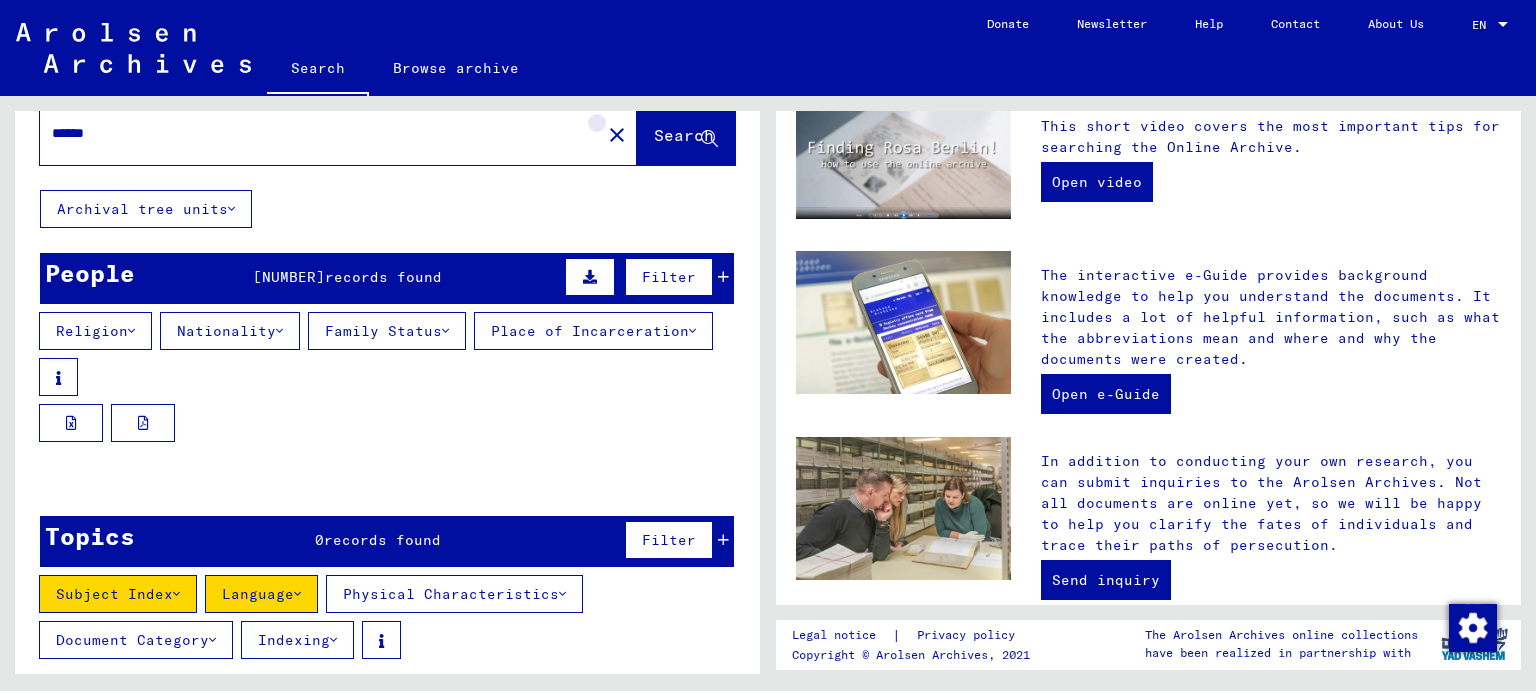 click on "close" 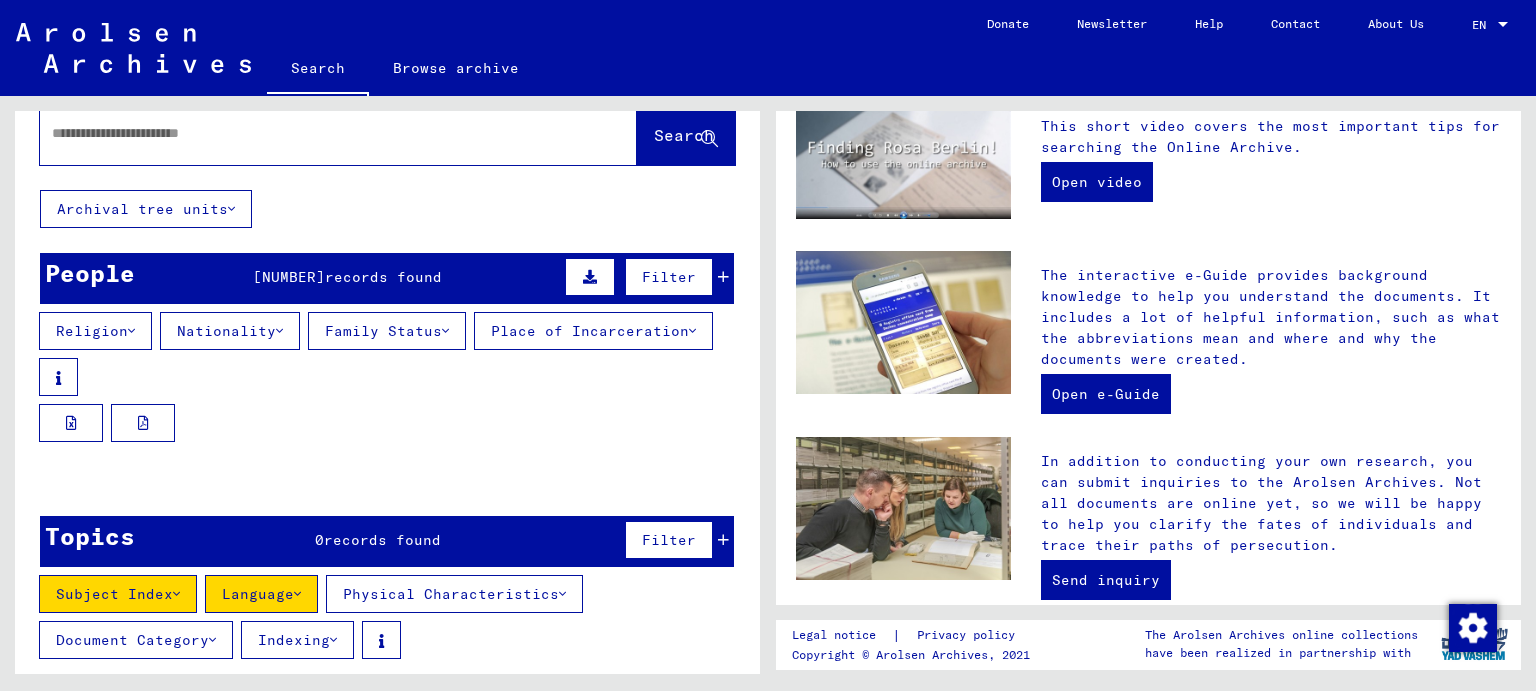 scroll, scrollTop: 40, scrollLeft: 0, axis: vertical 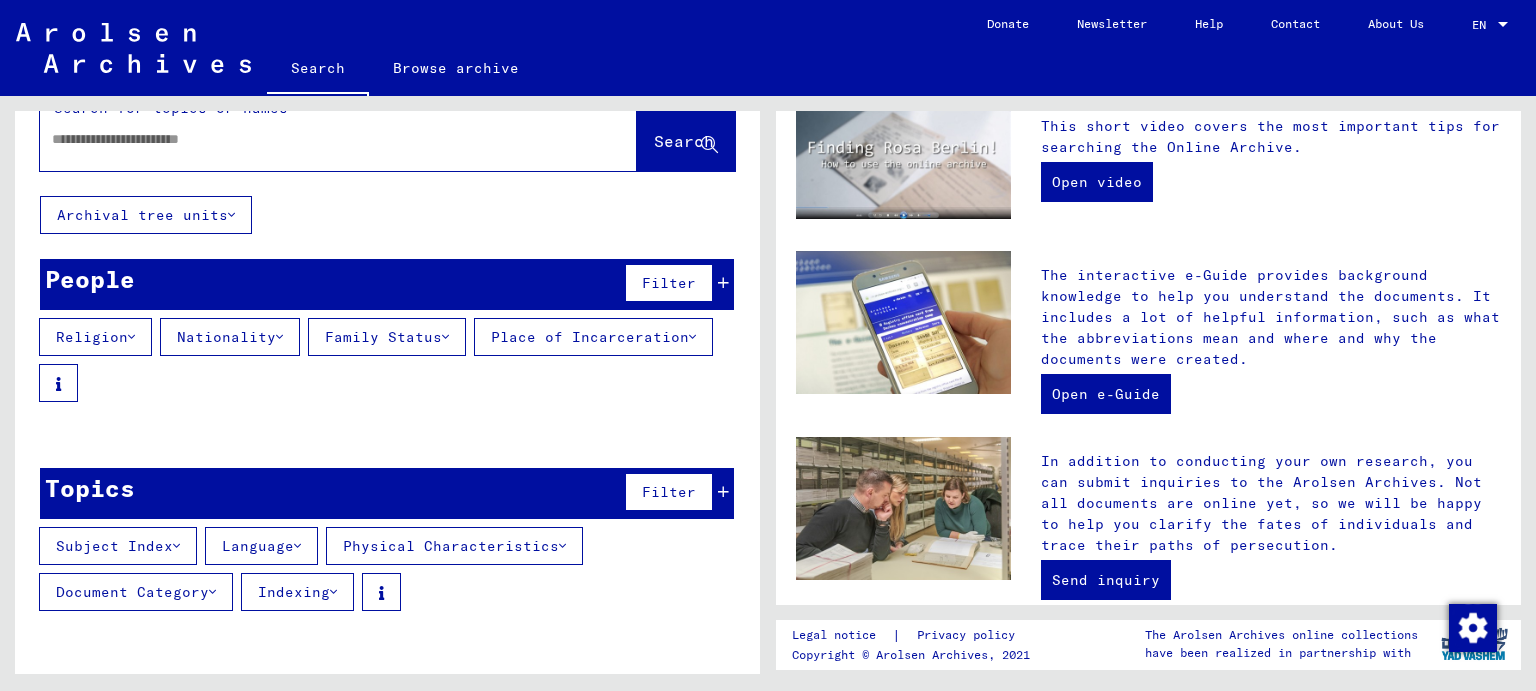 click at bounding box center (314, 139) 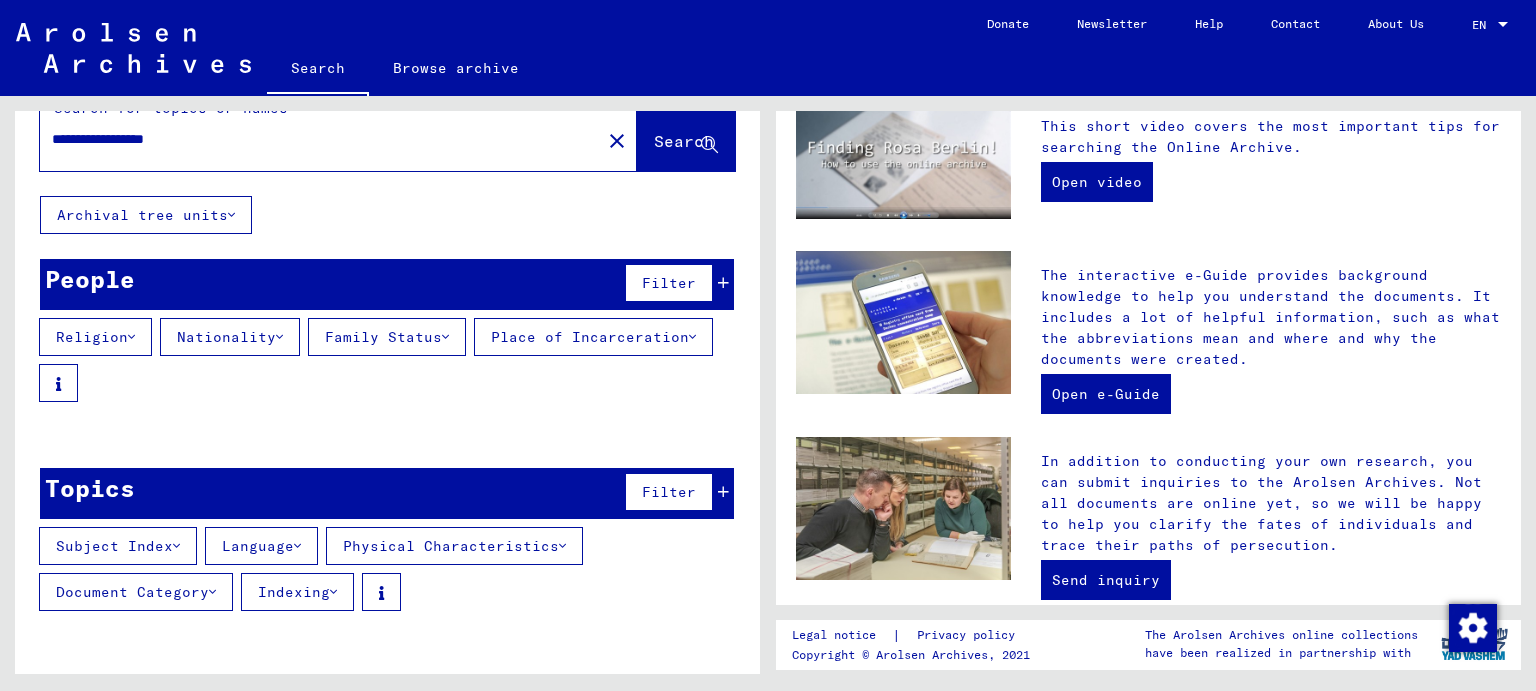 type on "**********" 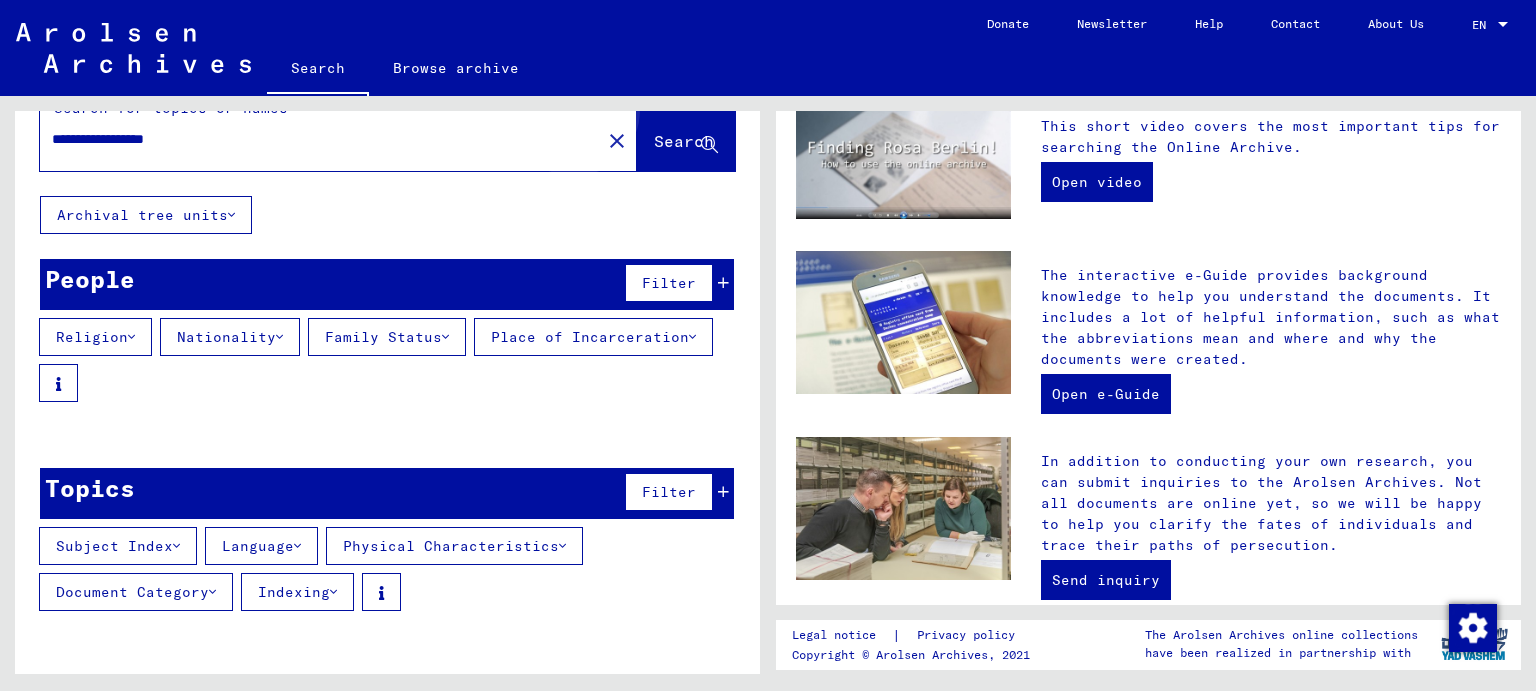 click on "Search" 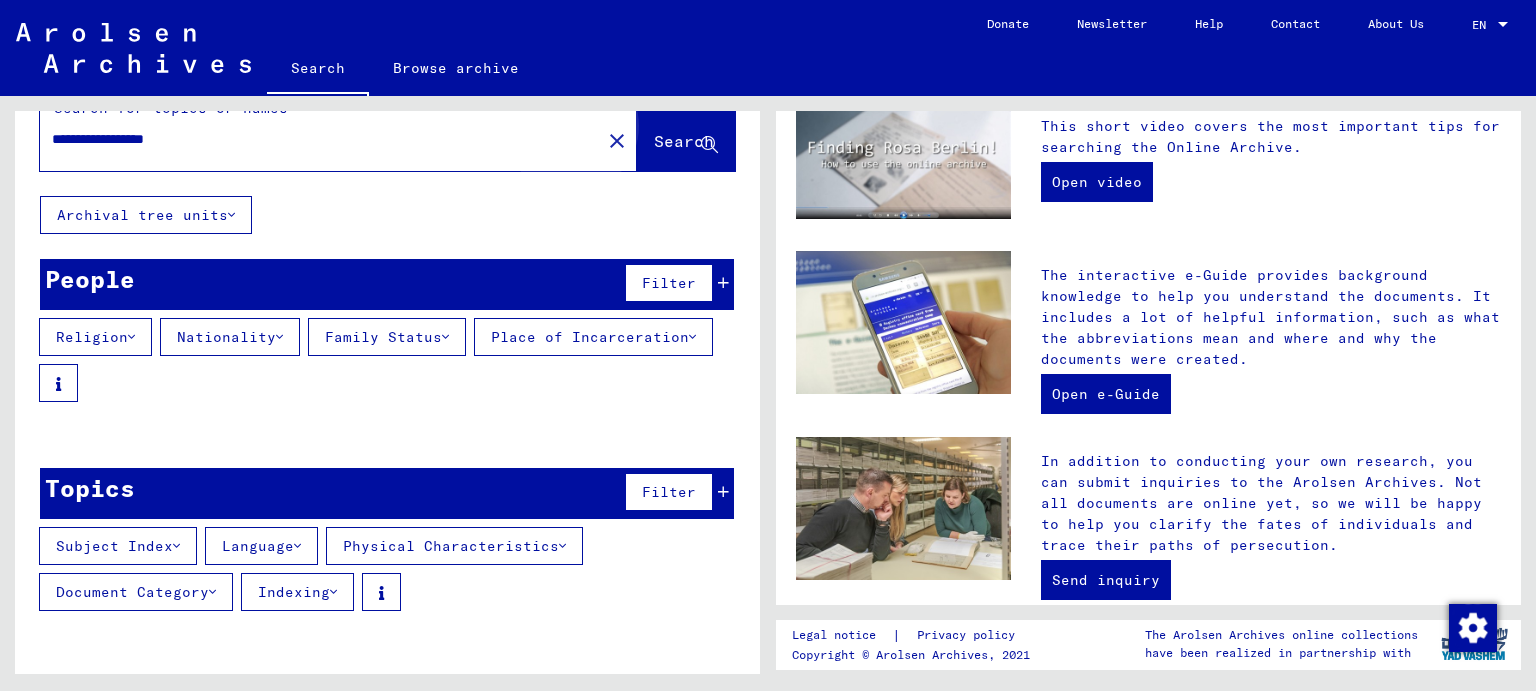 click on "Search" 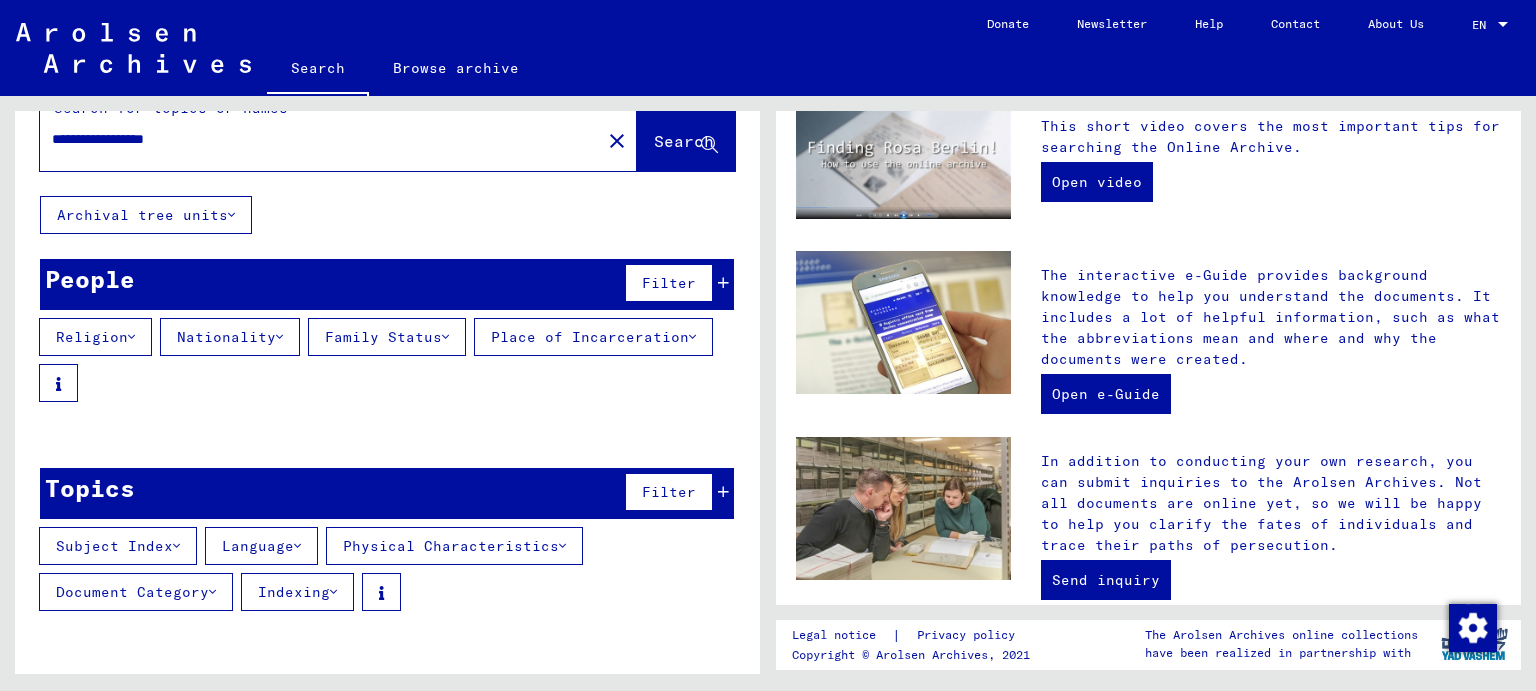 scroll, scrollTop: 40, scrollLeft: 0, axis: vertical 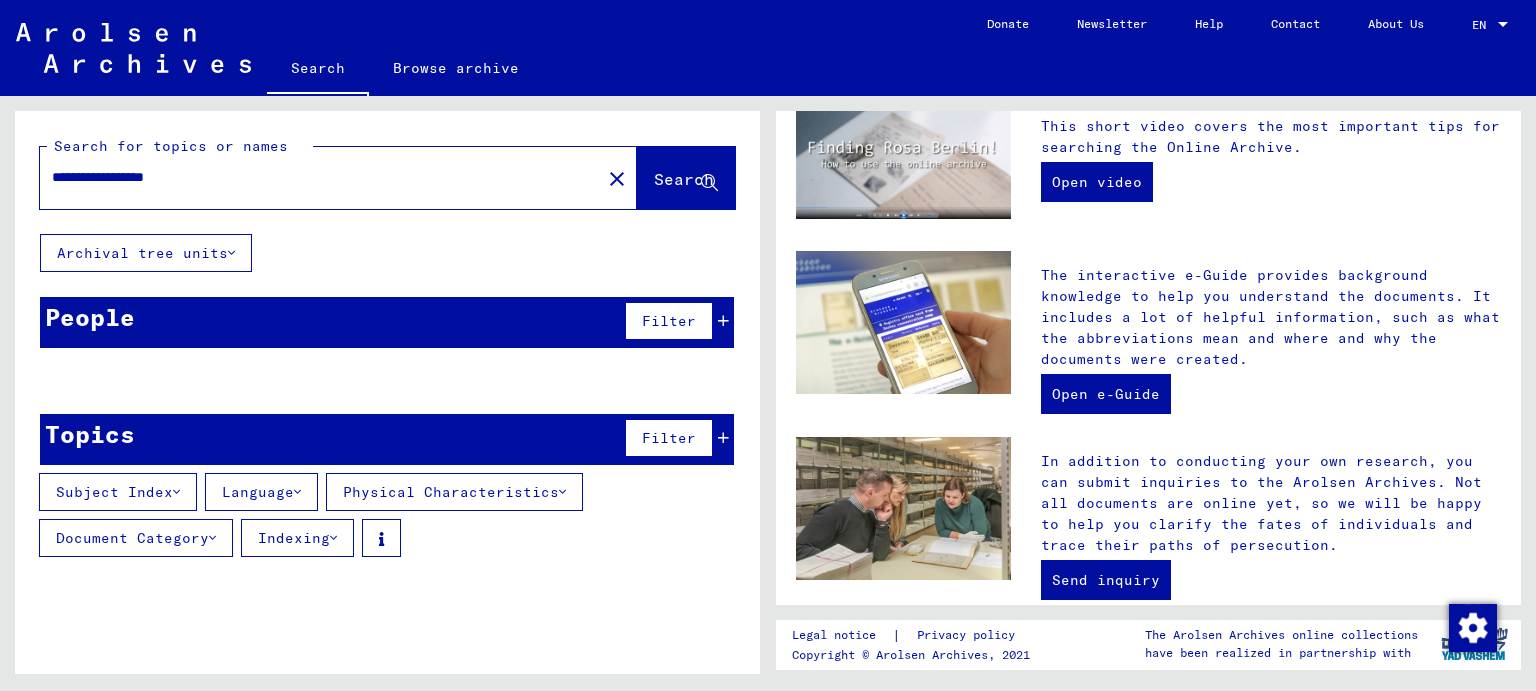 click on "Document Category" at bounding box center [136, 538] 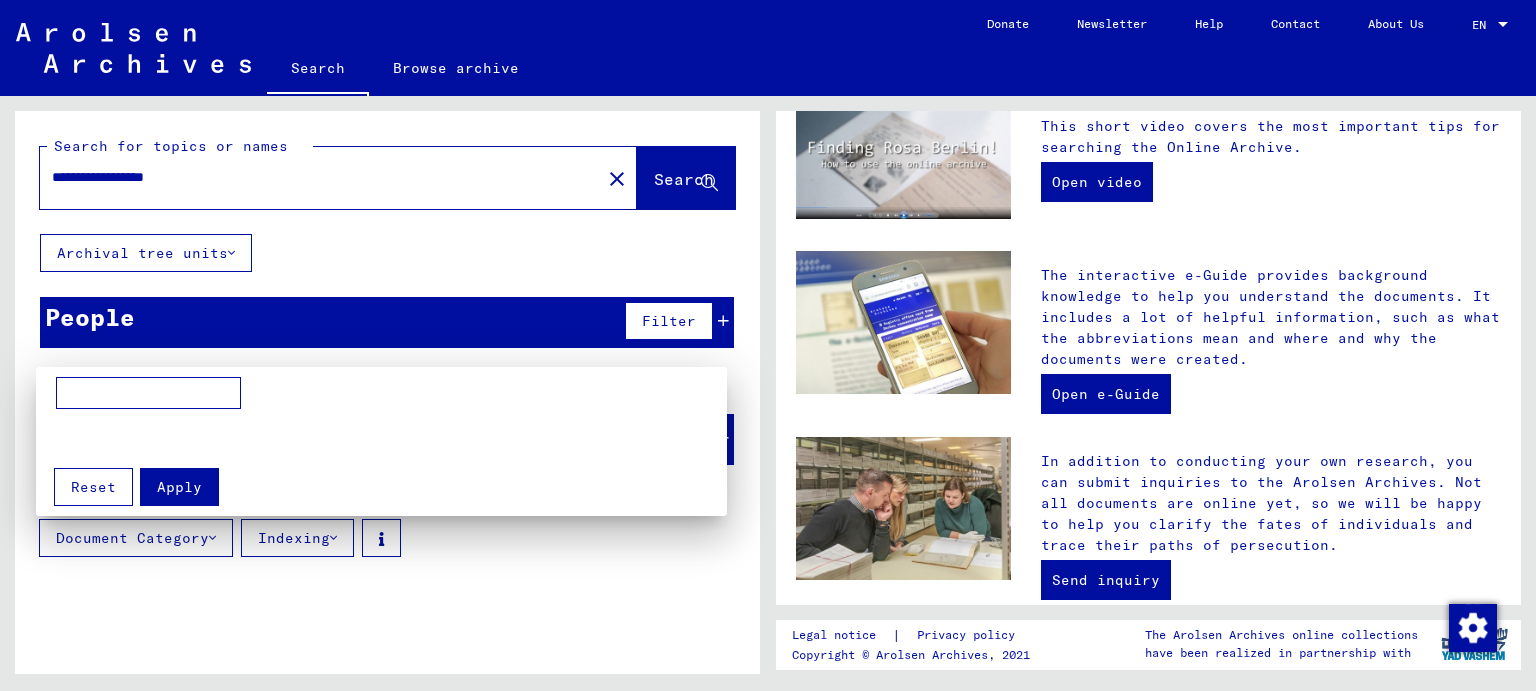 click at bounding box center (768, 345) 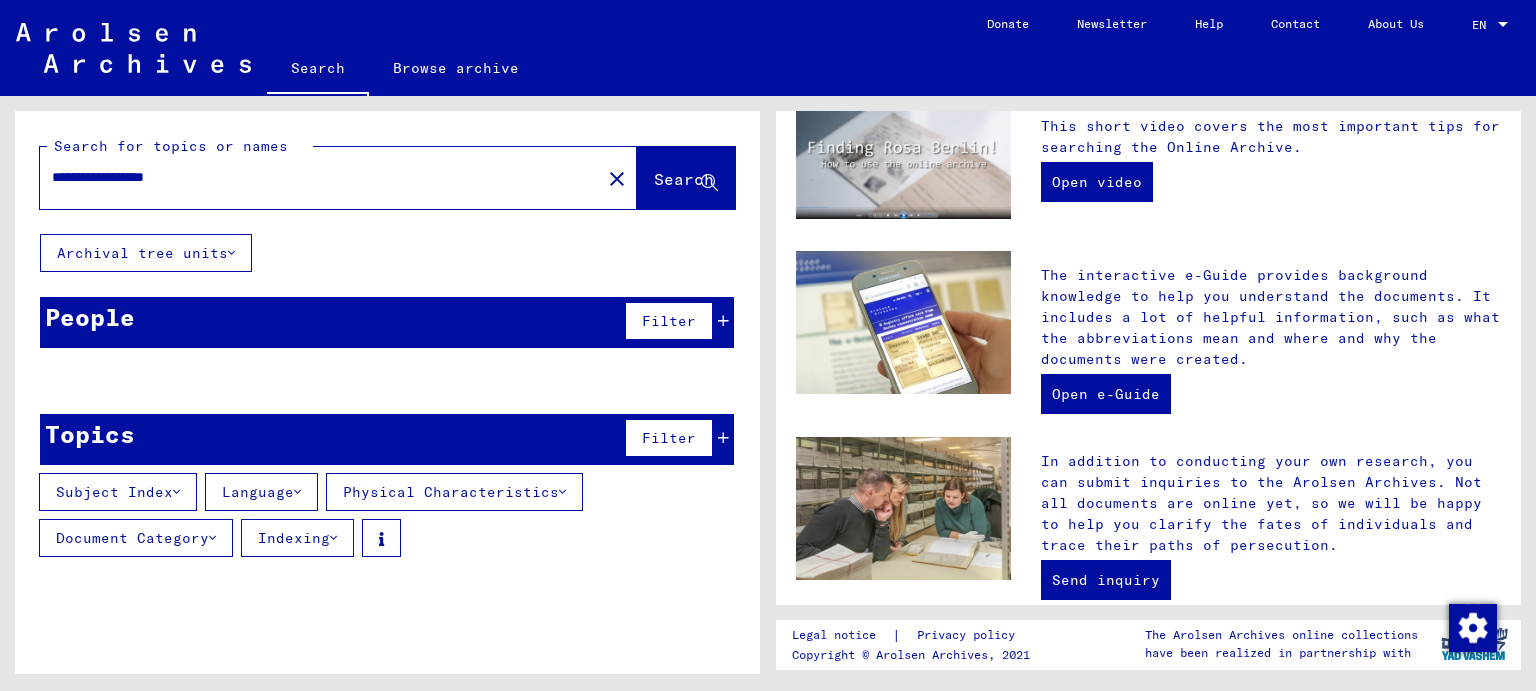 click on "Document Category" at bounding box center (136, 538) 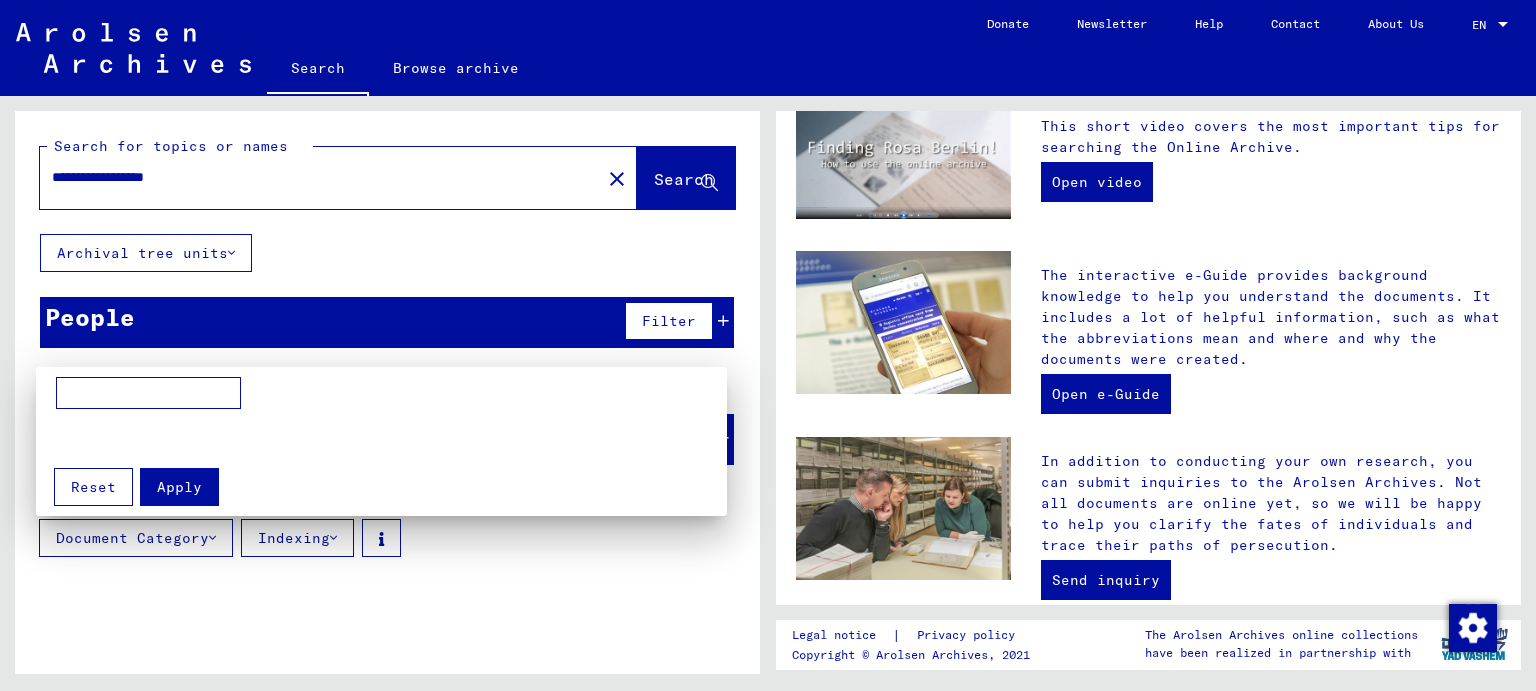 click at bounding box center [148, 393] 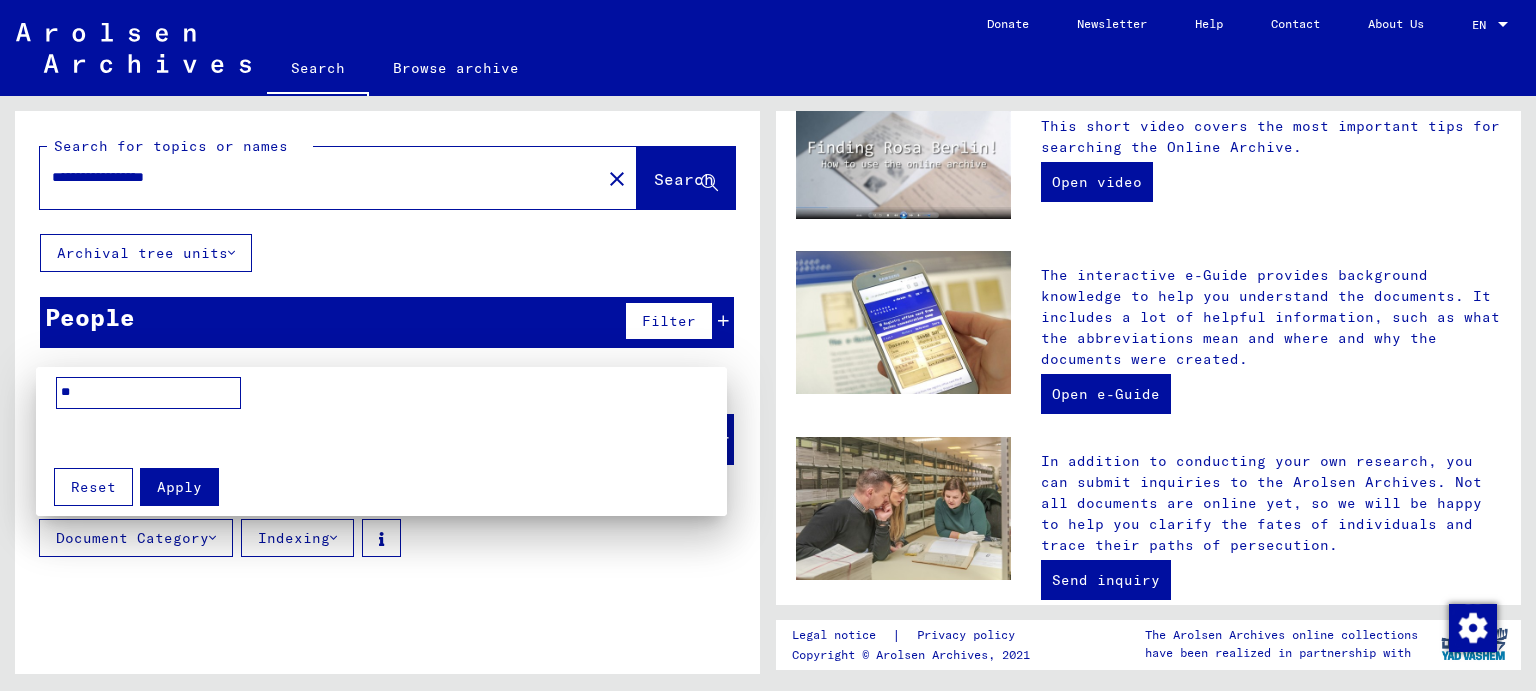 type on "*" 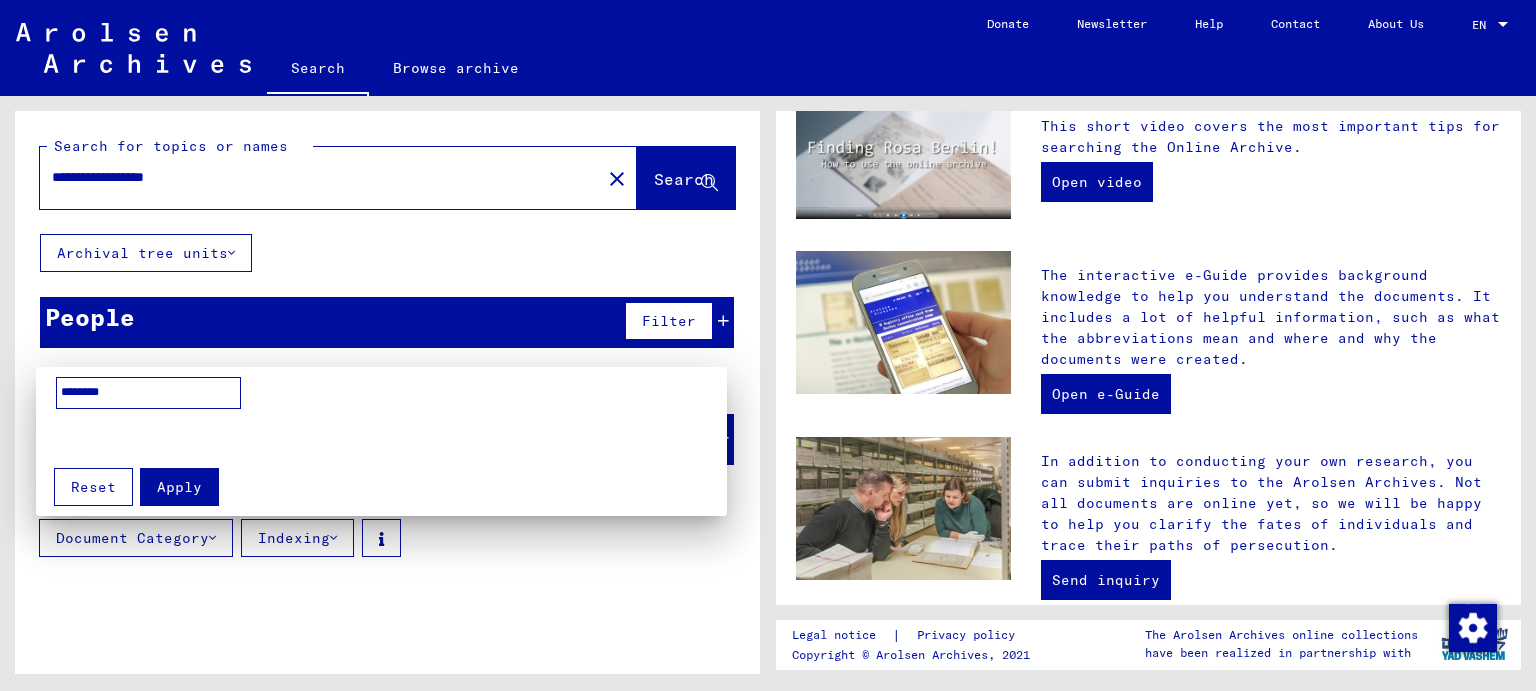 type on "********" 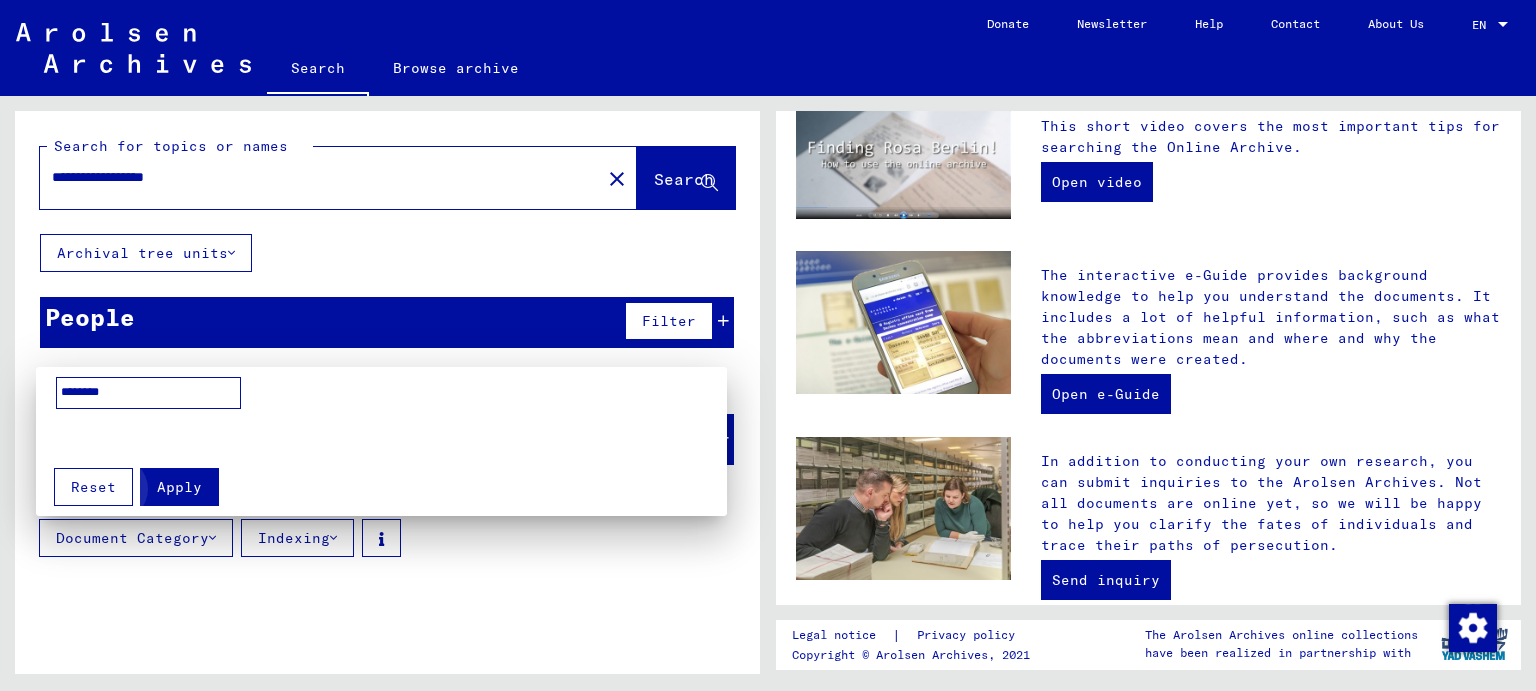 click on "Apply" at bounding box center [179, 487] 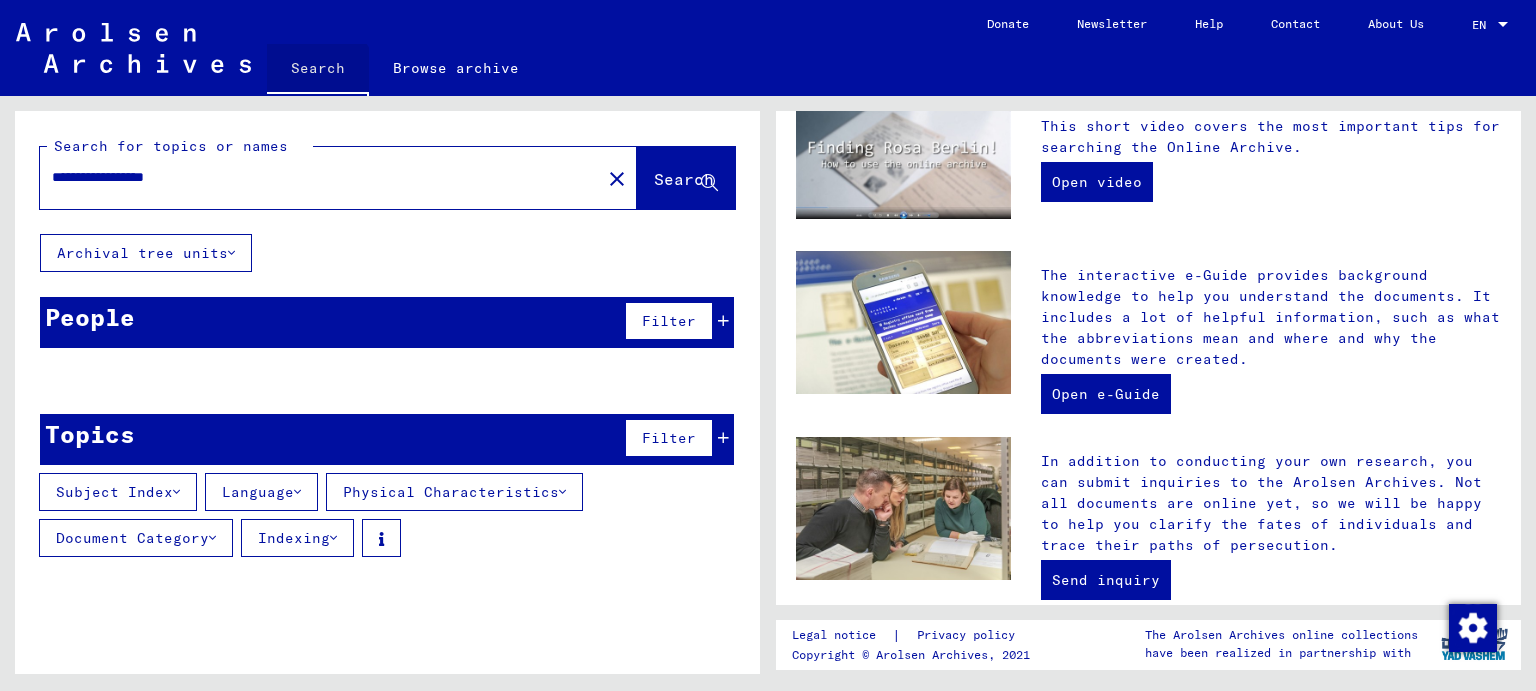 click on "Search" 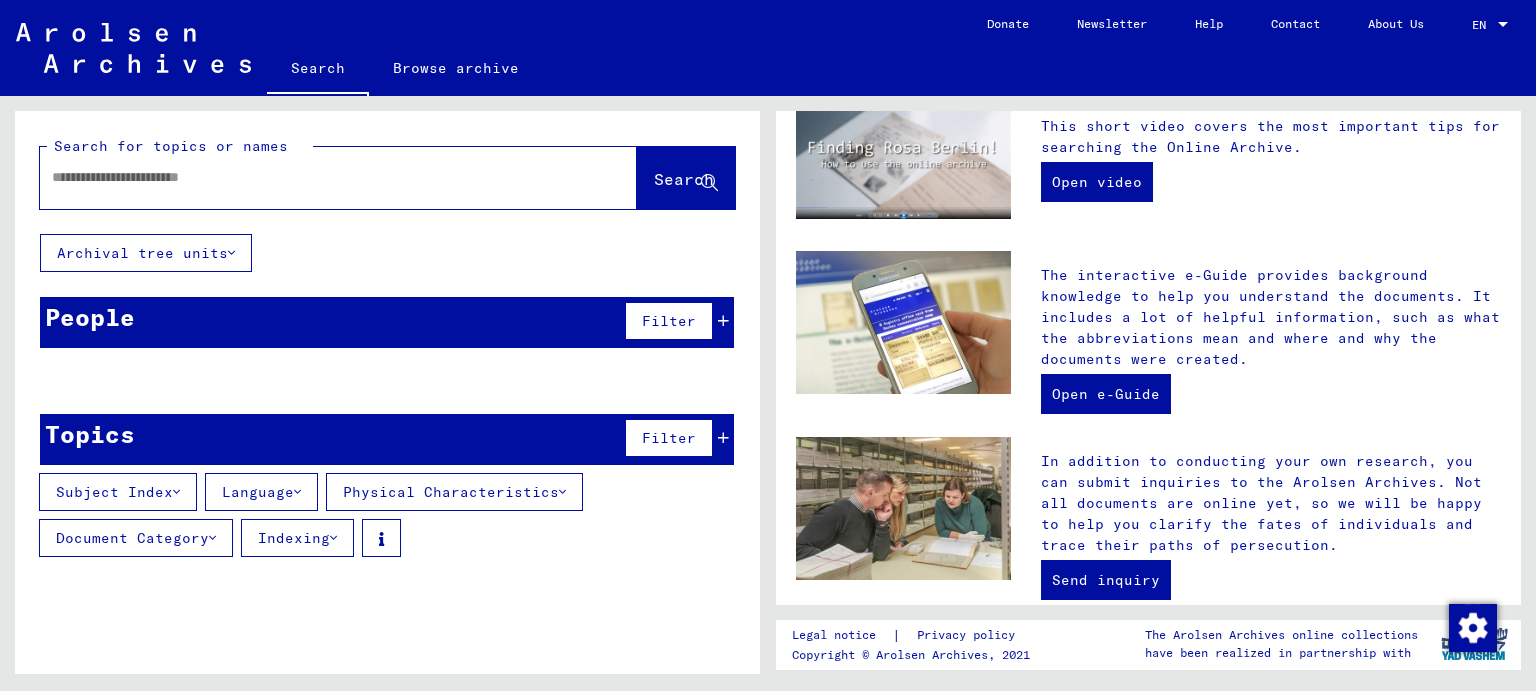 click at bounding box center (314, 177) 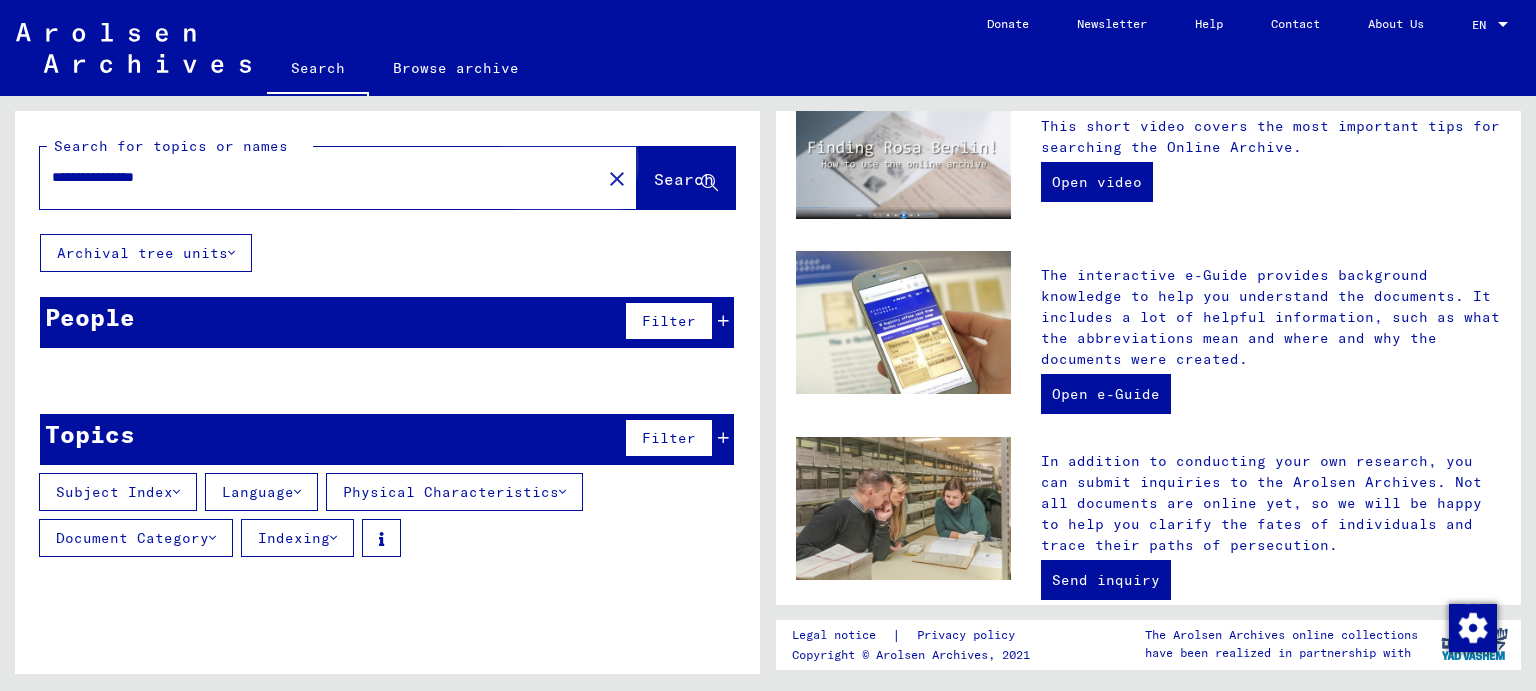click on "Search" 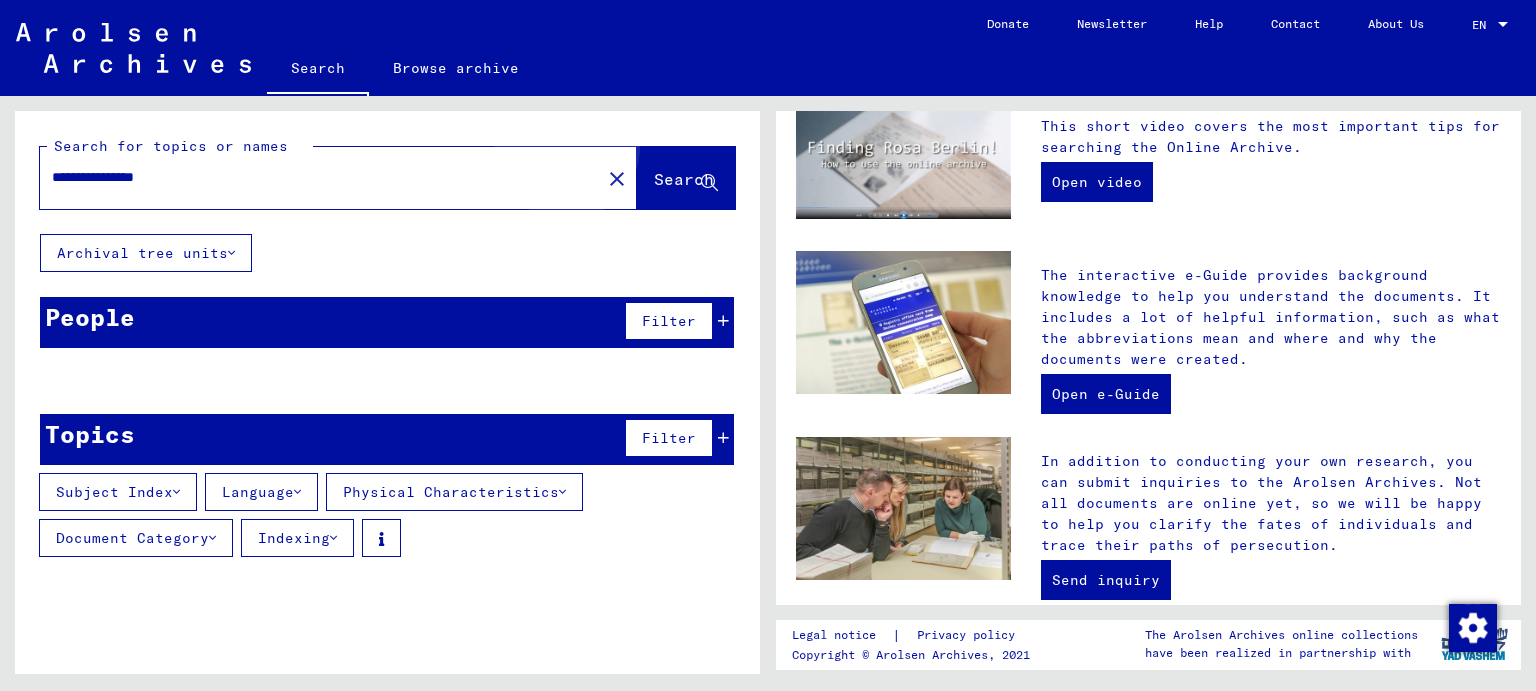 click on "Search" 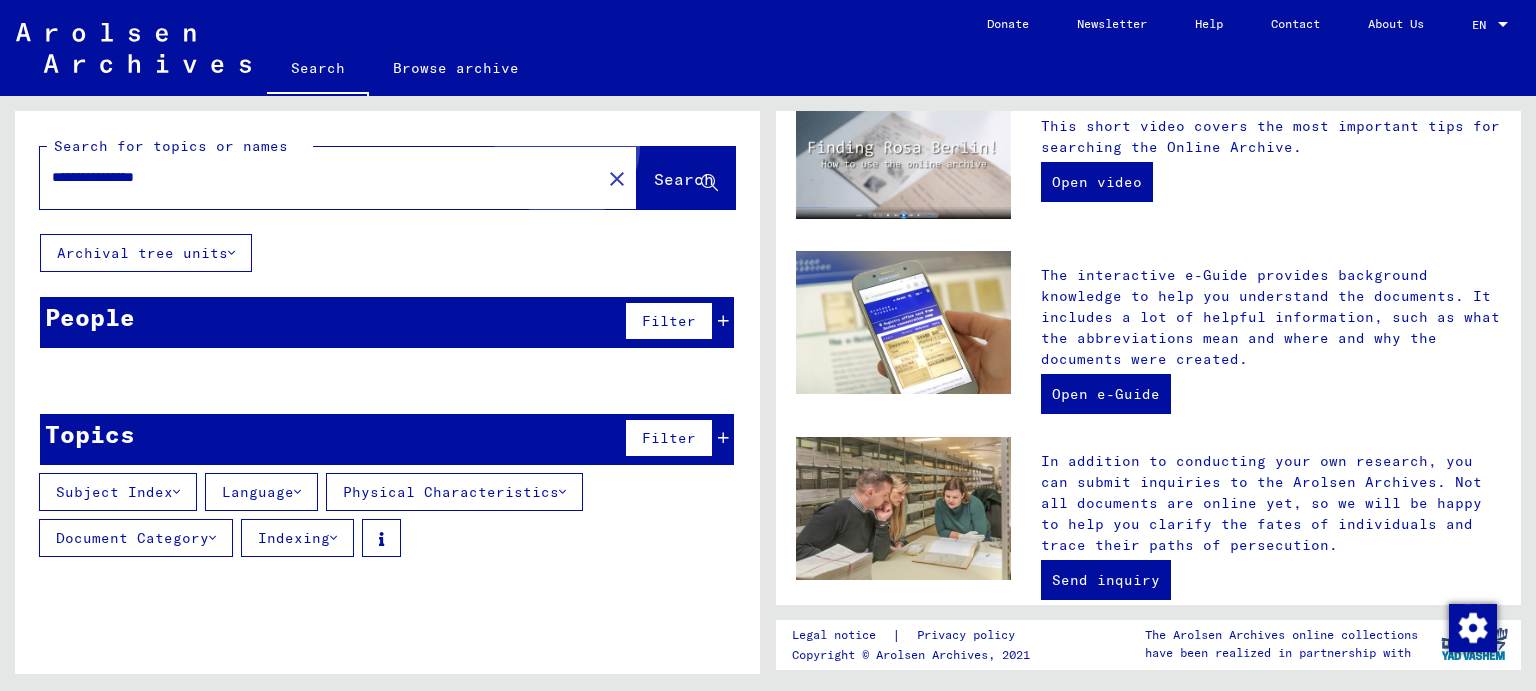 click on "Search" 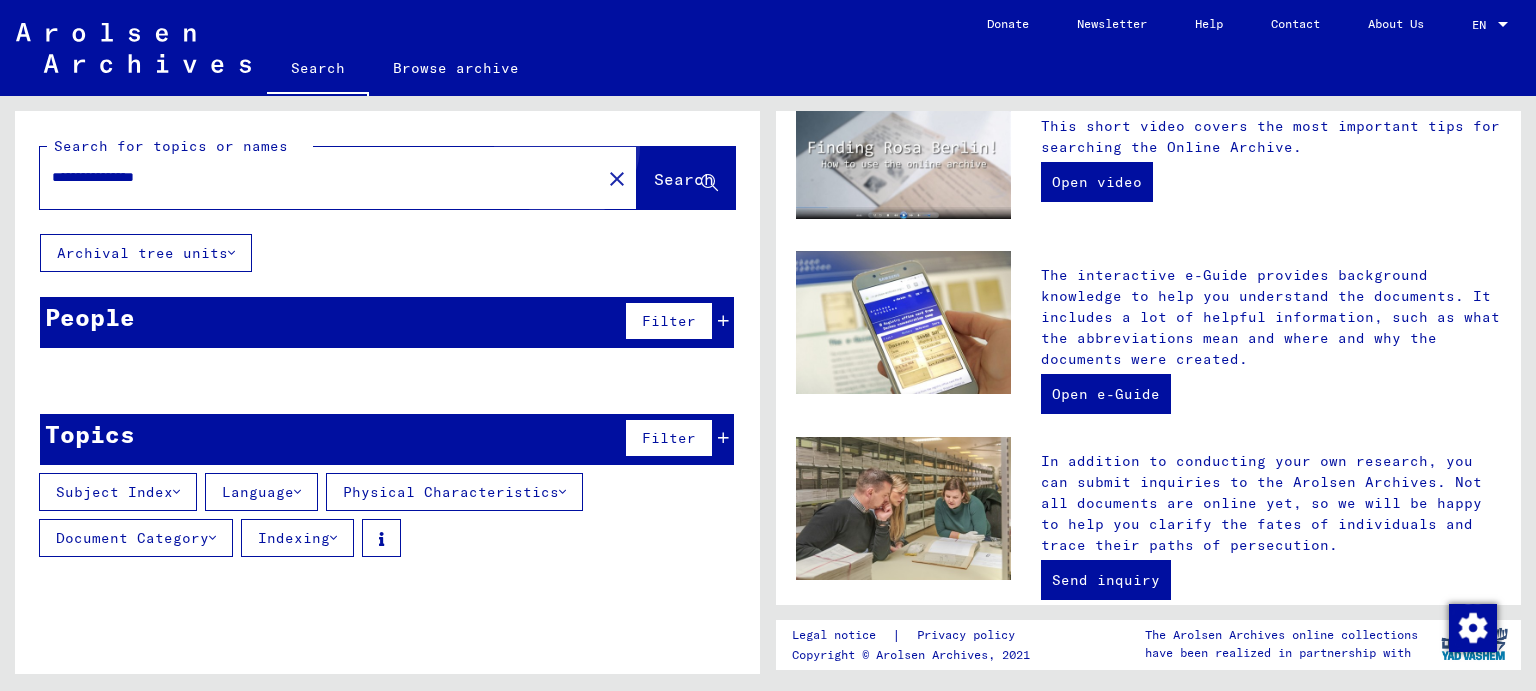 click on "Search" 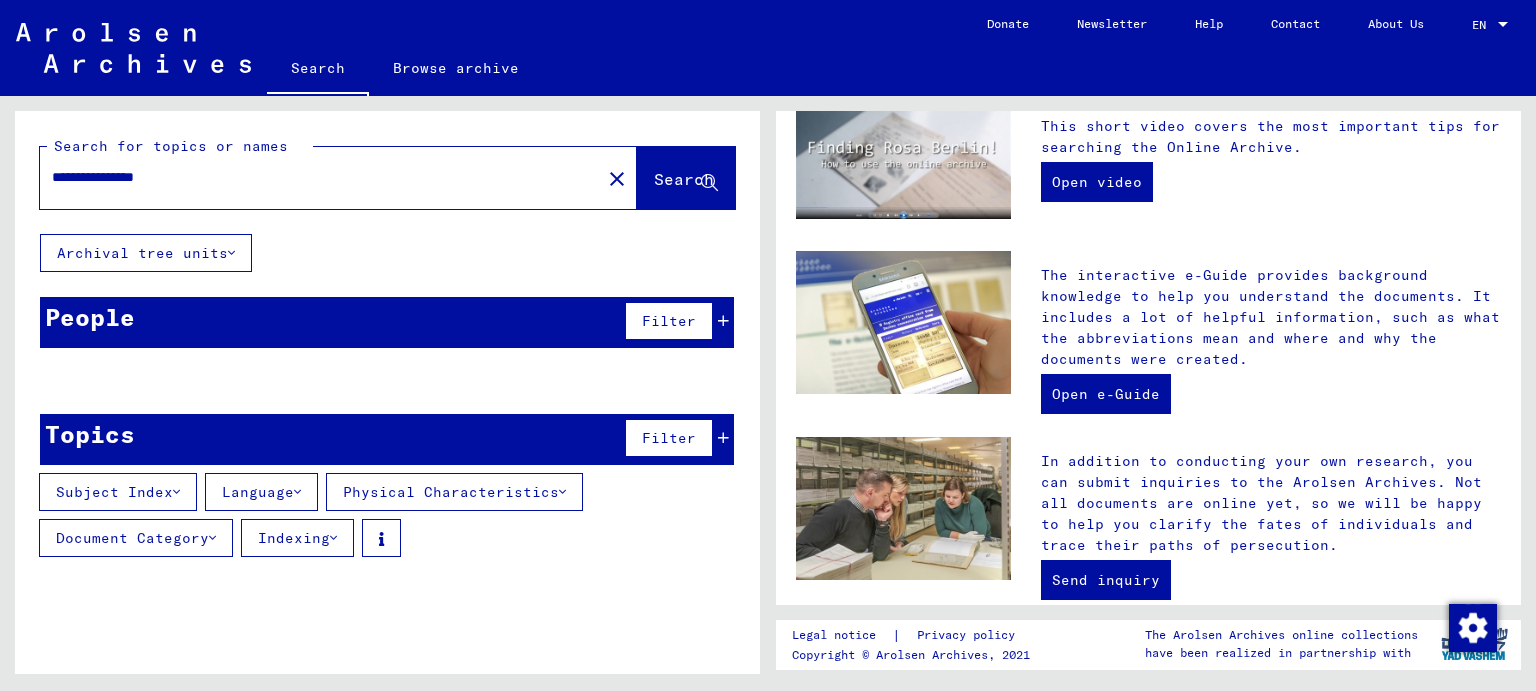 click on "**********" at bounding box center [314, 177] 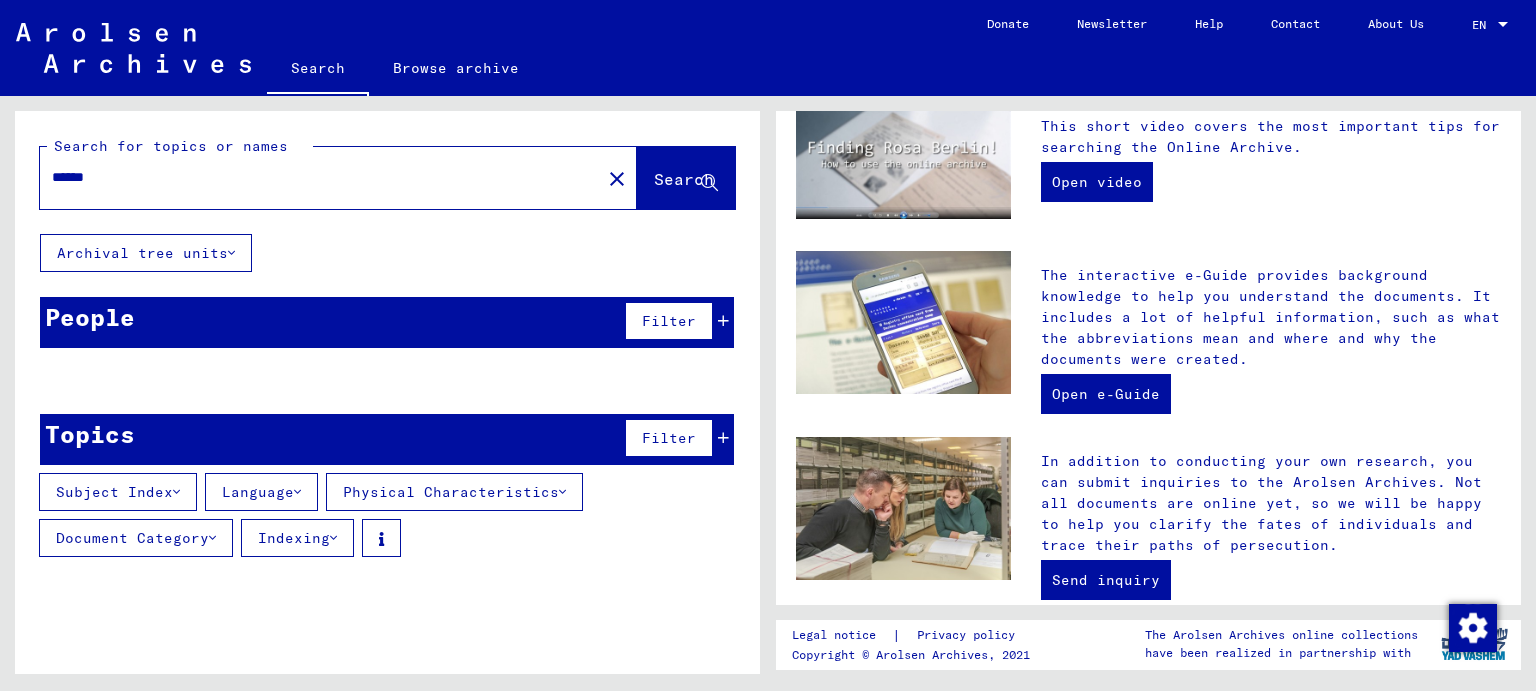 click on "Search" 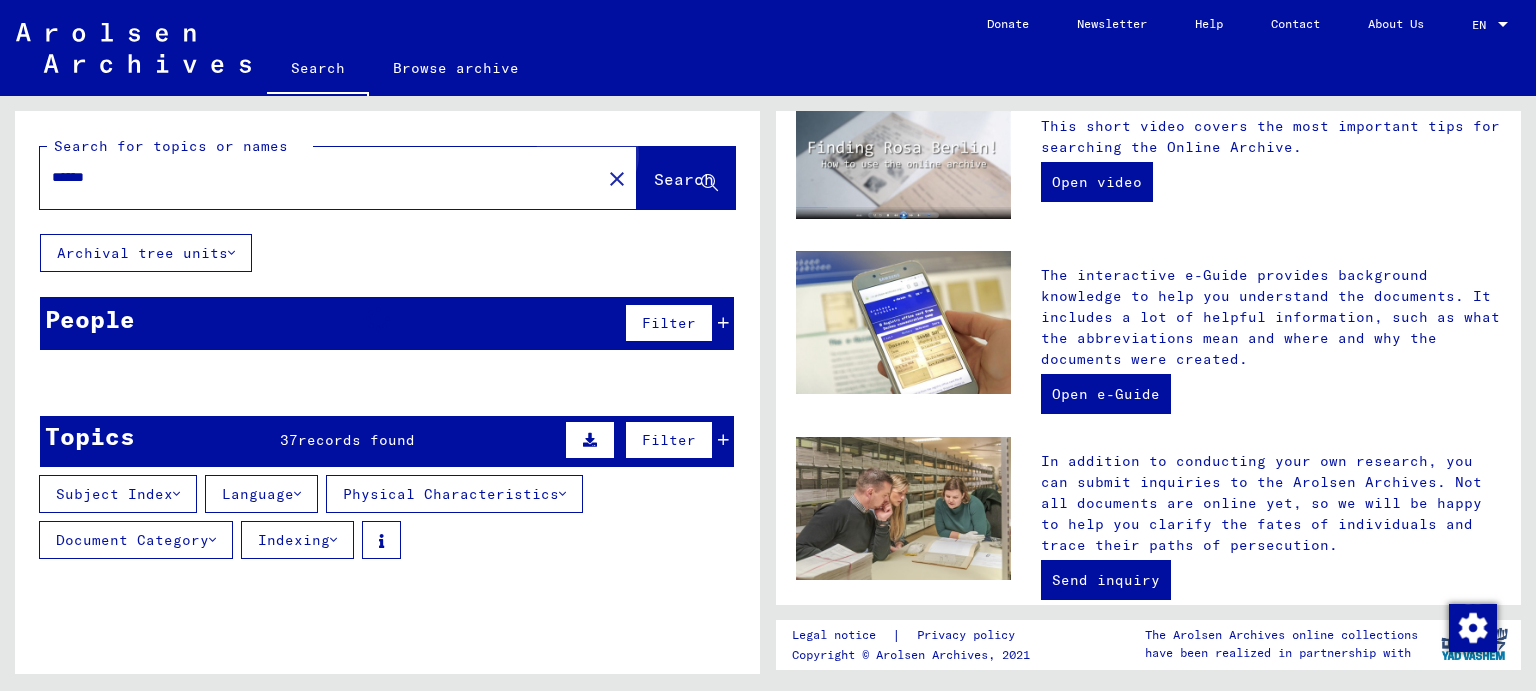 click on "Search" 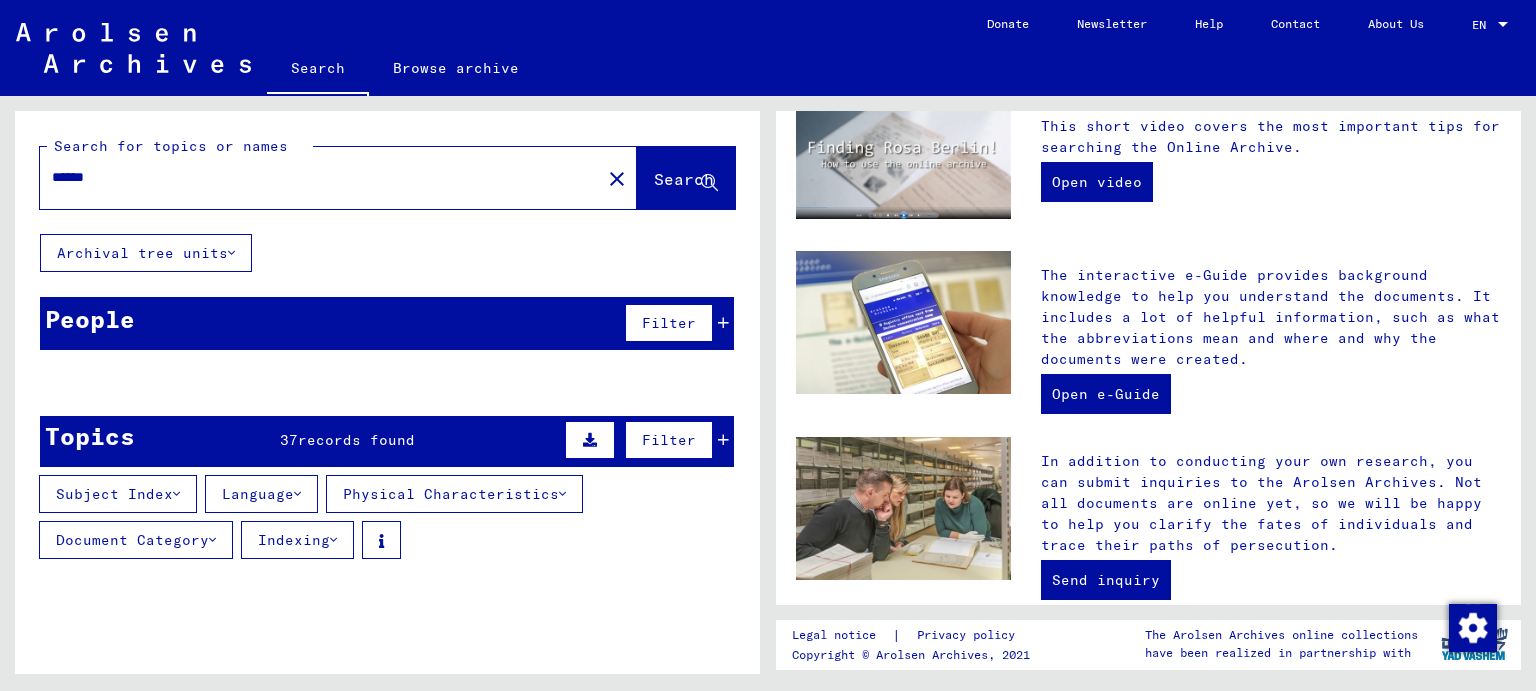 click on "Archival tree units" 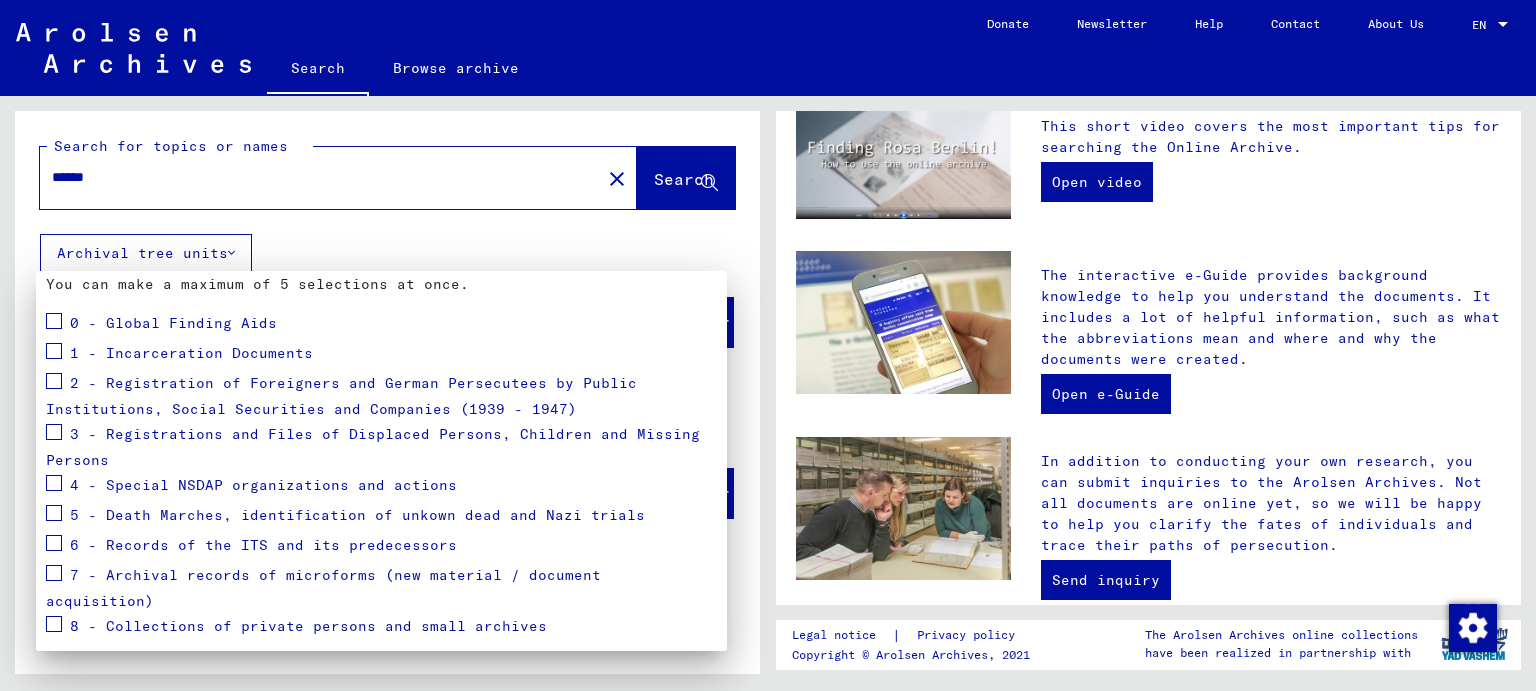 scroll, scrollTop: 190, scrollLeft: 0, axis: vertical 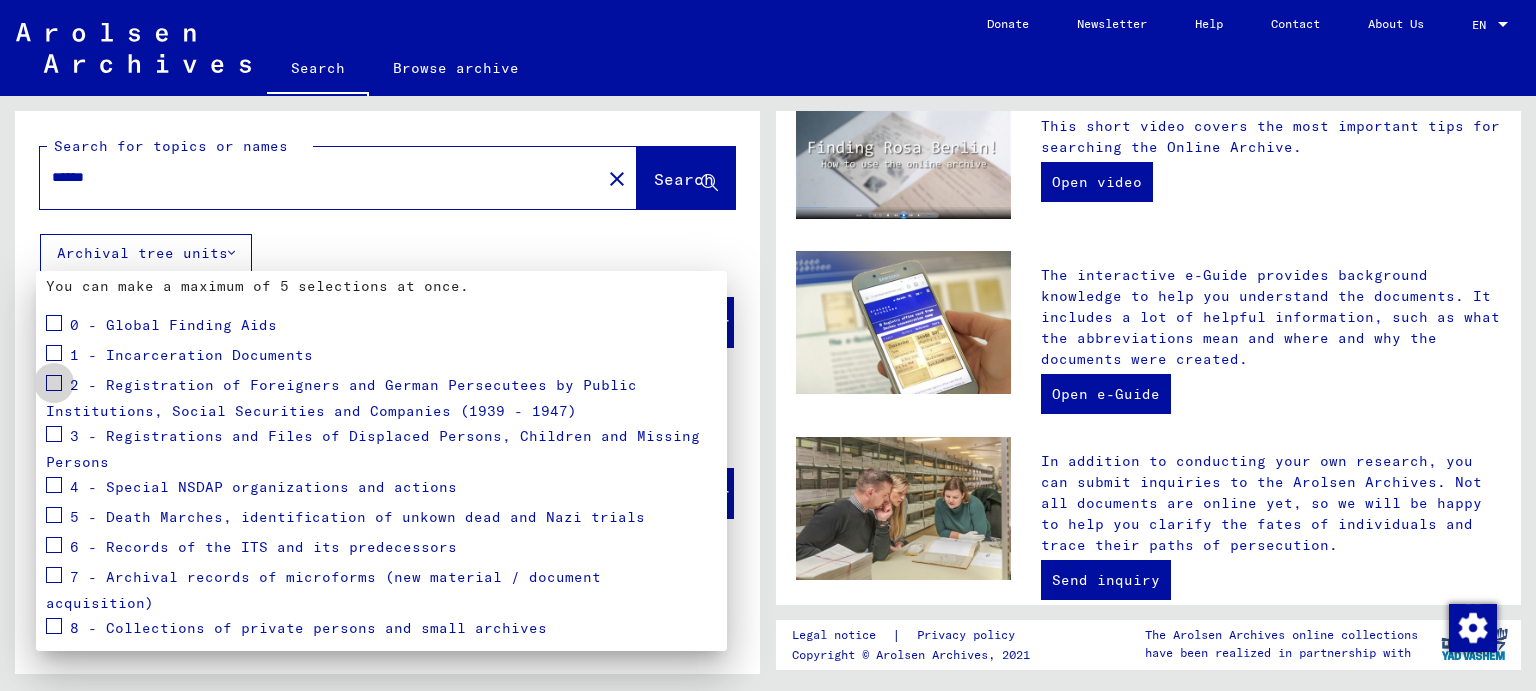 click at bounding box center [54, 383] 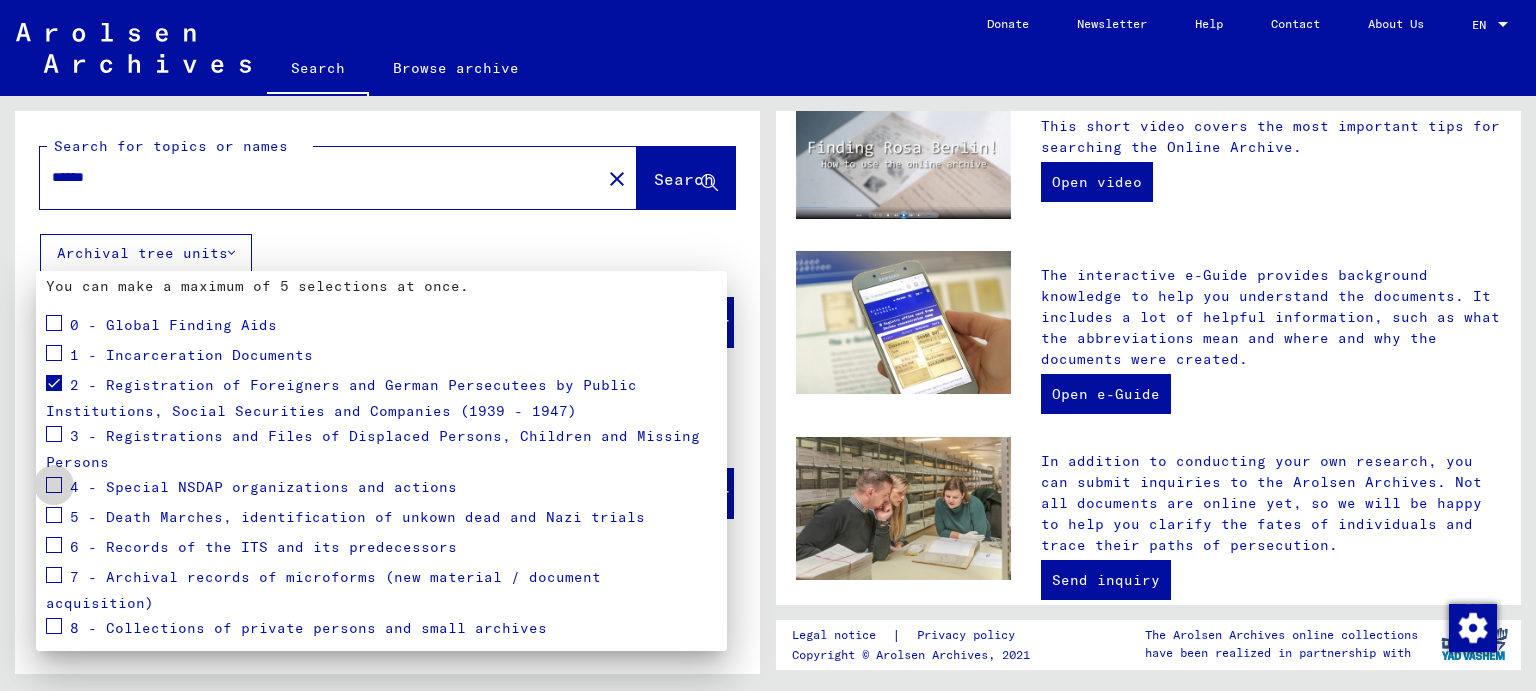 click at bounding box center (54, 485) 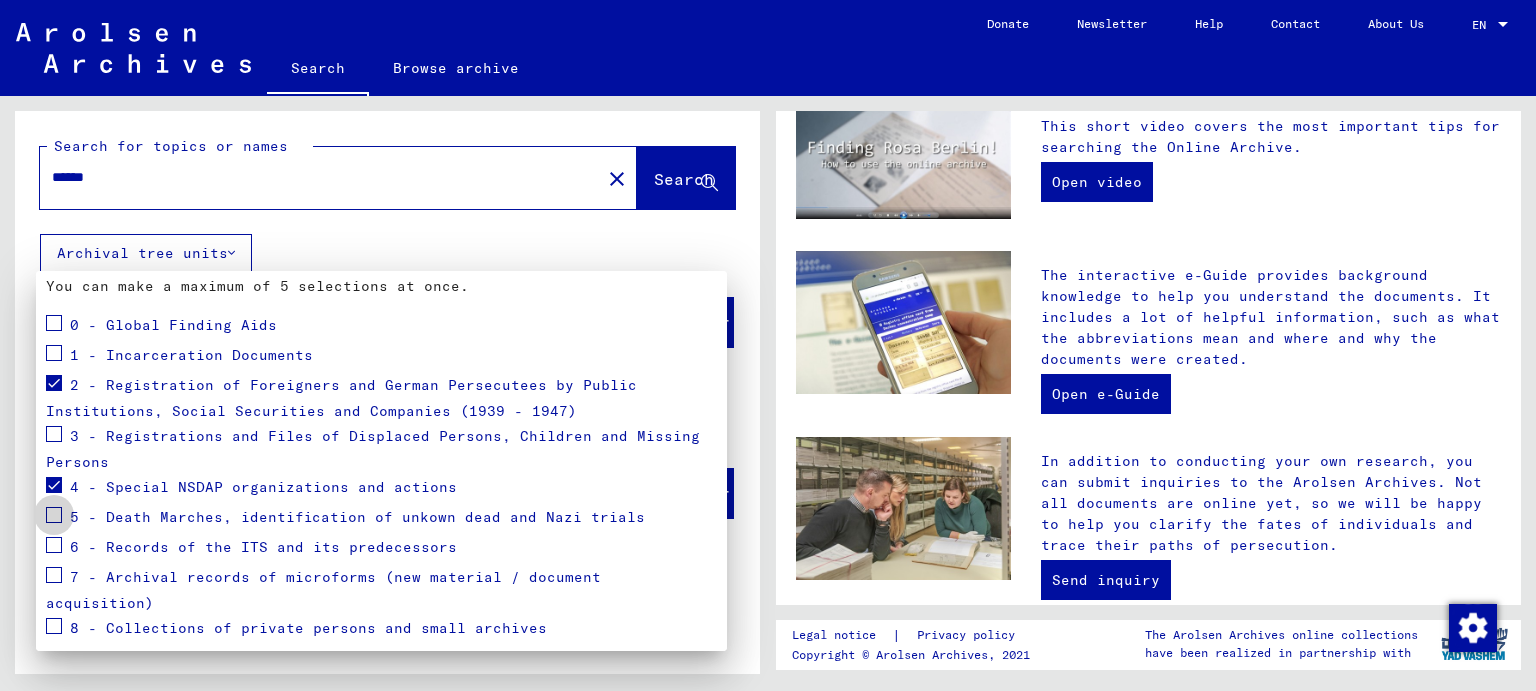 click at bounding box center [54, 515] 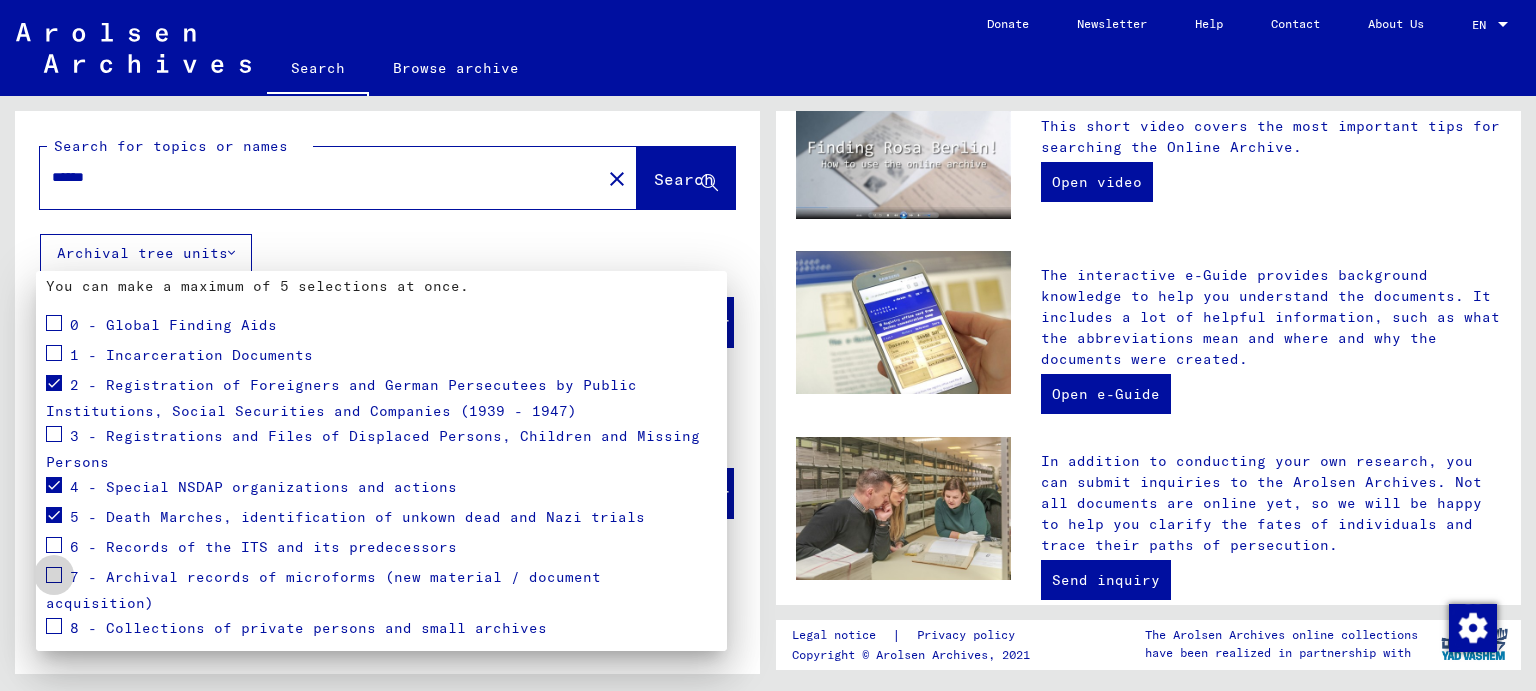 click at bounding box center (54, 575) 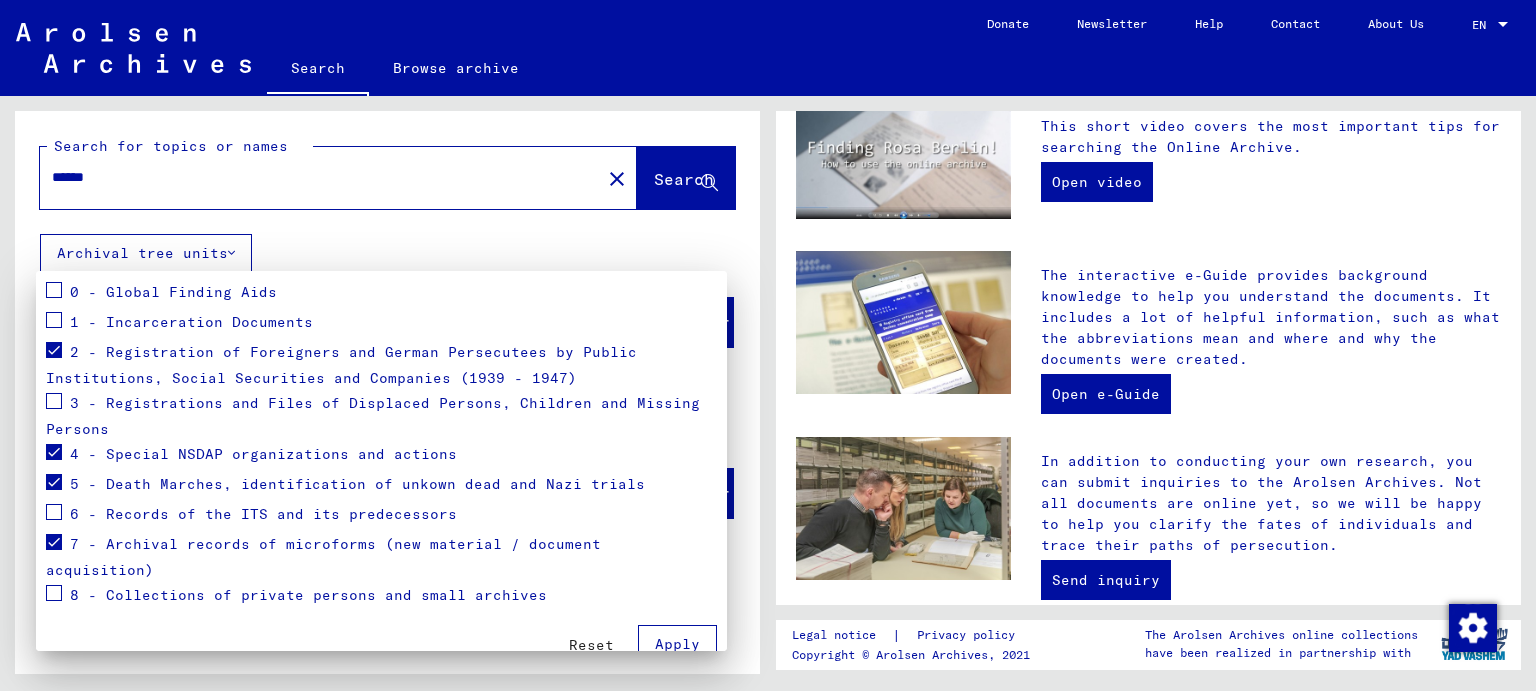 scroll, scrollTop: 222, scrollLeft: 0, axis: vertical 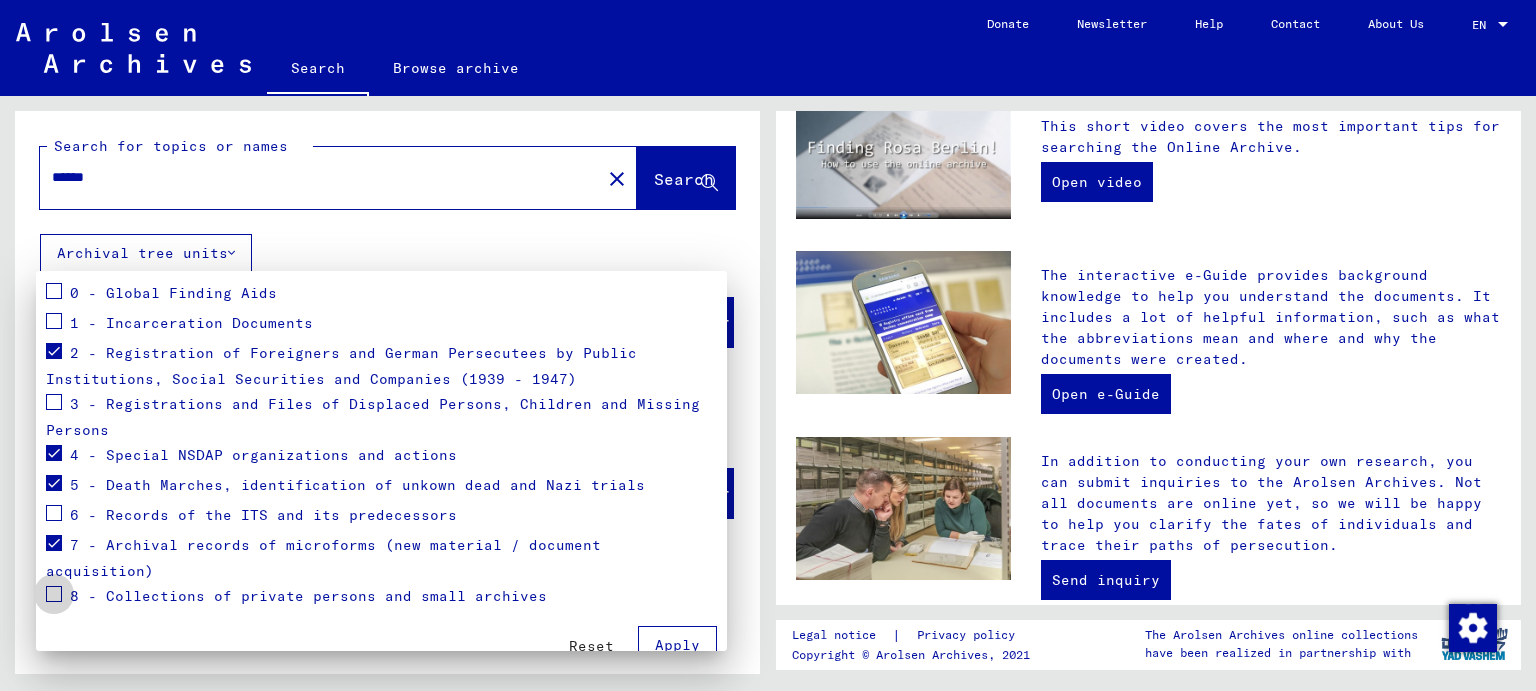 click at bounding box center (54, 594) 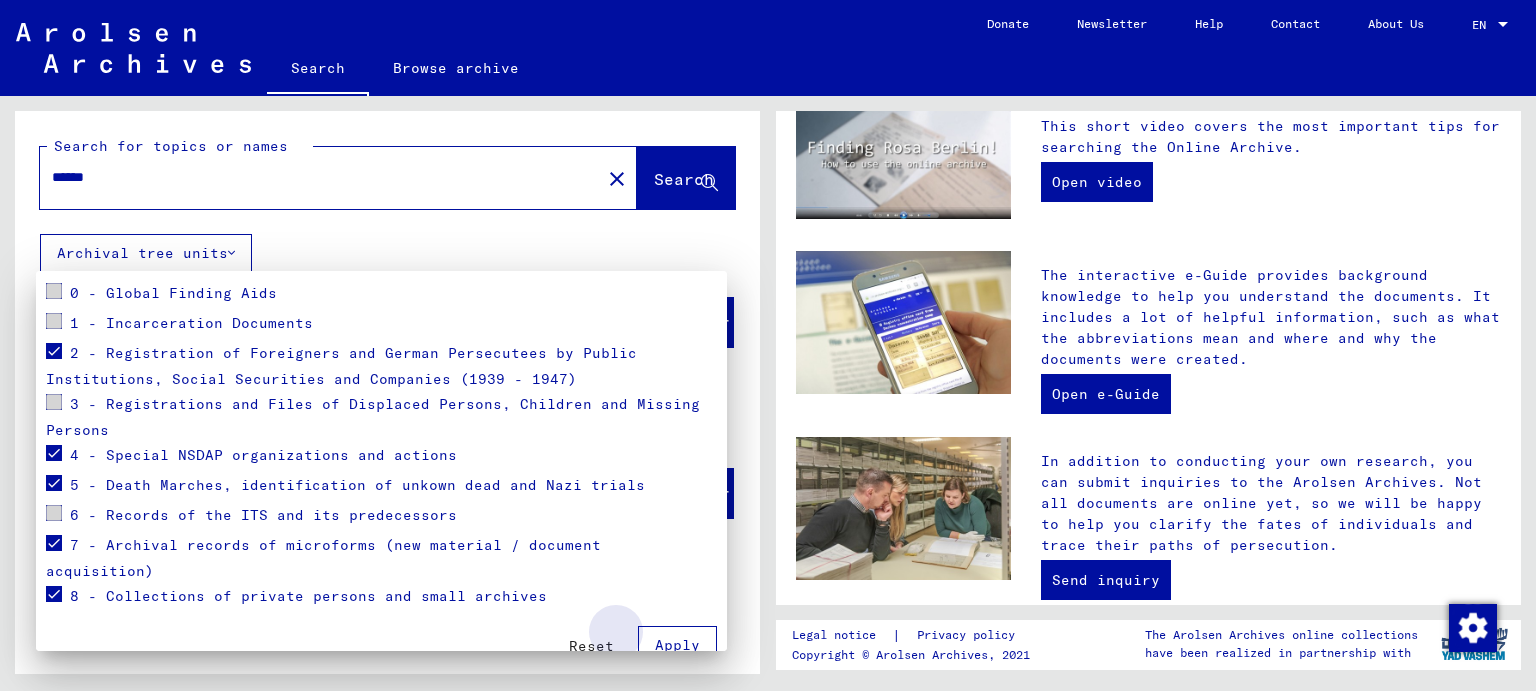 click on "Apply" at bounding box center (677, 645) 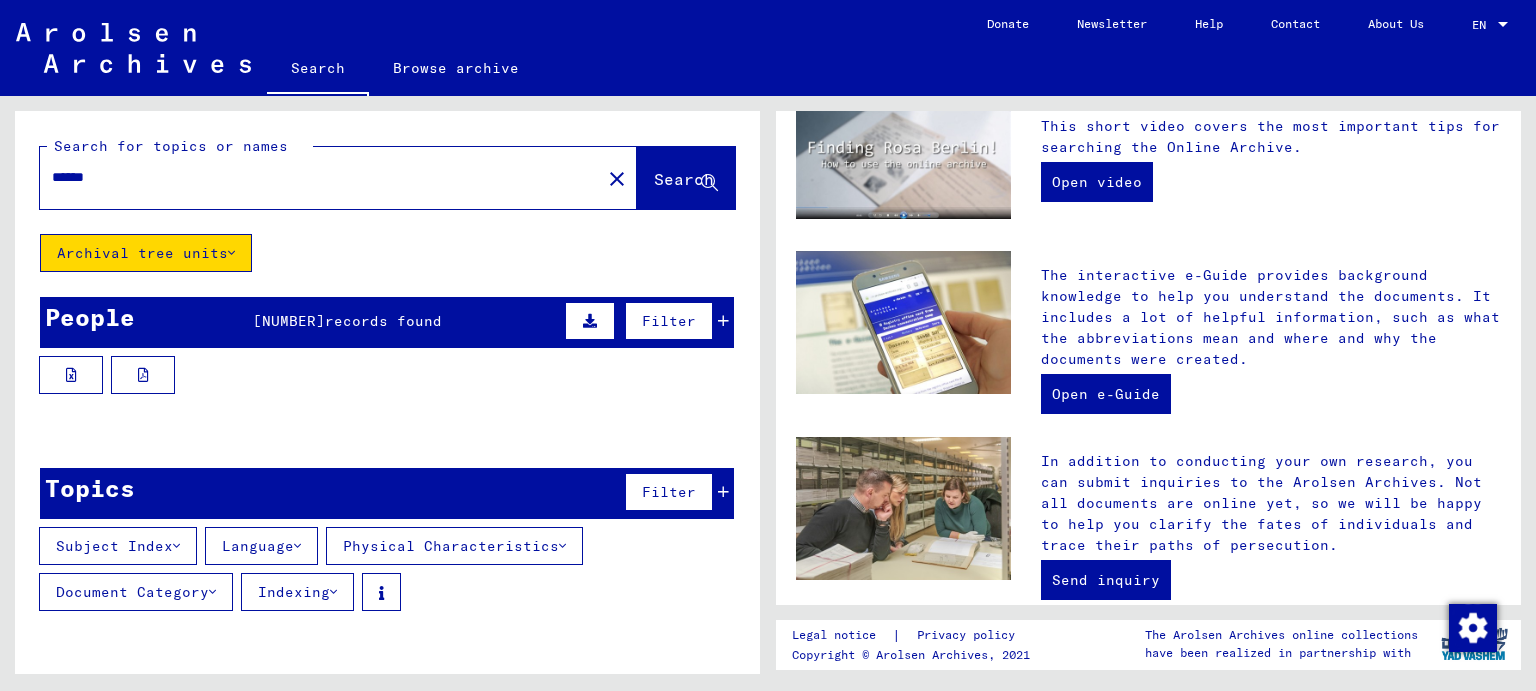 click on "Filter" at bounding box center (669, 321) 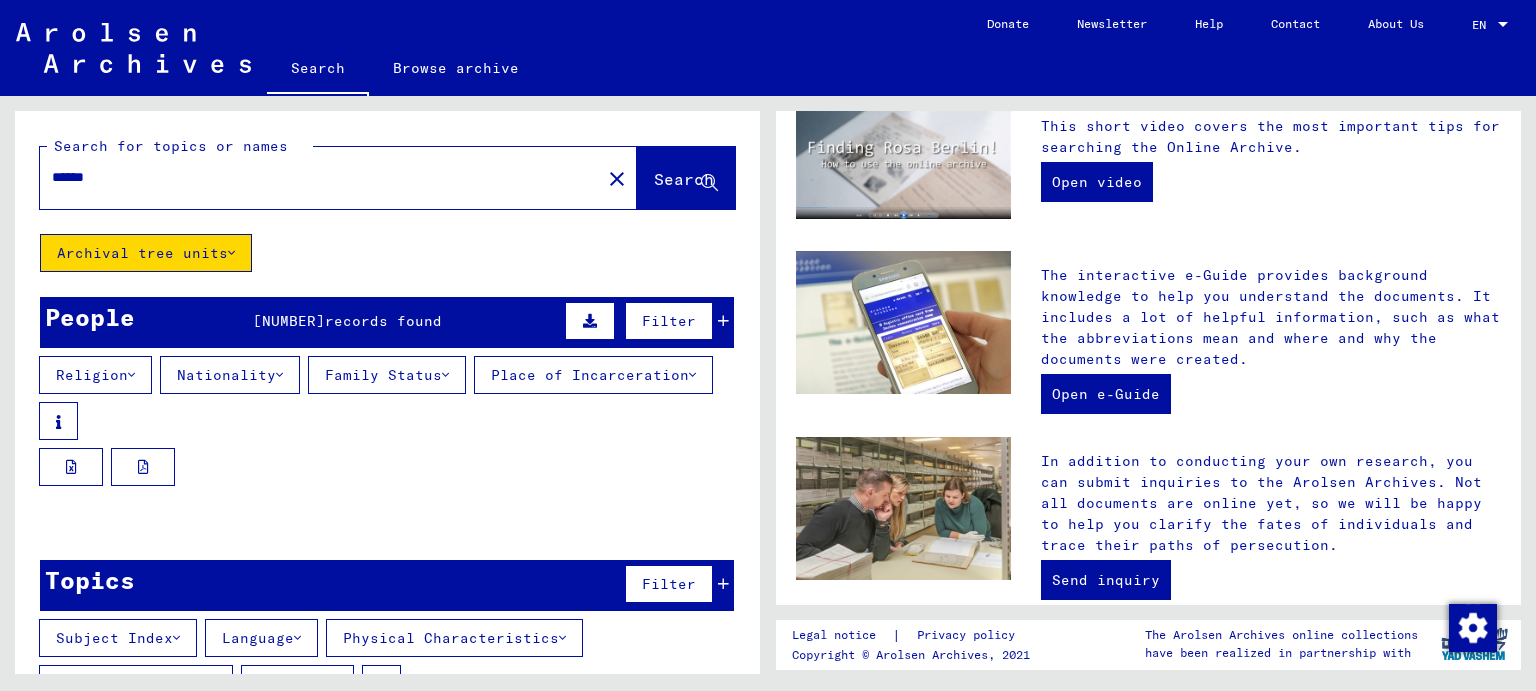 click at bounding box center [279, 375] 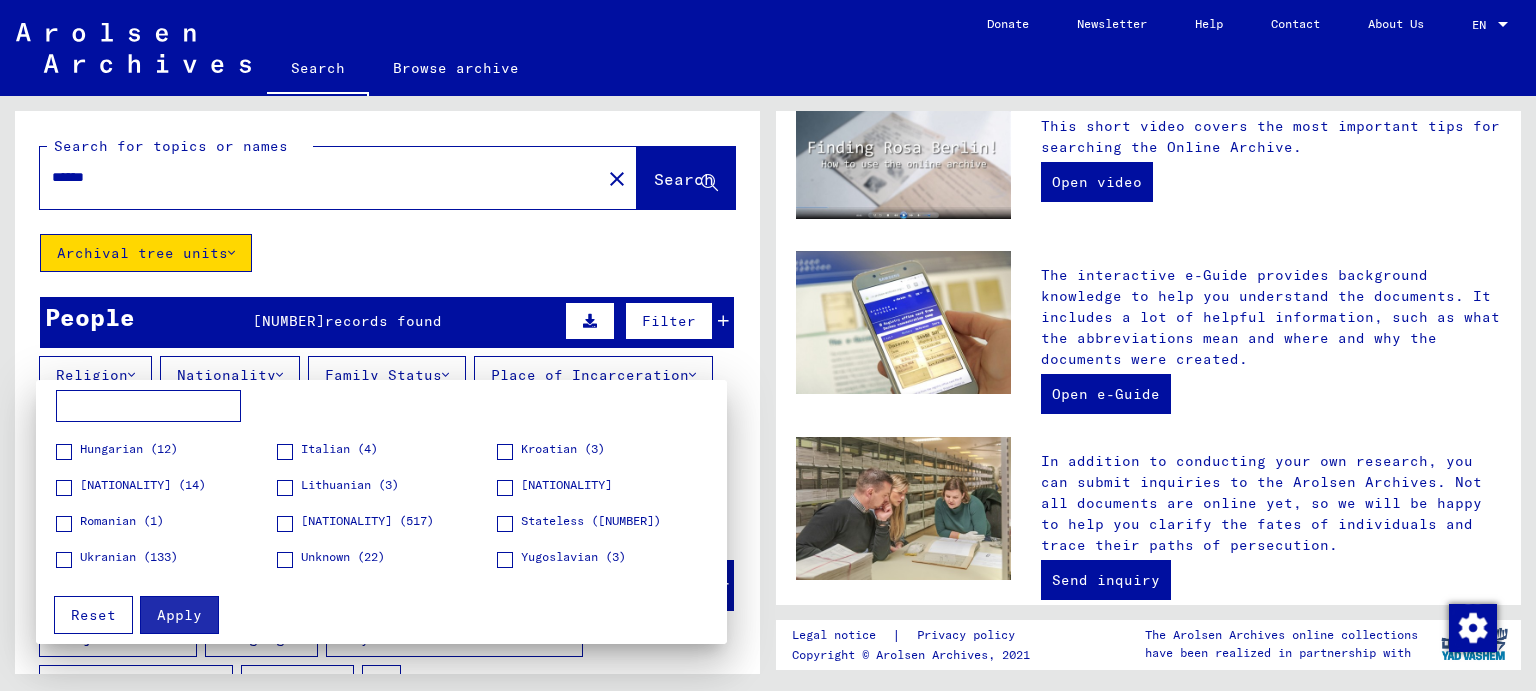 scroll, scrollTop: 0, scrollLeft: 0, axis: both 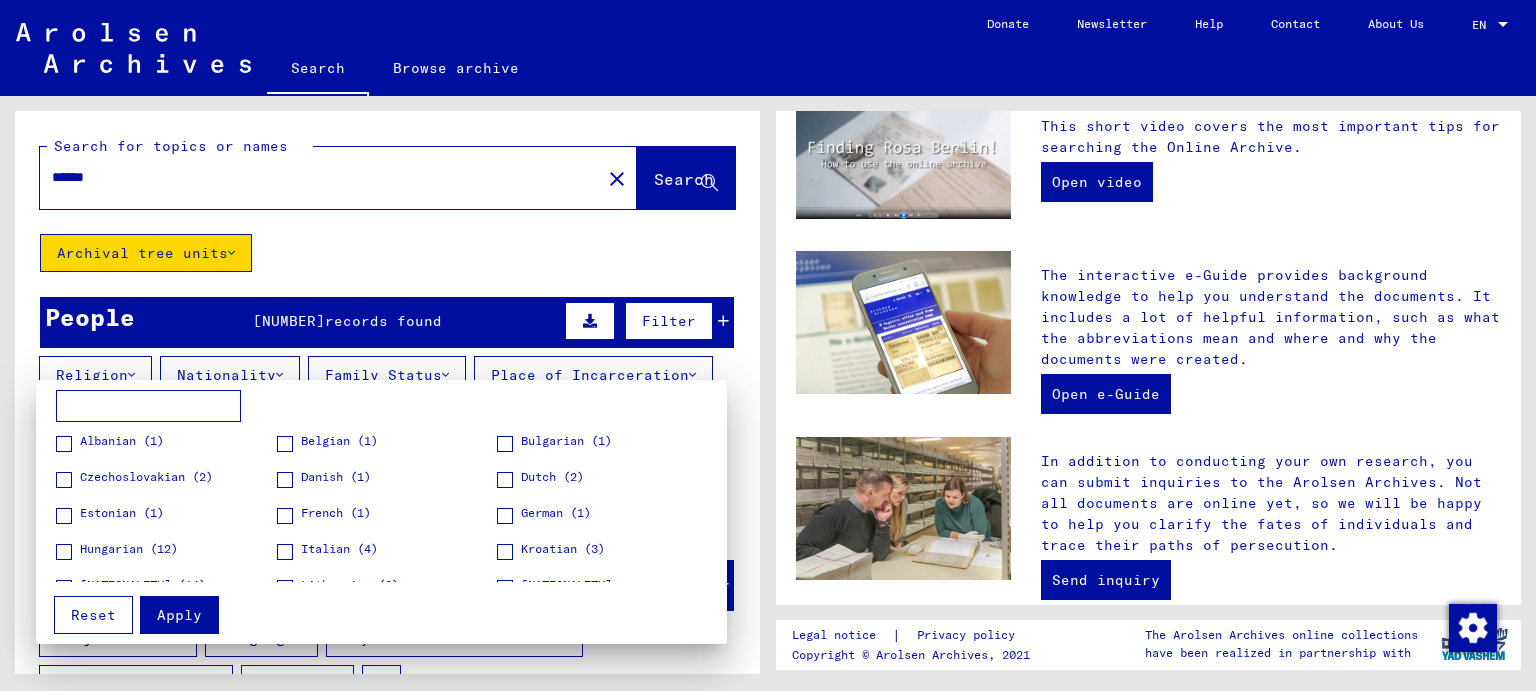 click at bounding box center [768, 345] 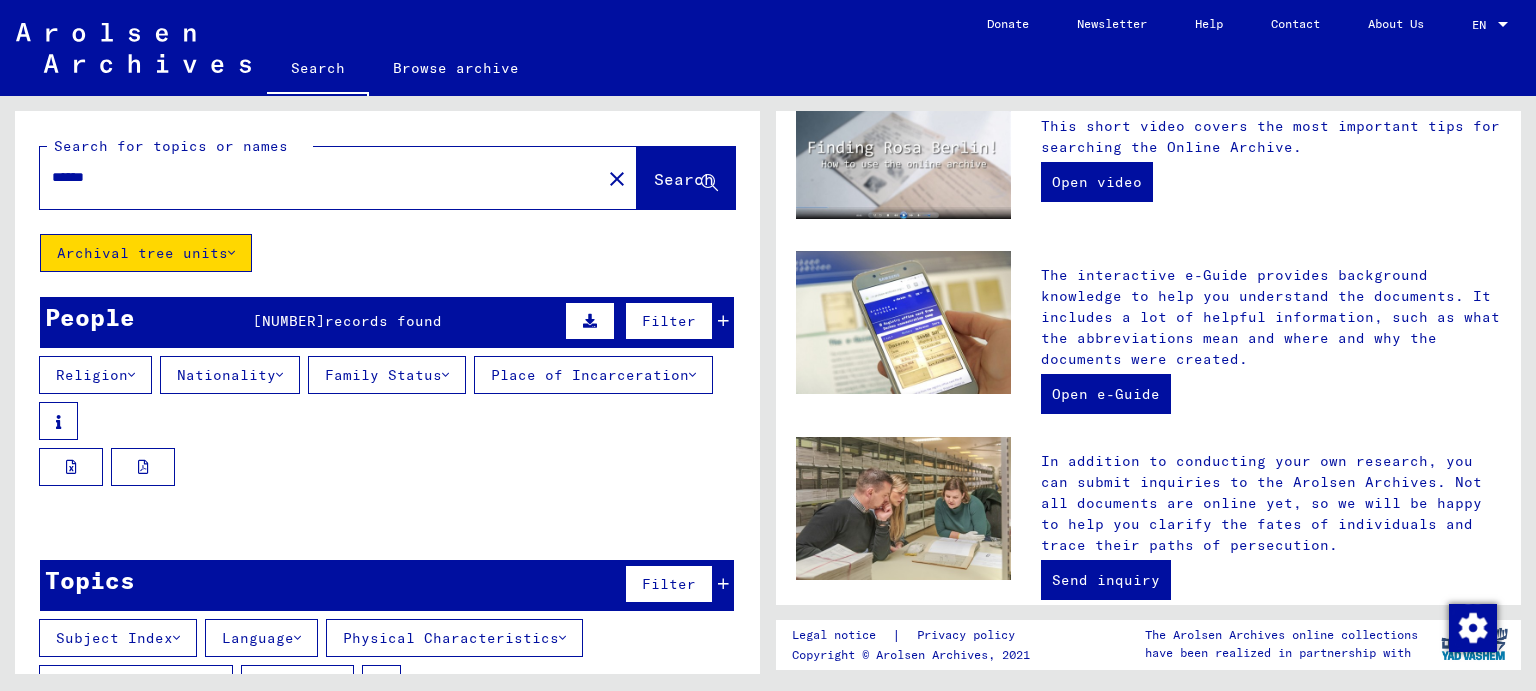 click on "*****" at bounding box center (314, 177) 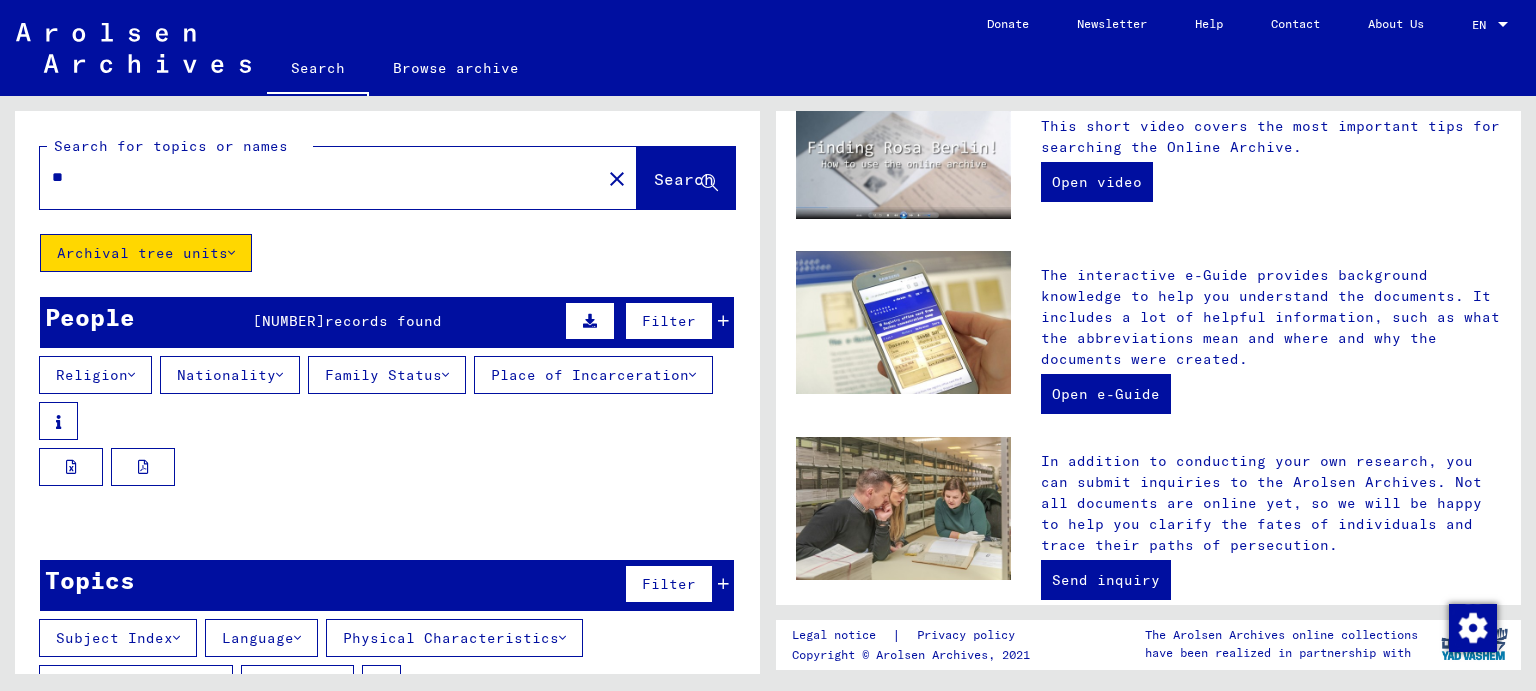 type on "*" 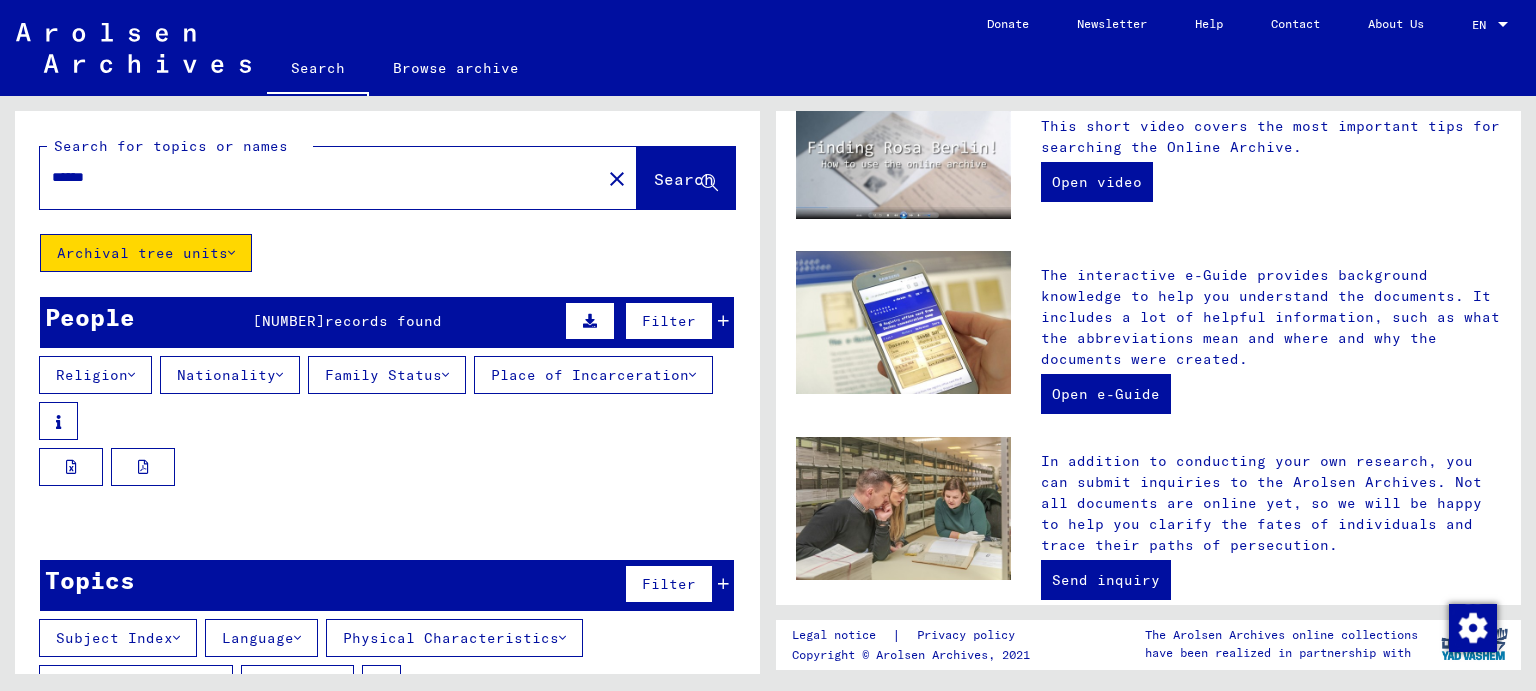 type on "******" 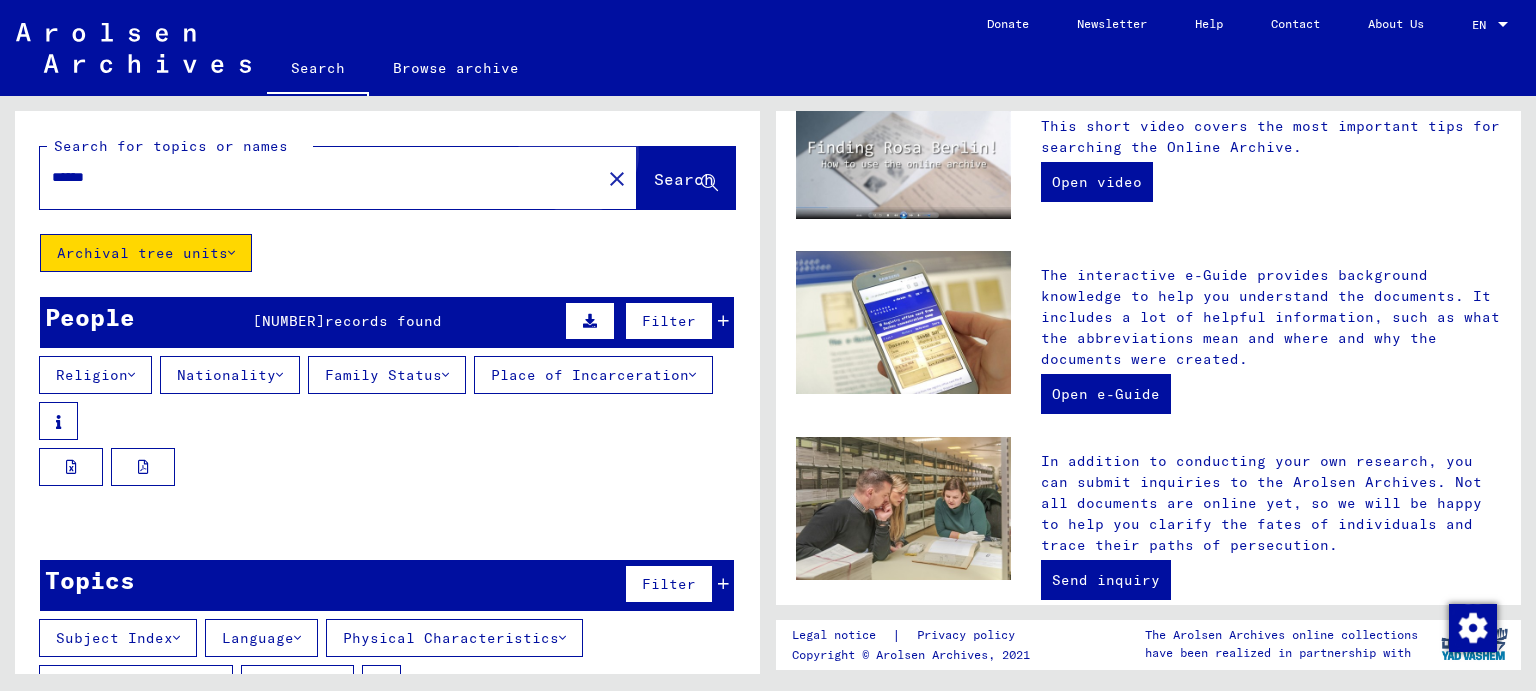 click on "Search" 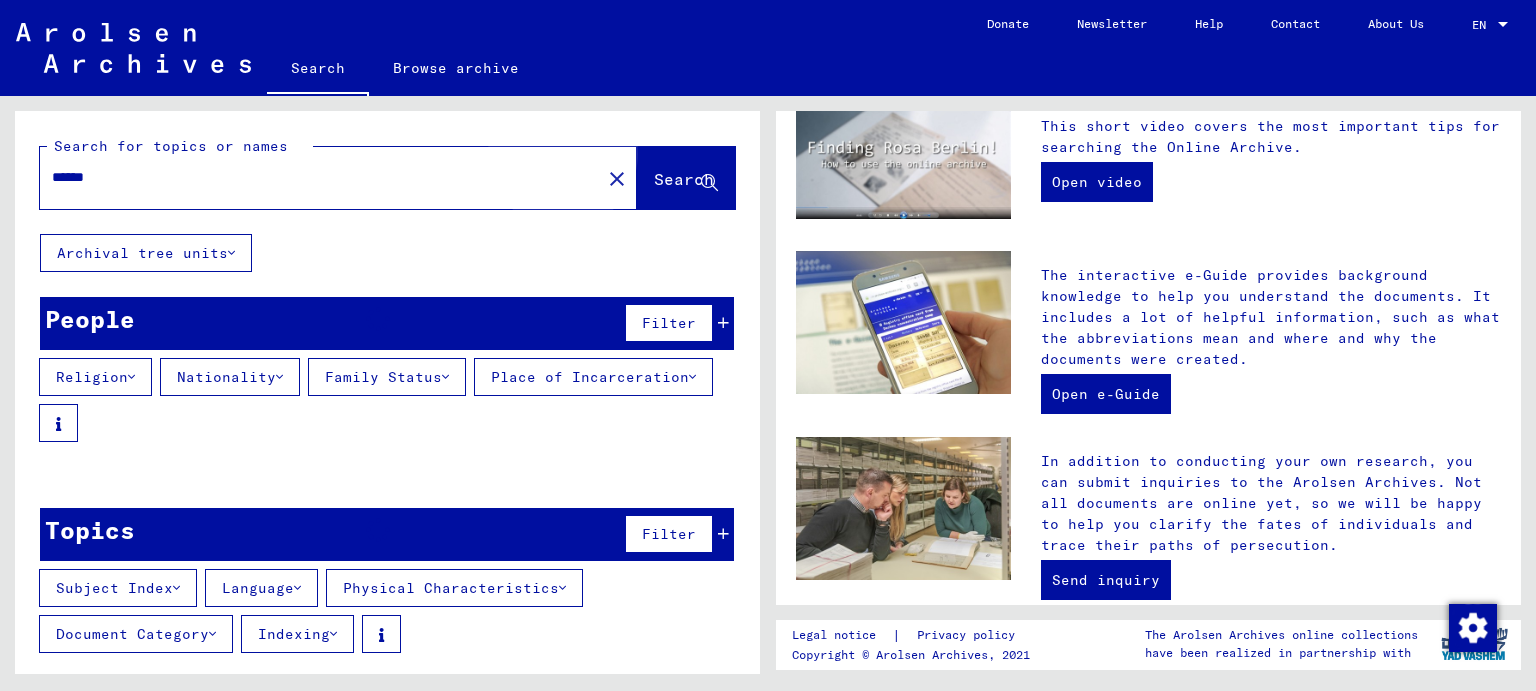 click on "Search" 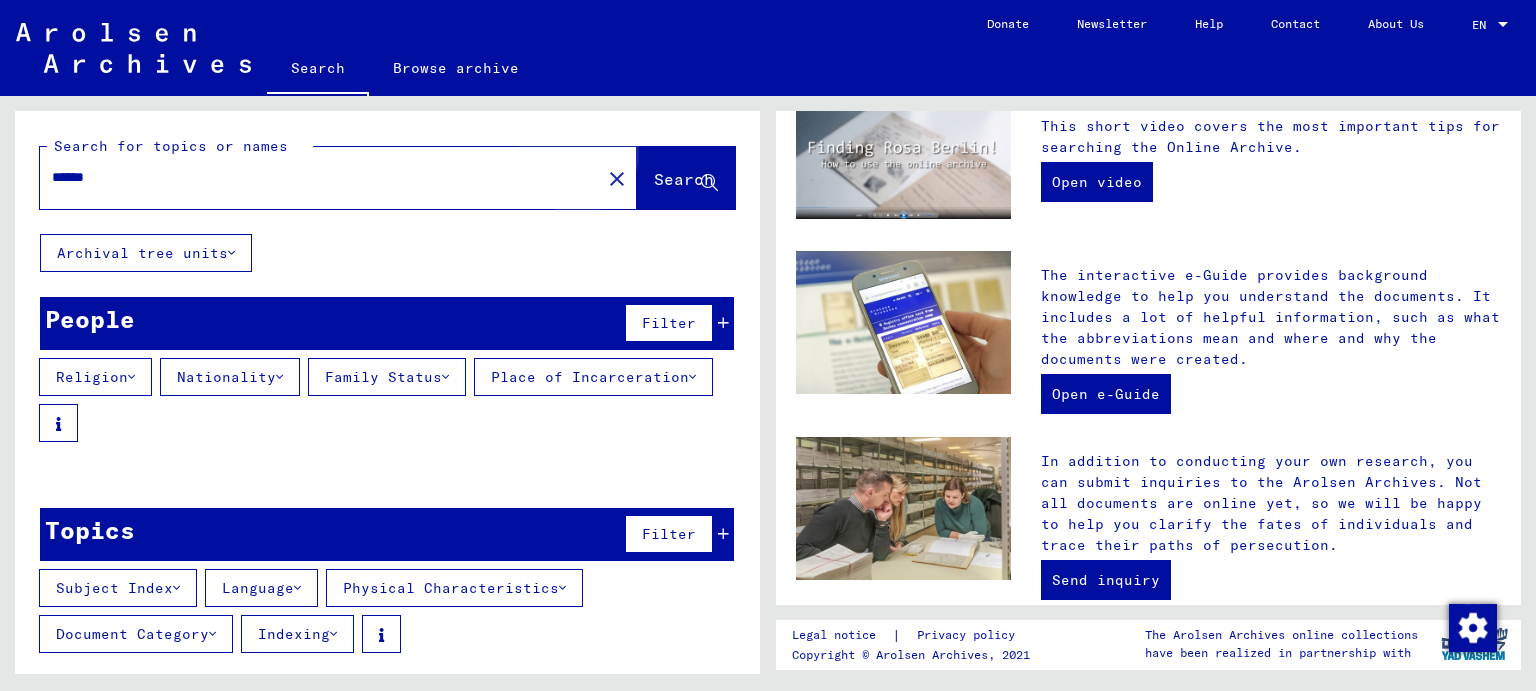 click on "Search" 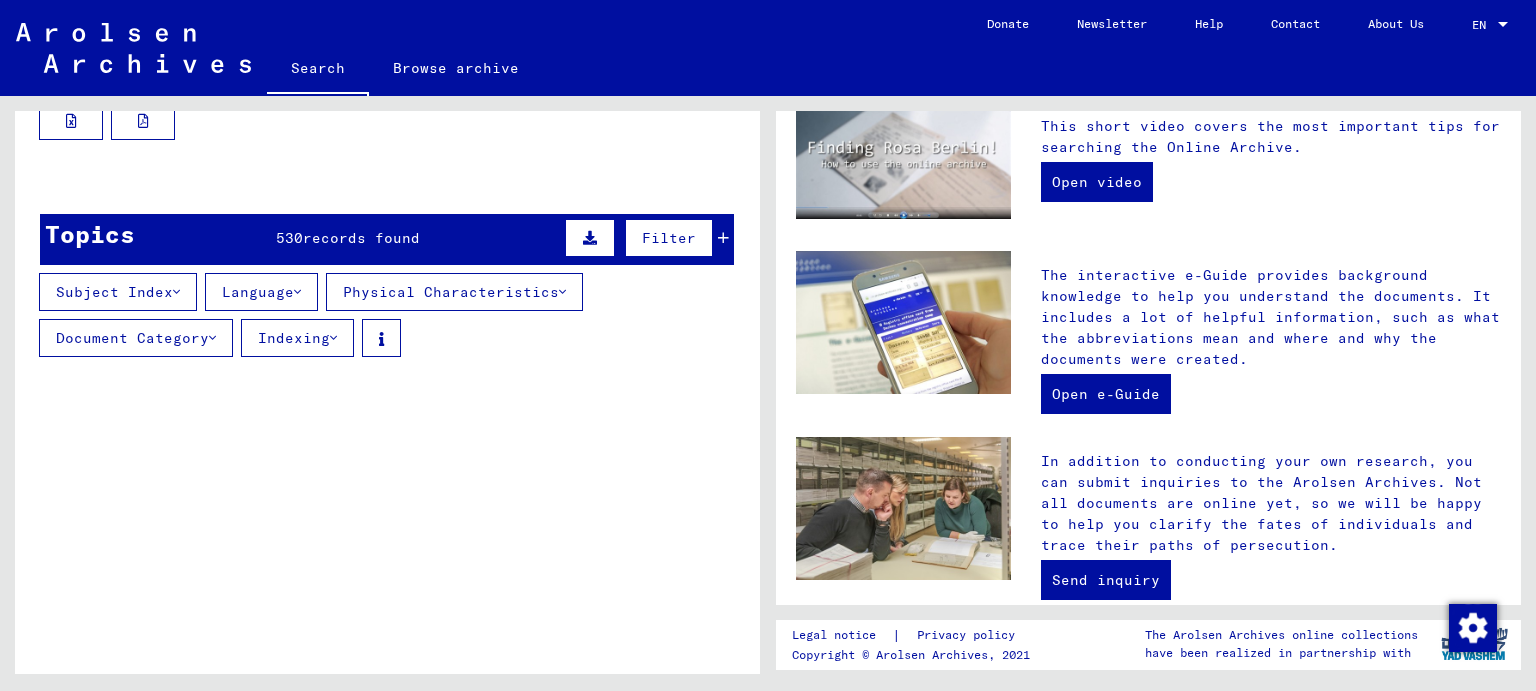 scroll, scrollTop: 0, scrollLeft: 0, axis: both 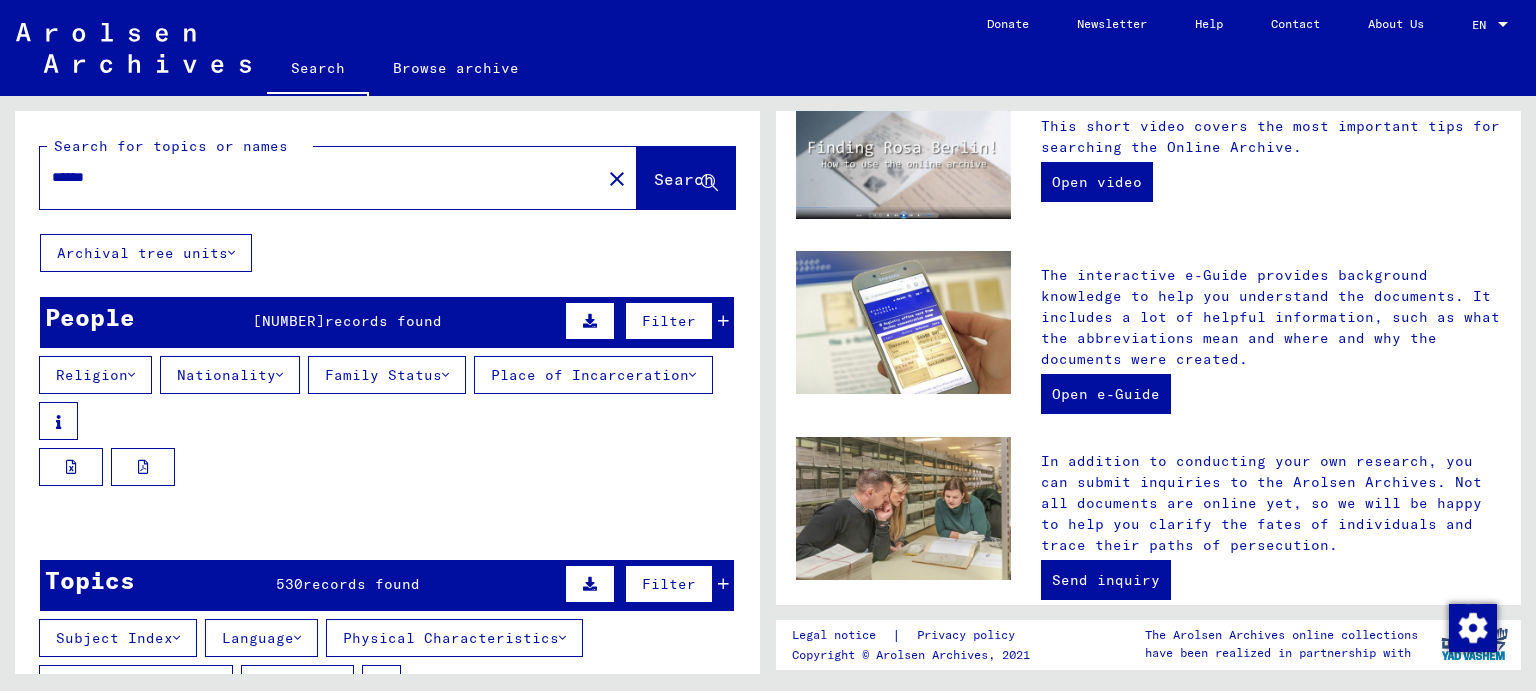 click on "Archival tree units" 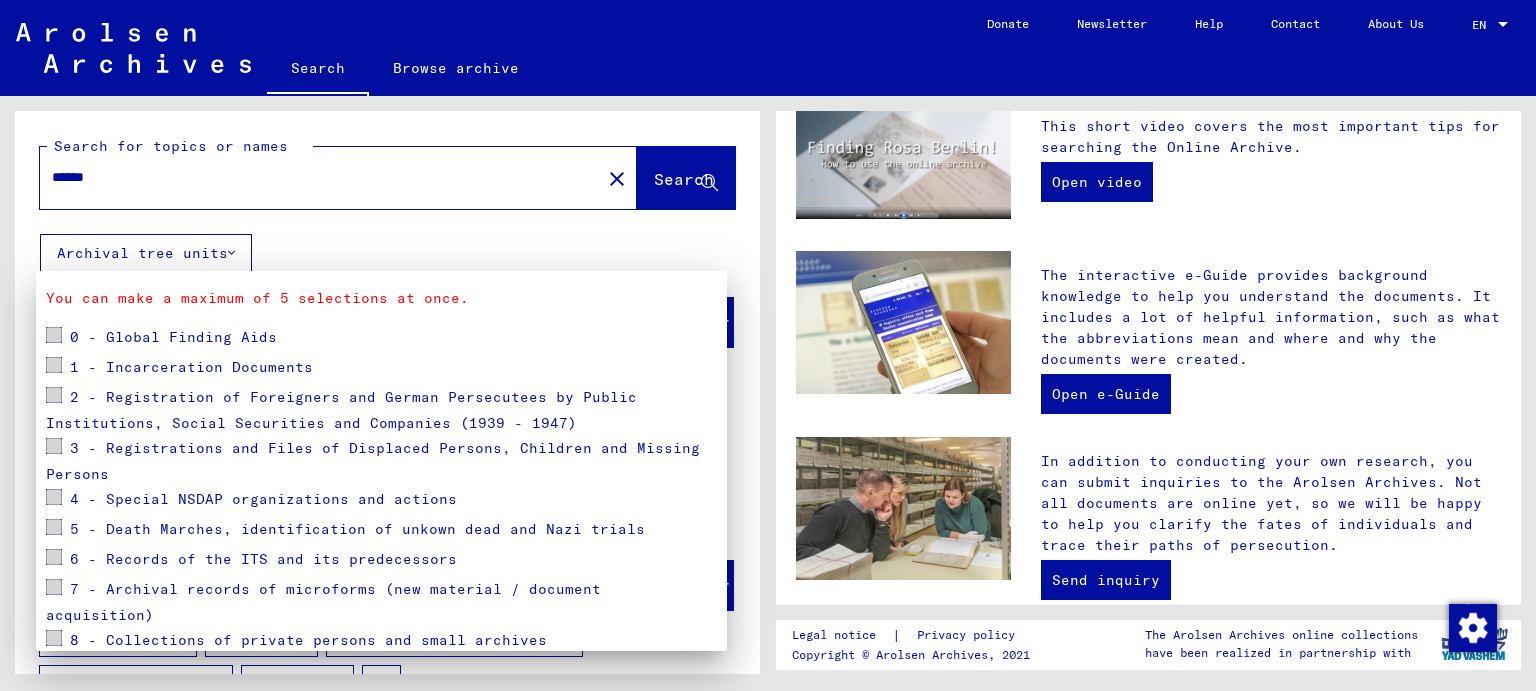 scroll, scrollTop: 176, scrollLeft: 0, axis: vertical 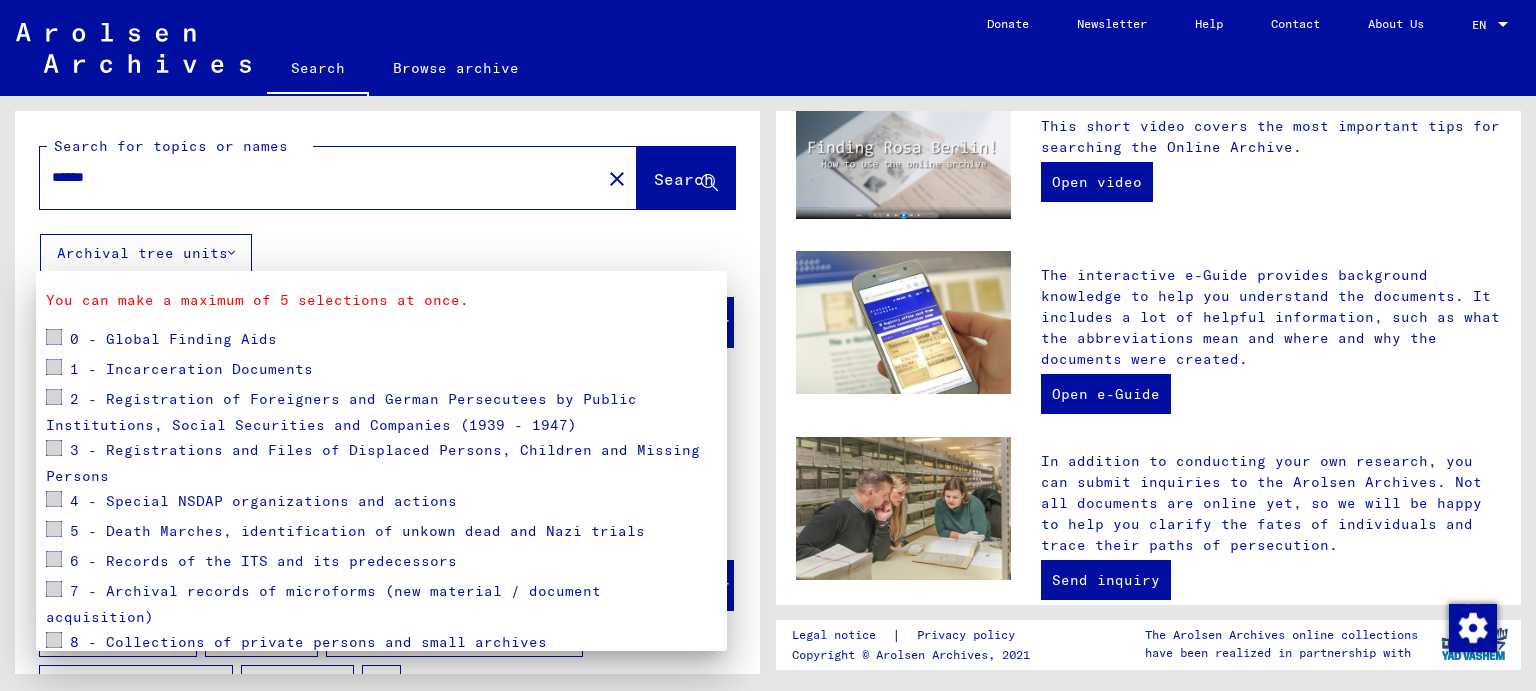 click at bounding box center [54, 499] 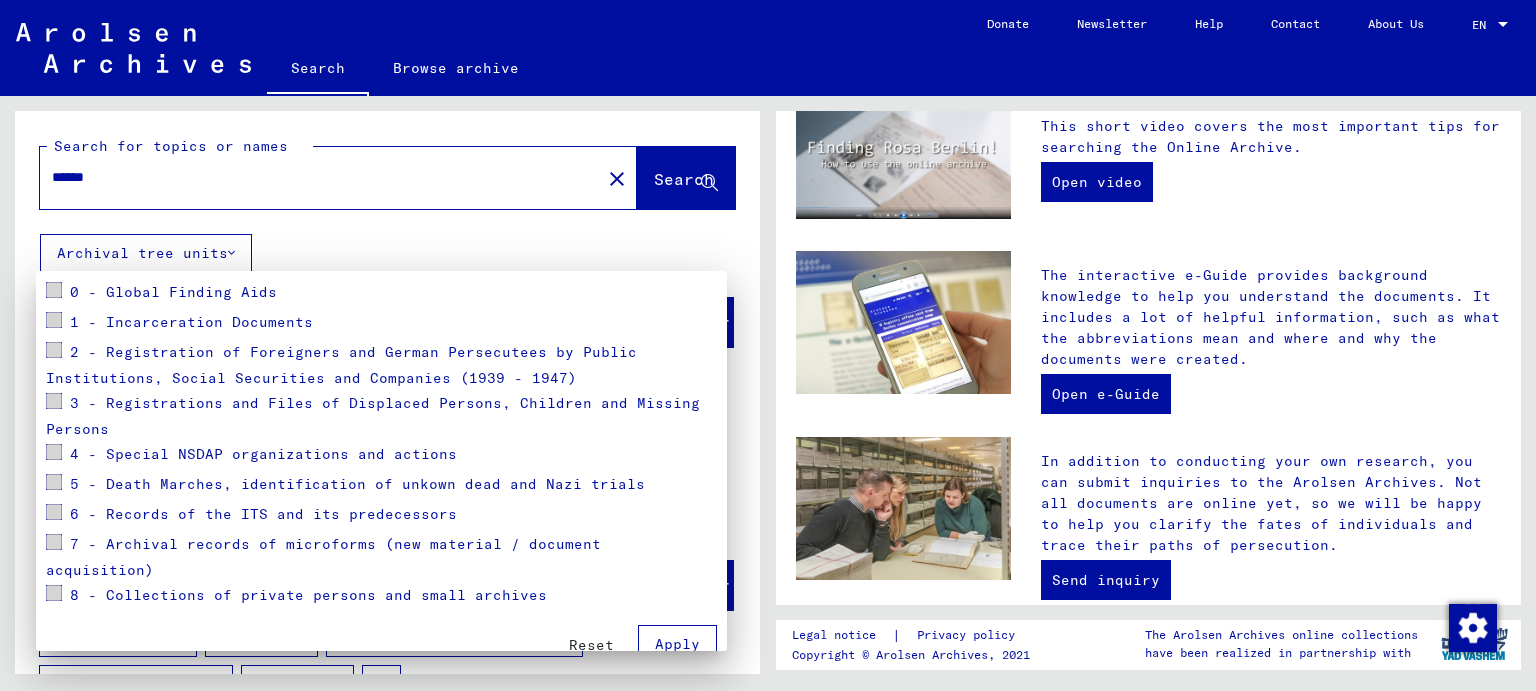 scroll, scrollTop: 223, scrollLeft: 0, axis: vertical 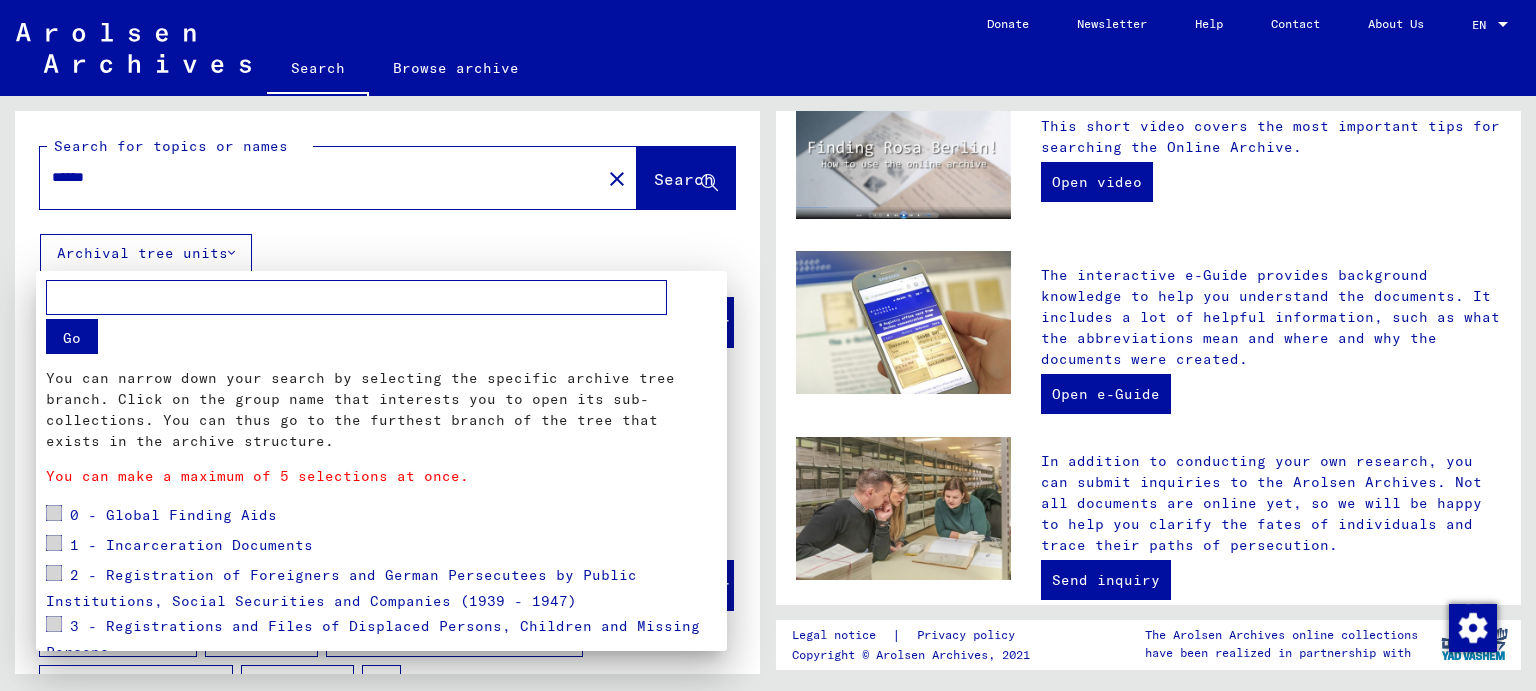 click on "Go" at bounding box center [72, 336] 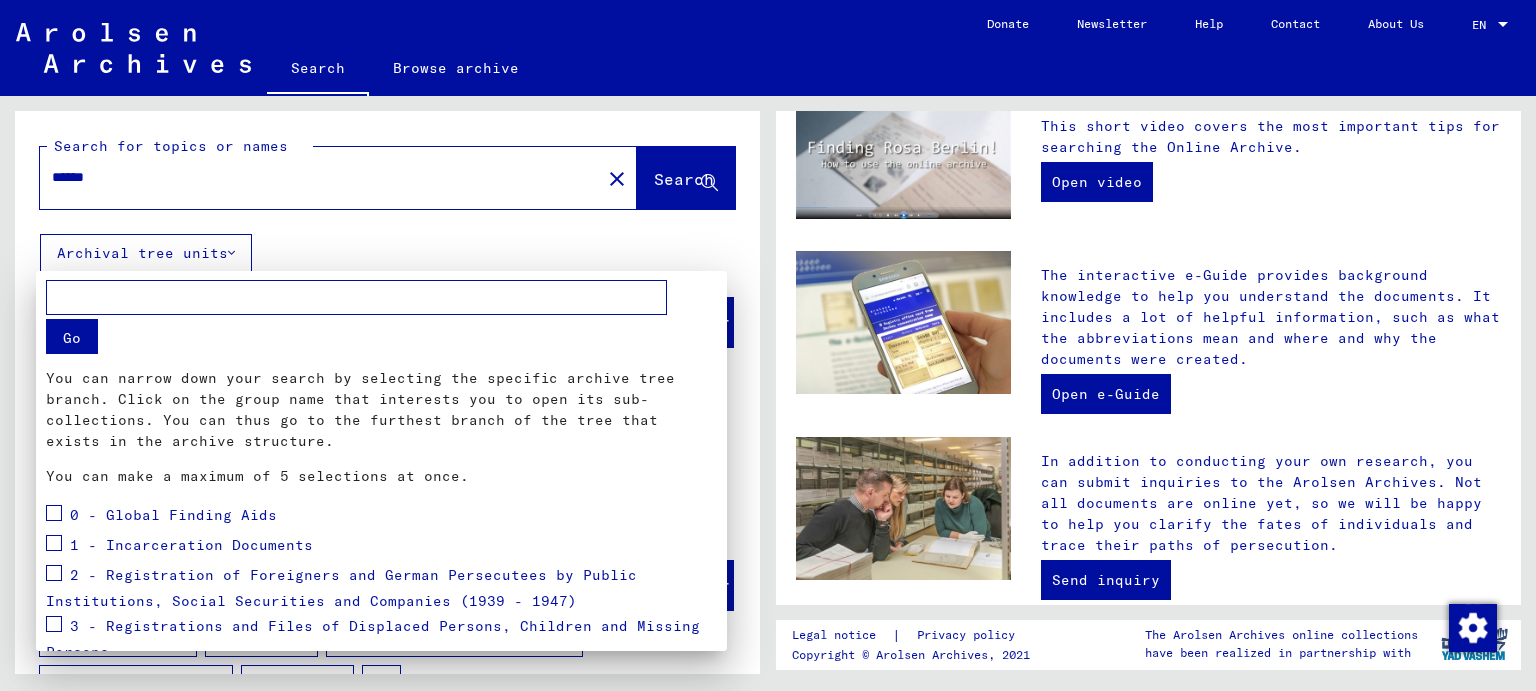 click on "Go" at bounding box center [72, 336] 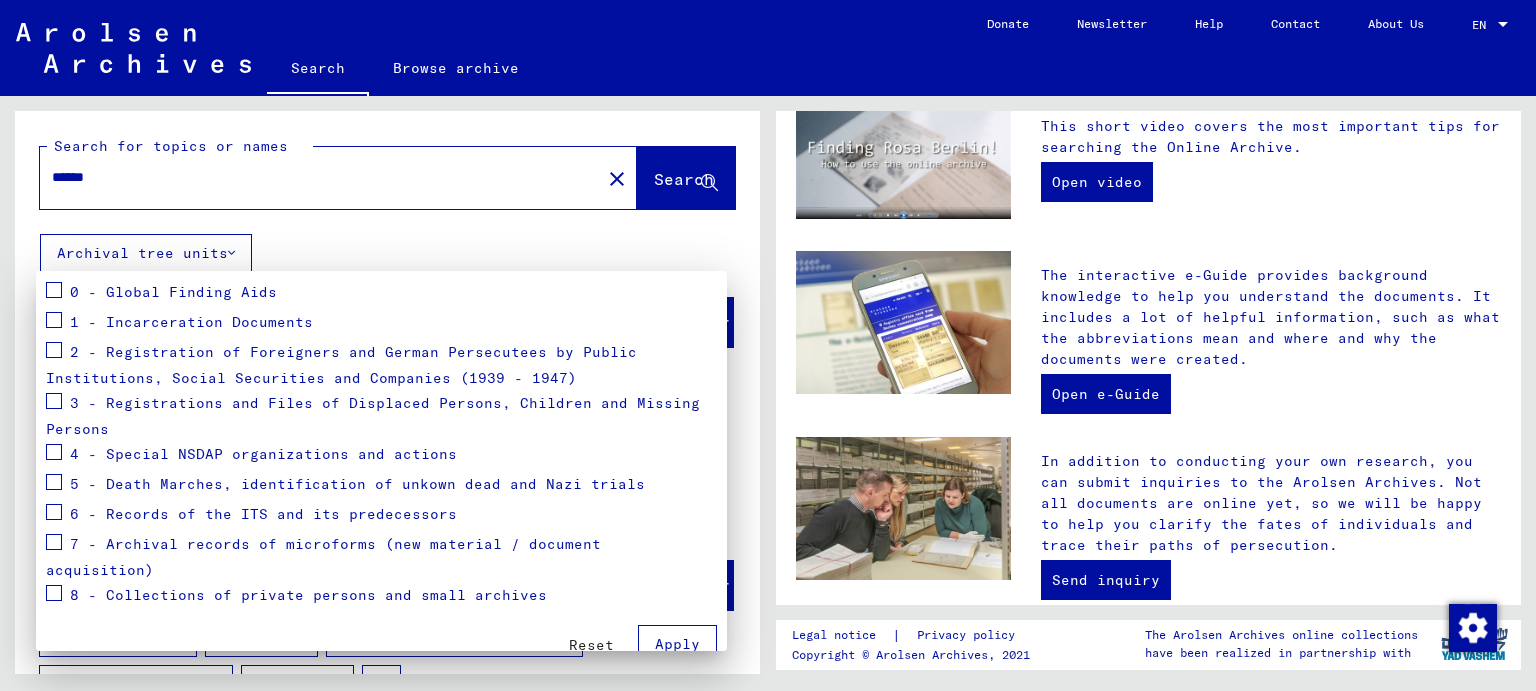 scroll, scrollTop: 222, scrollLeft: 0, axis: vertical 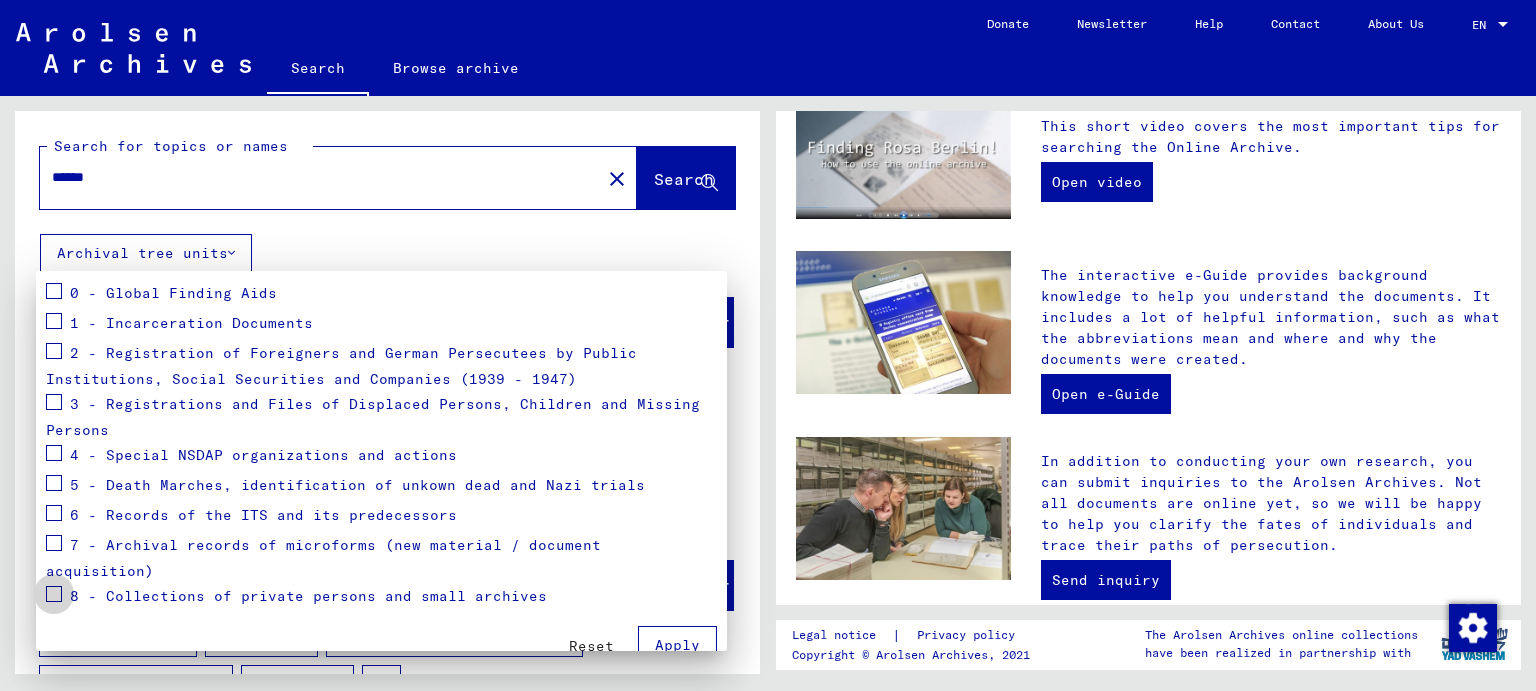 click at bounding box center (54, 594) 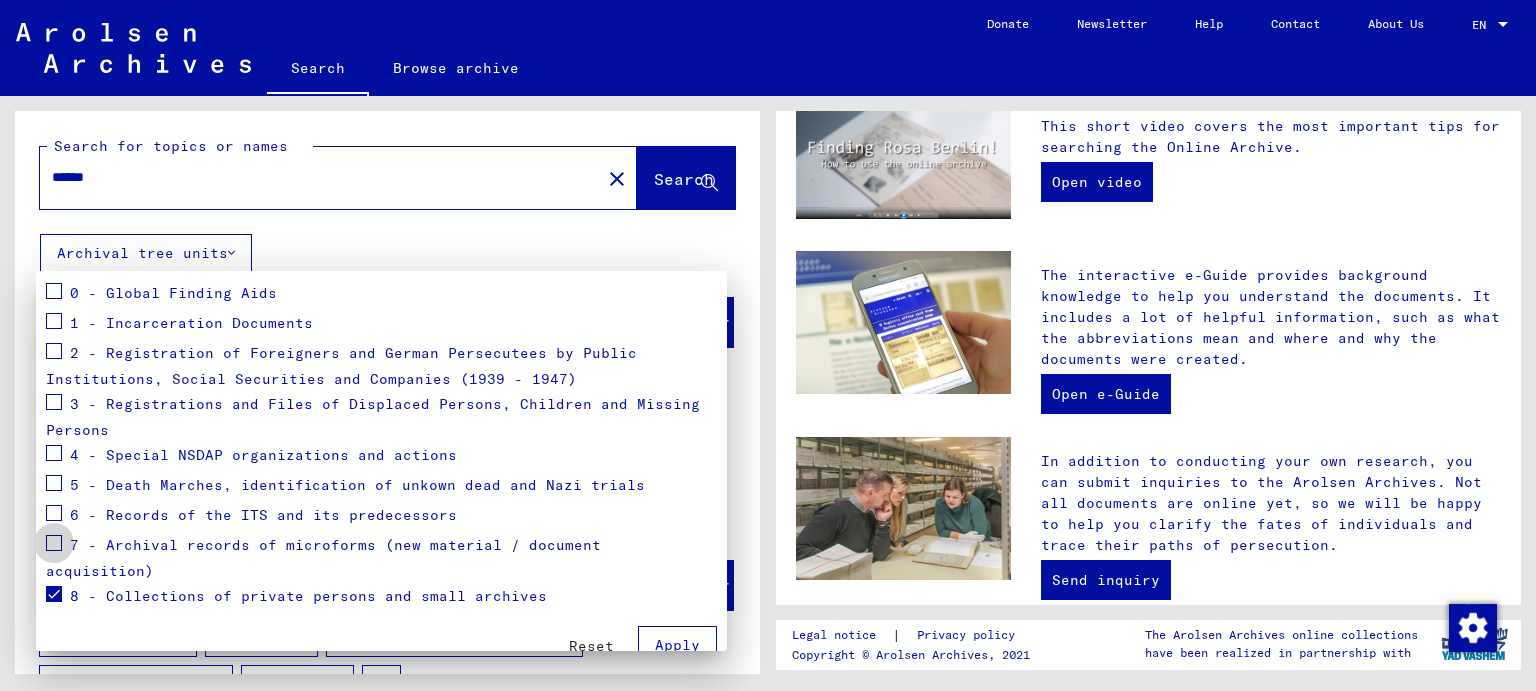 click at bounding box center [54, 543] 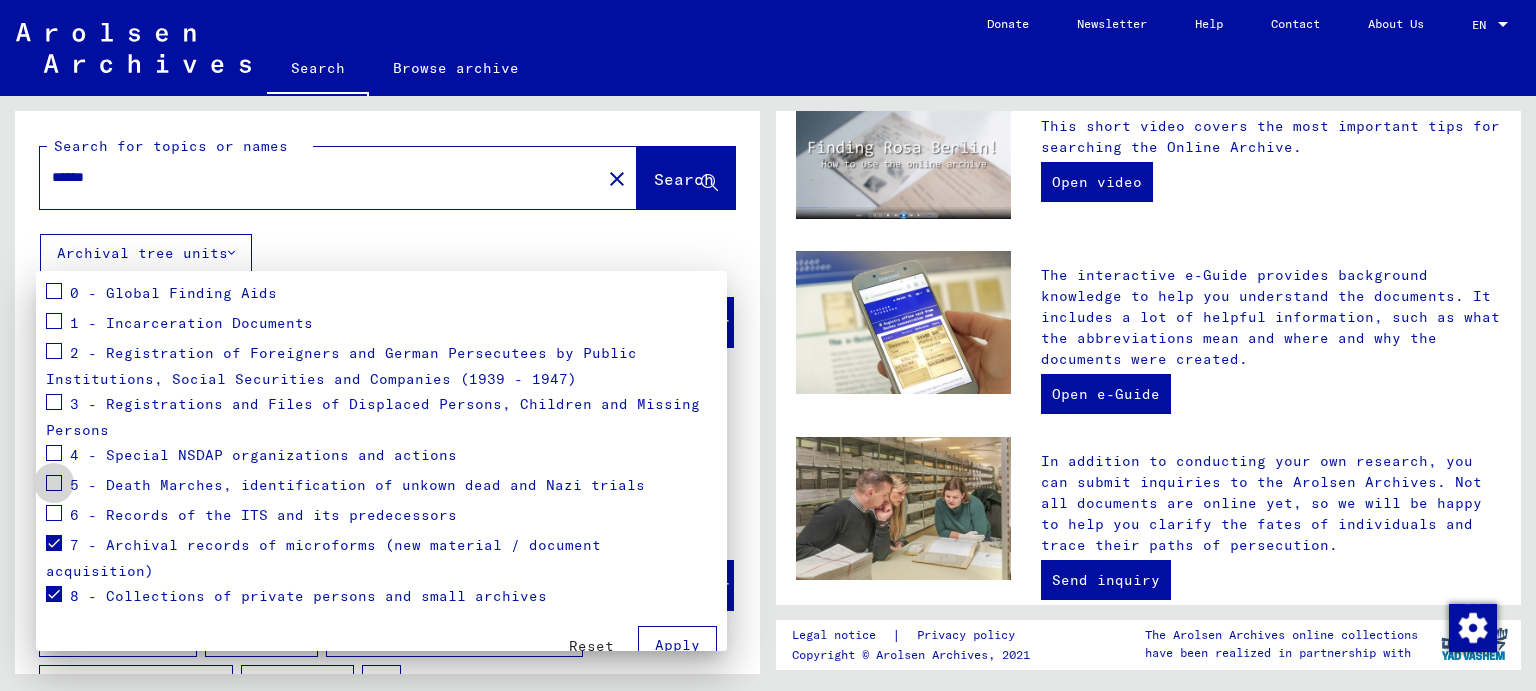 click at bounding box center (54, 483) 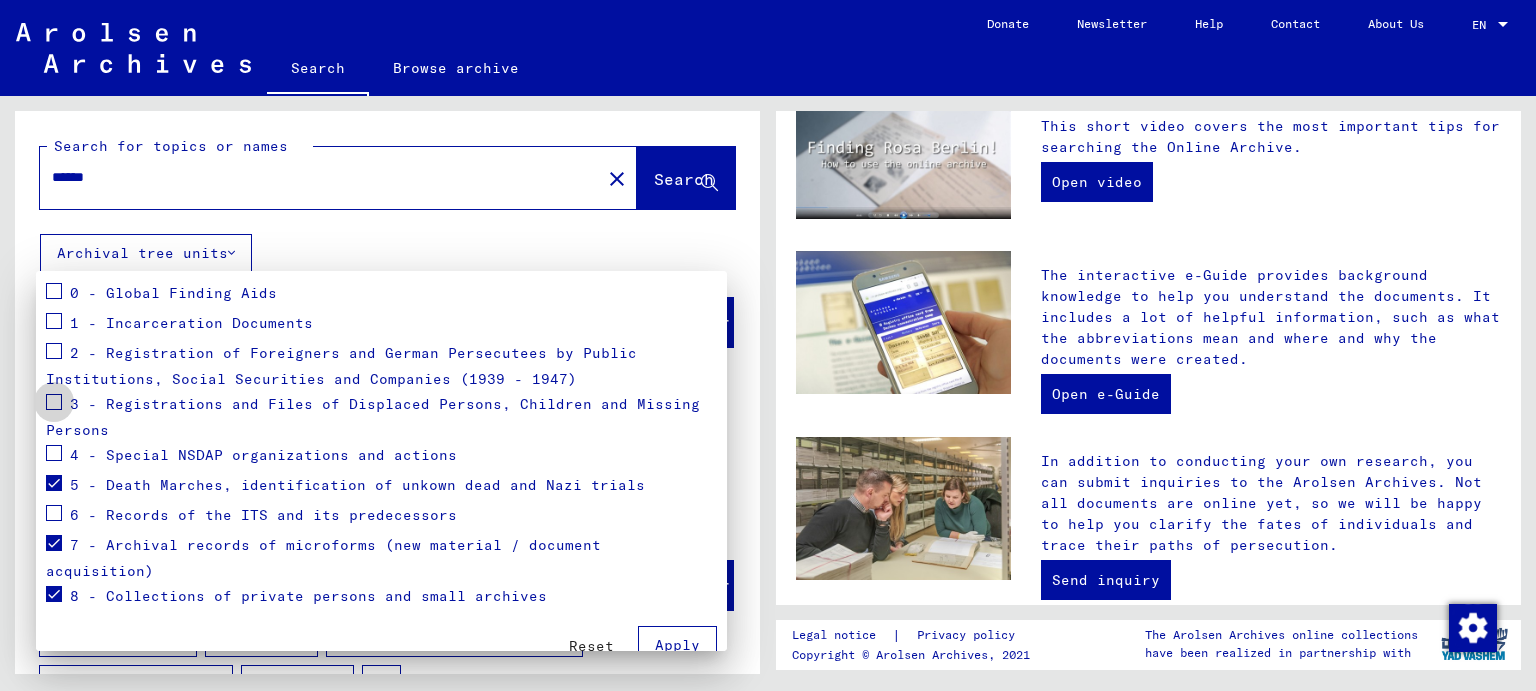 click at bounding box center (54, 402) 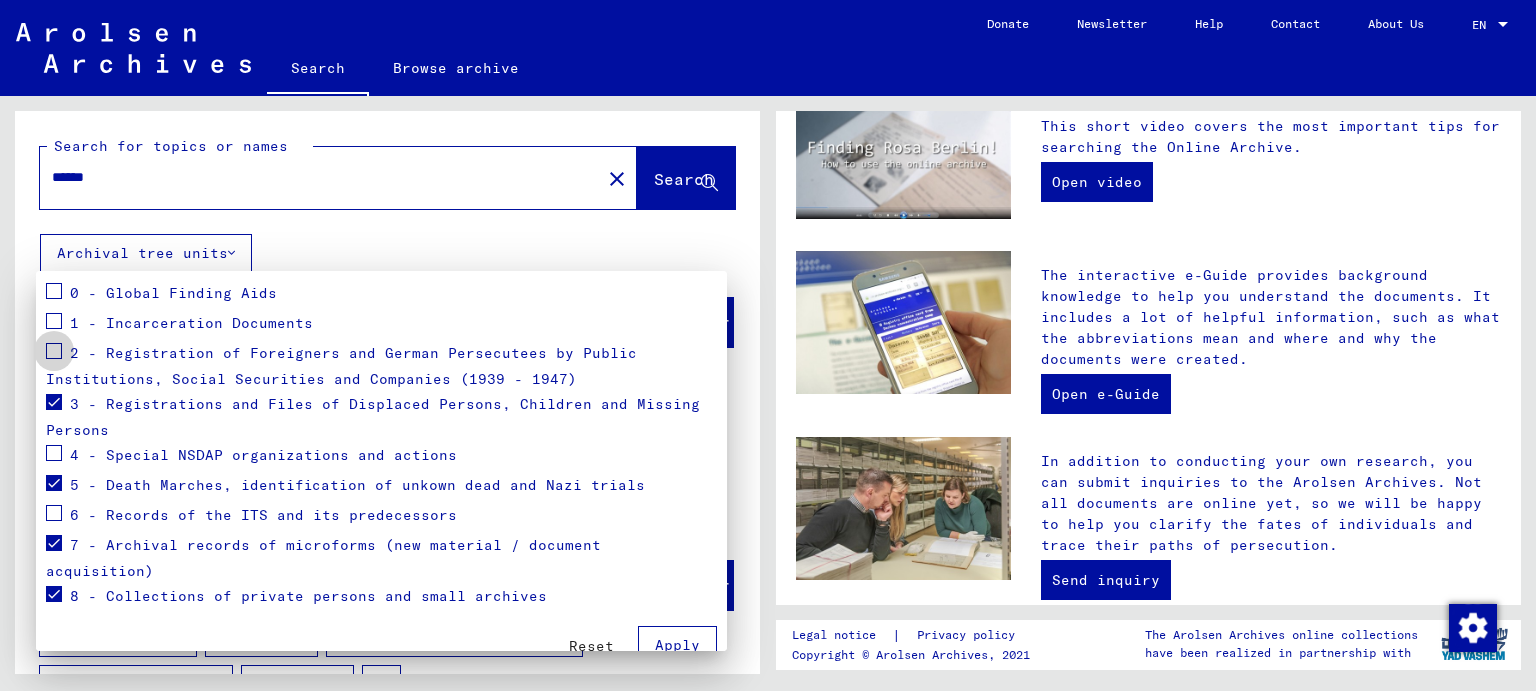 click at bounding box center (54, 351) 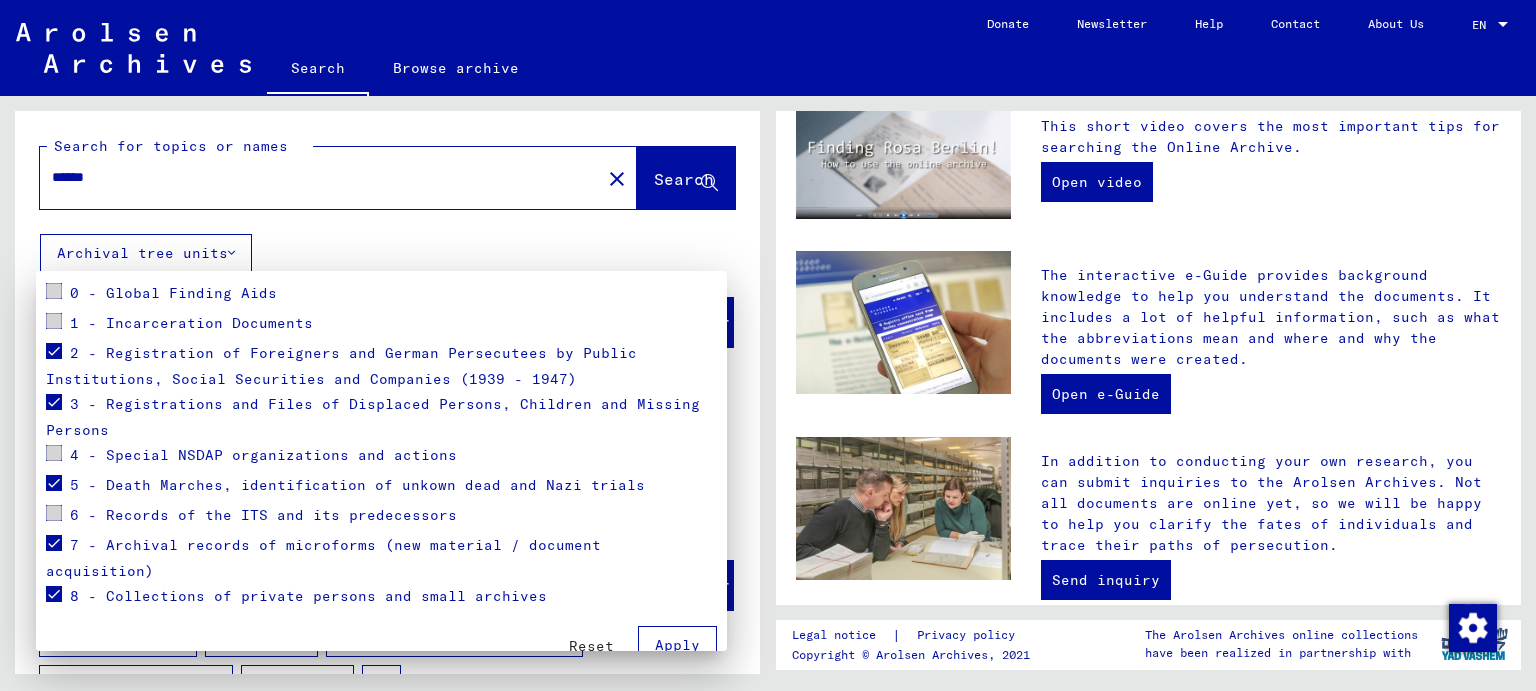 click at bounding box center (54, 321) 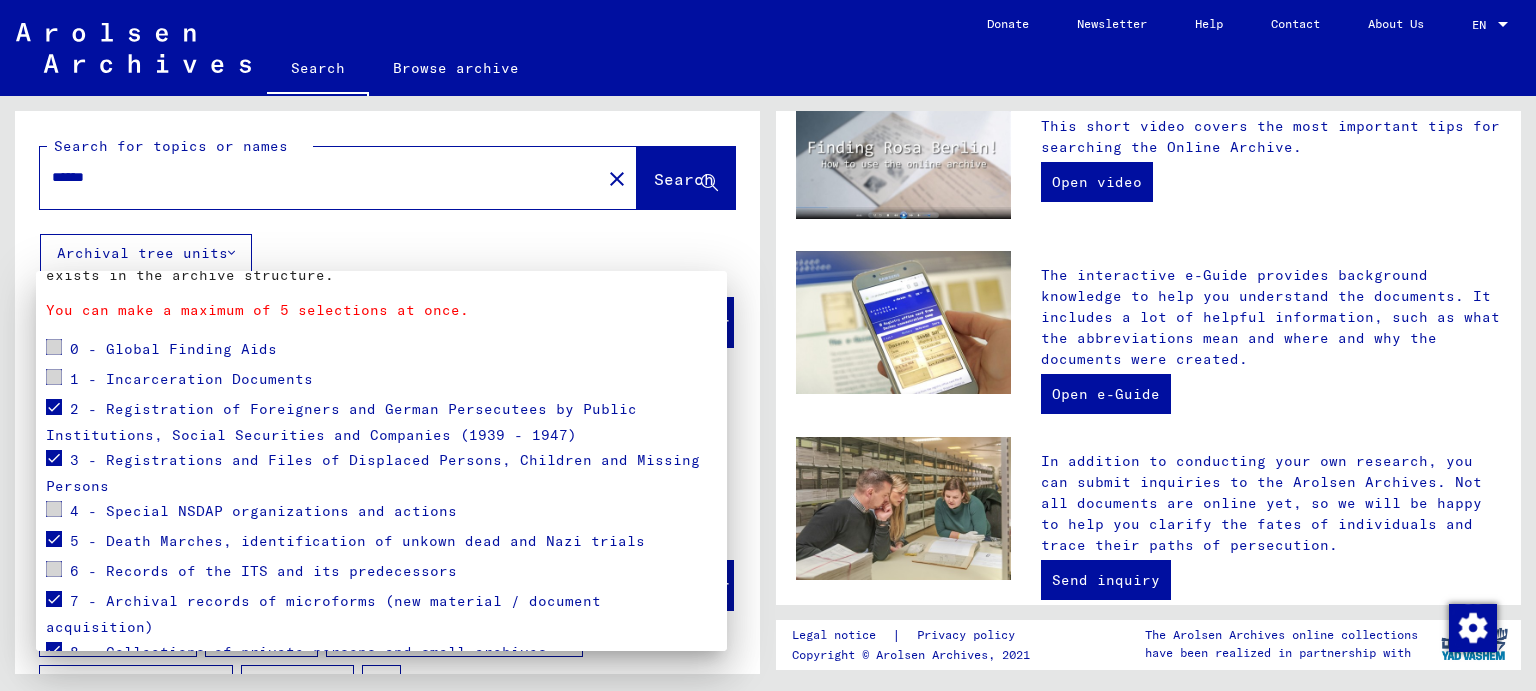 scroll, scrollTop: 223, scrollLeft: 0, axis: vertical 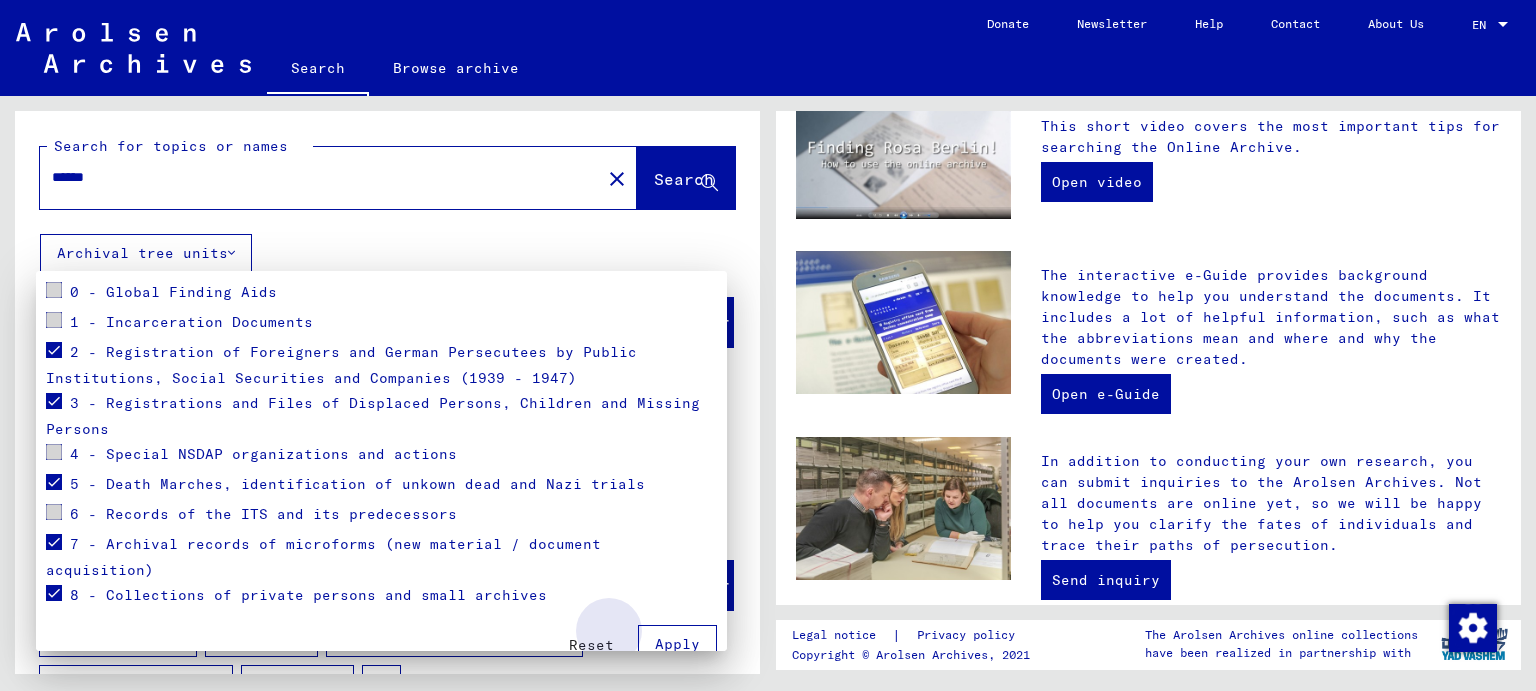 click on "Apply" at bounding box center (677, 644) 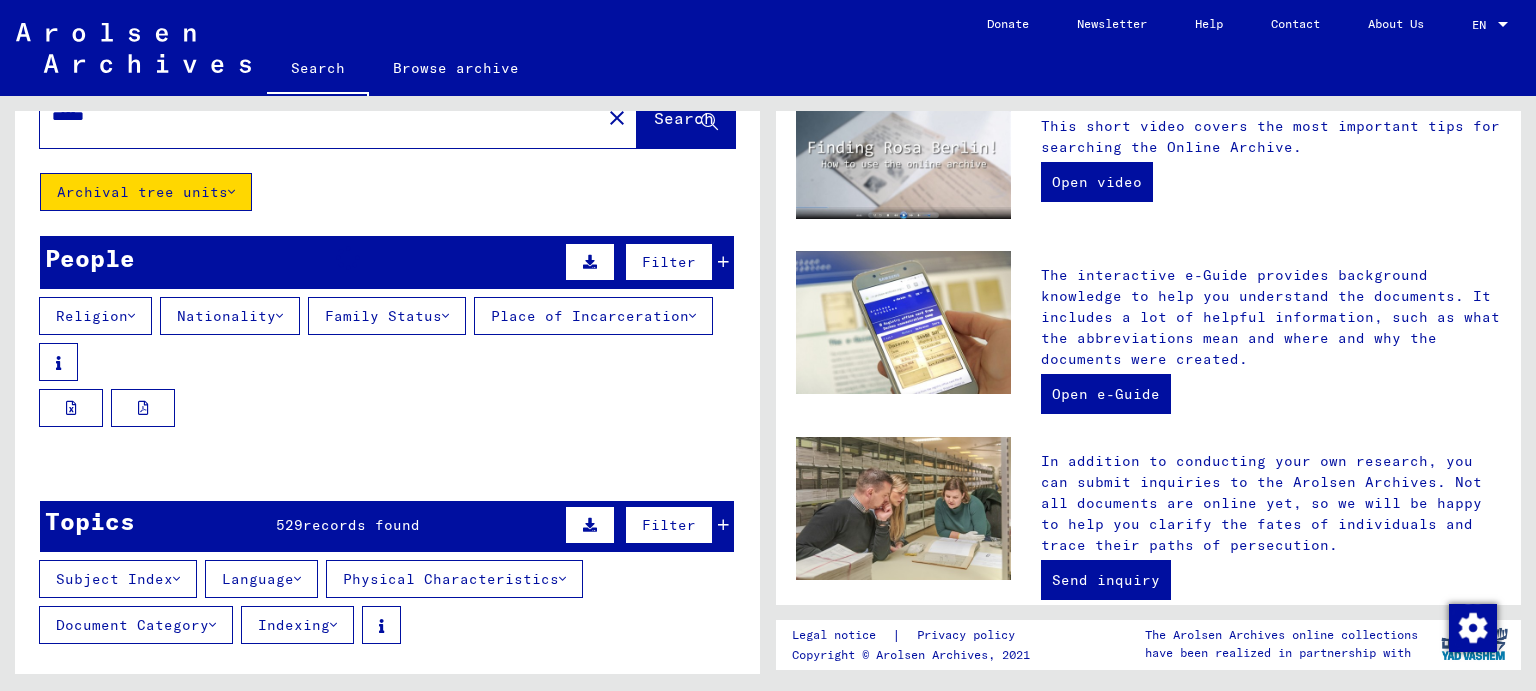 scroll, scrollTop: 46, scrollLeft: 0, axis: vertical 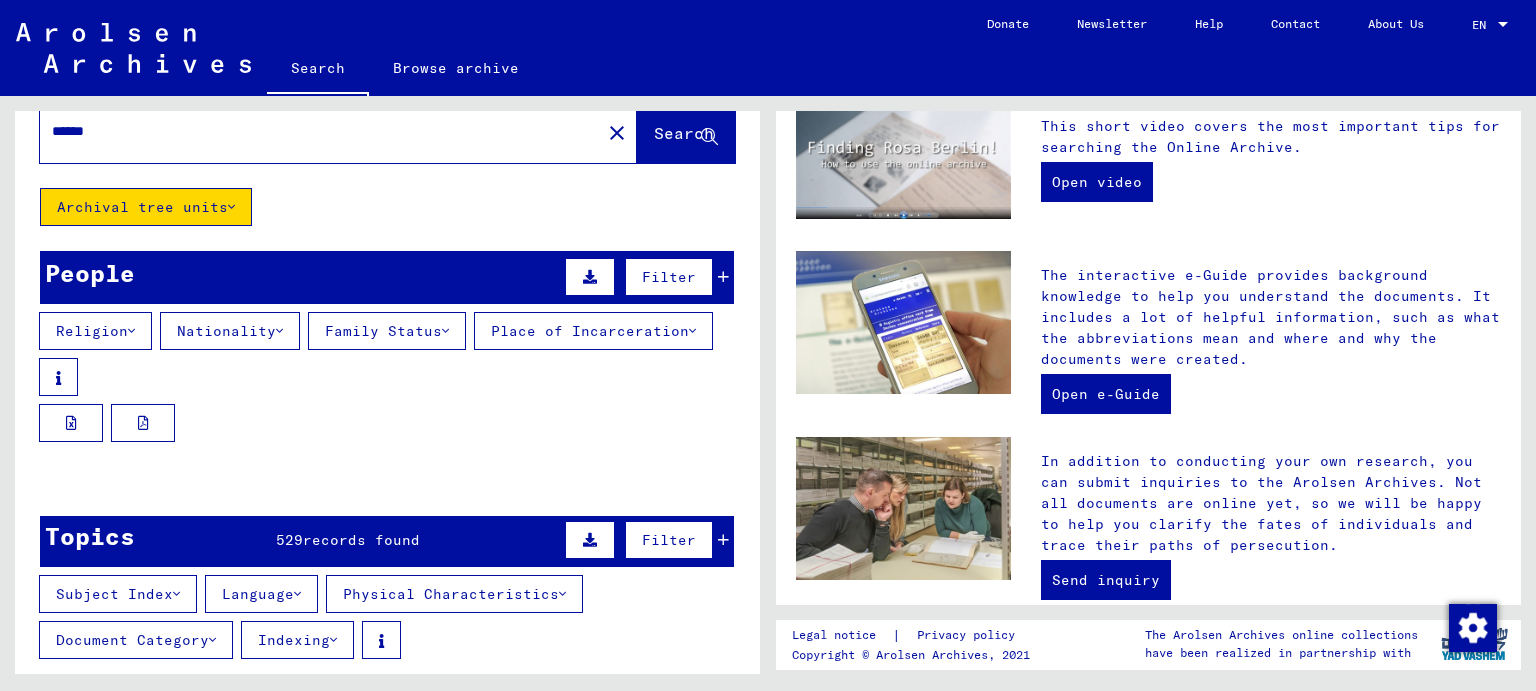 click at bounding box center [279, 331] 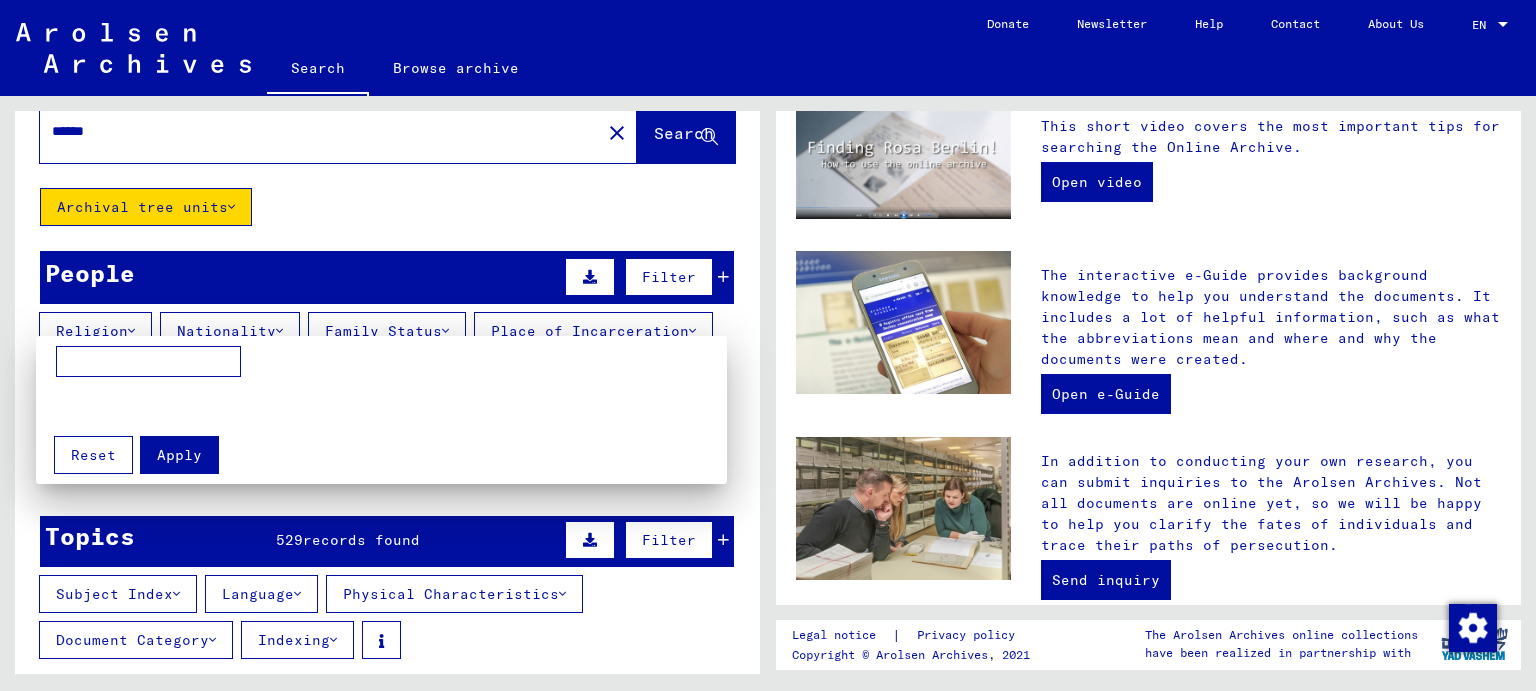 click at bounding box center [148, 362] 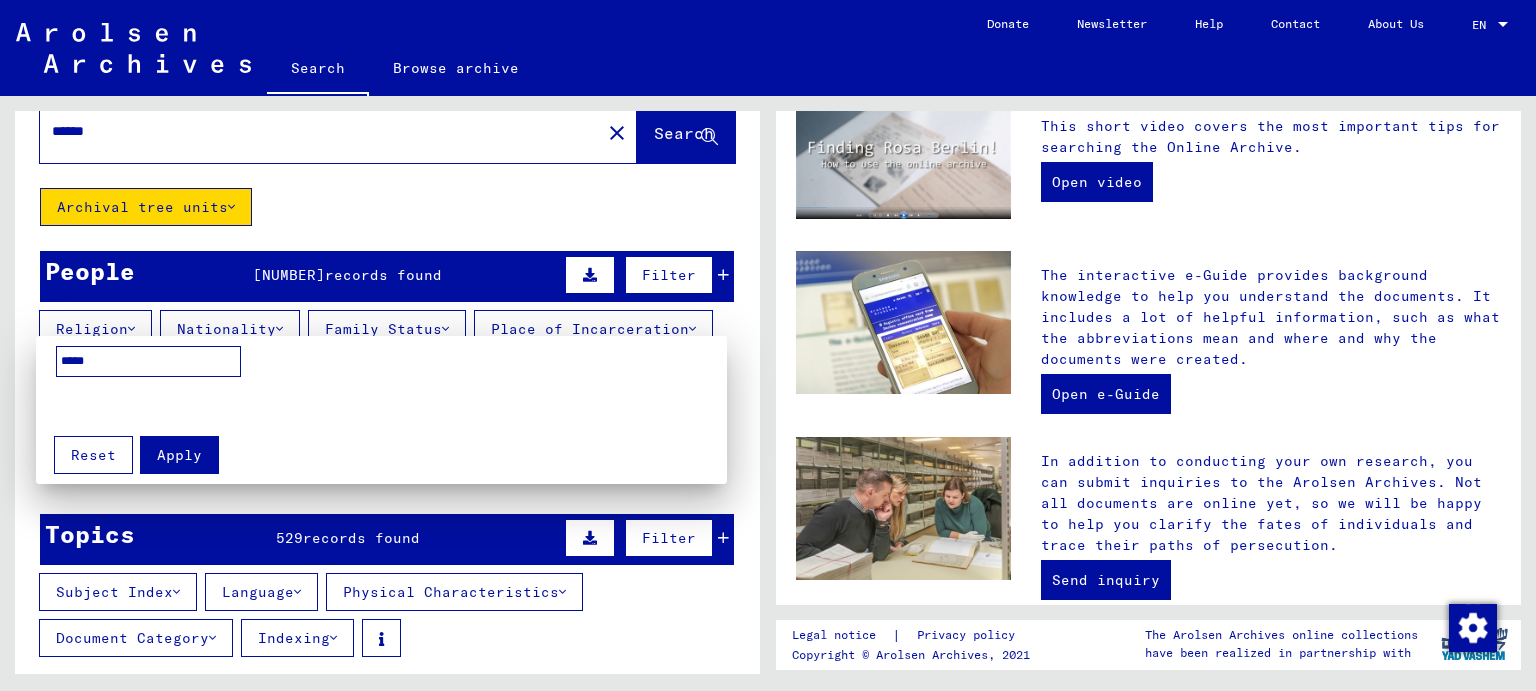 type on "*****" 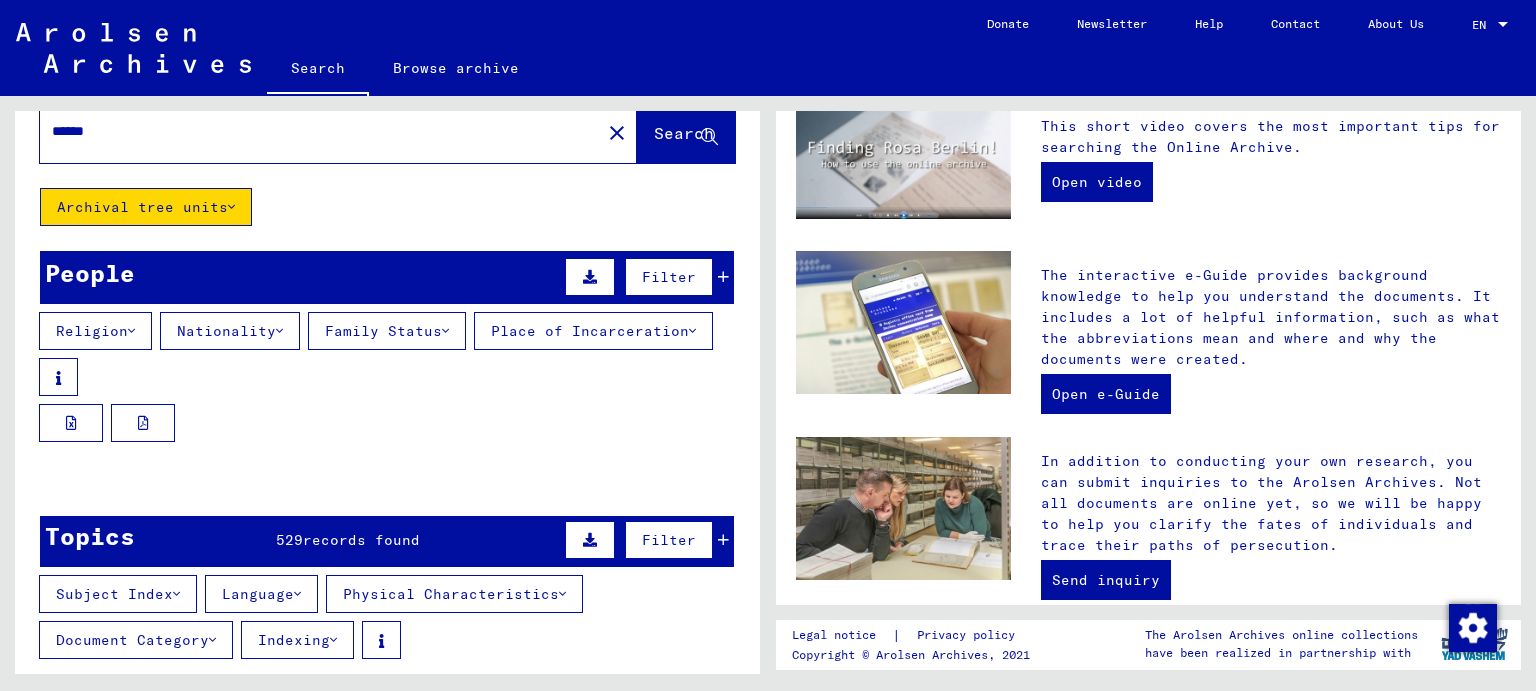 click at bounding box center [590, 277] 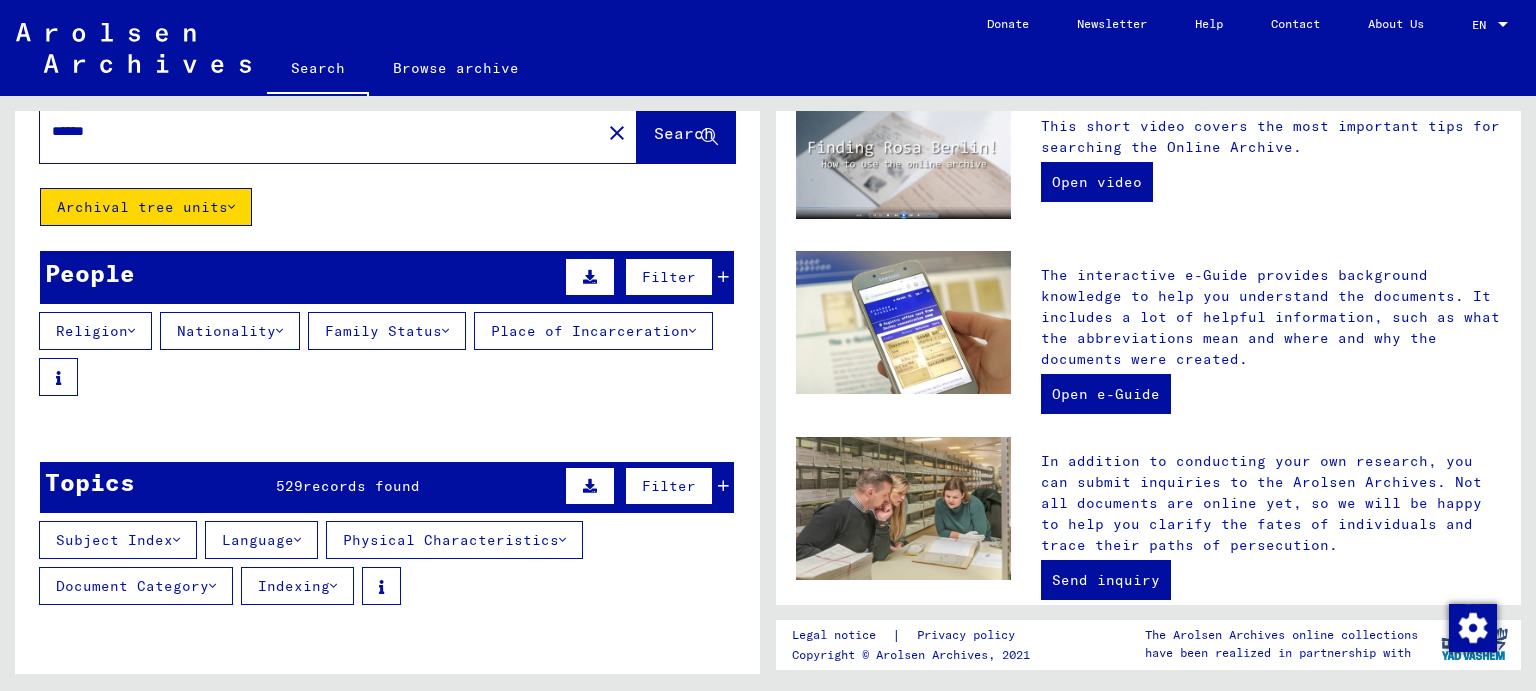 click at bounding box center [590, 277] 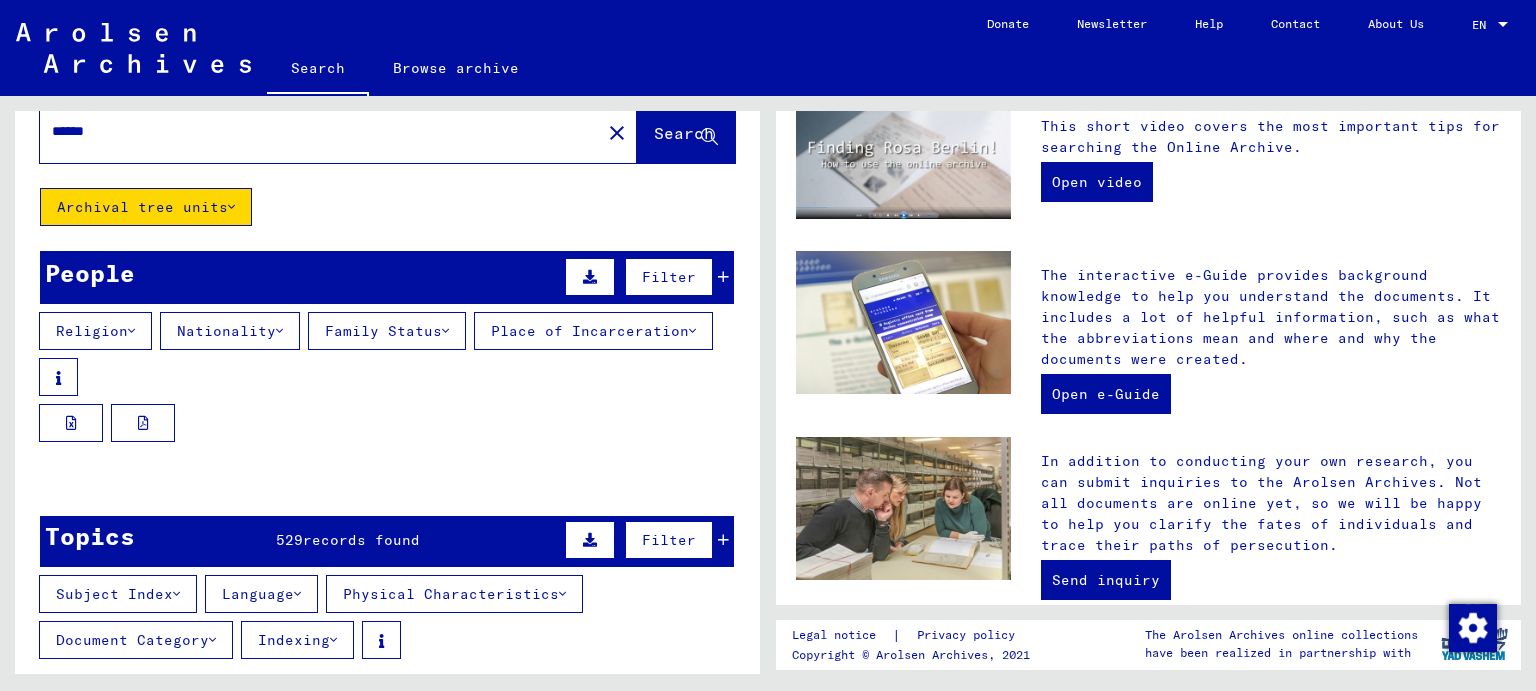 click at bounding box center (590, 277) 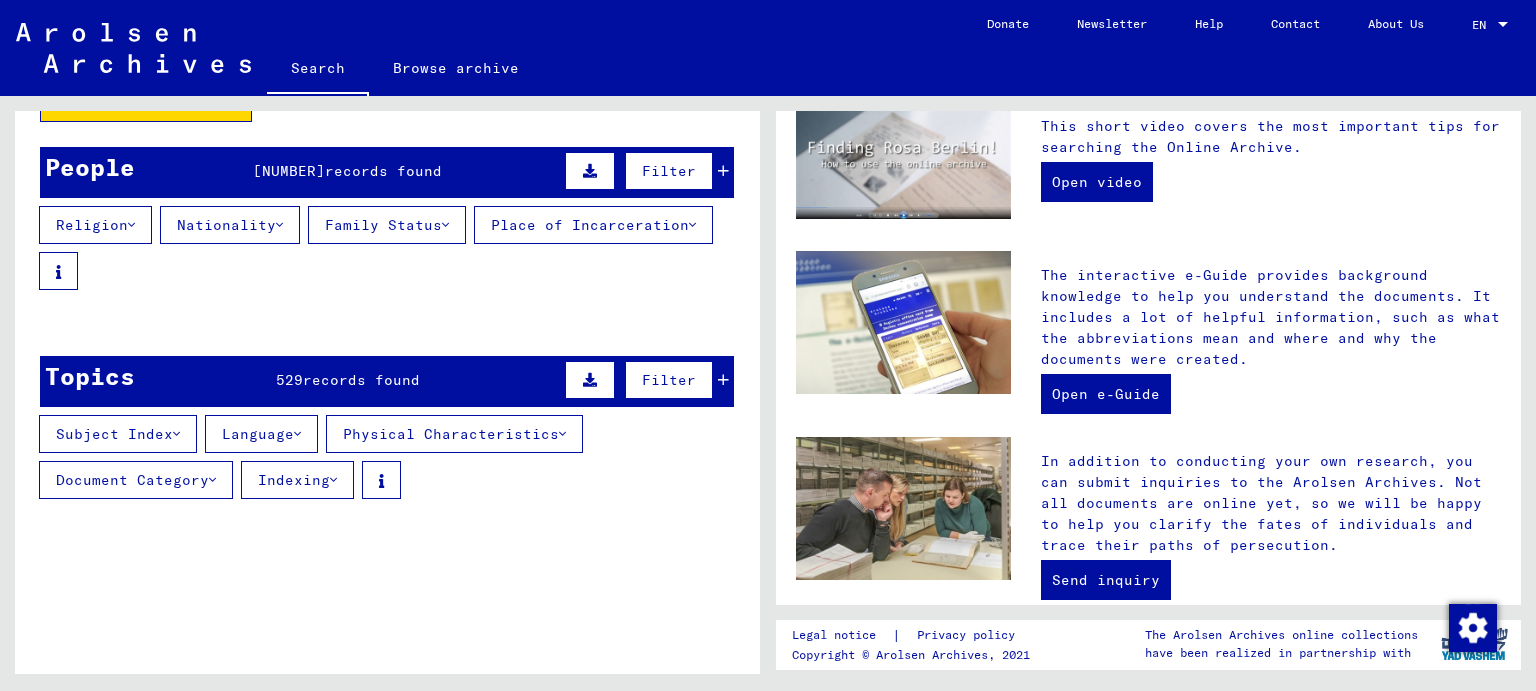 scroll, scrollTop: 150, scrollLeft: 0, axis: vertical 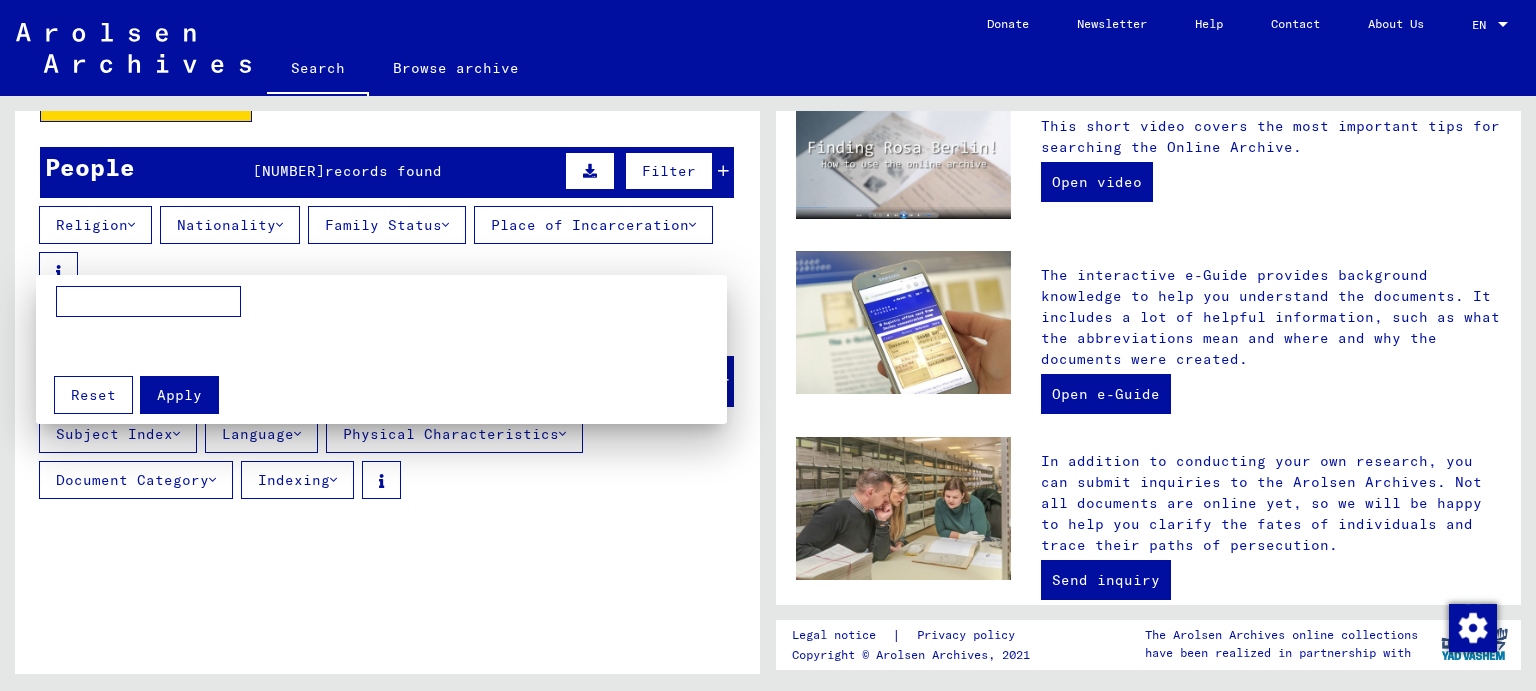 click at bounding box center [386, 344] 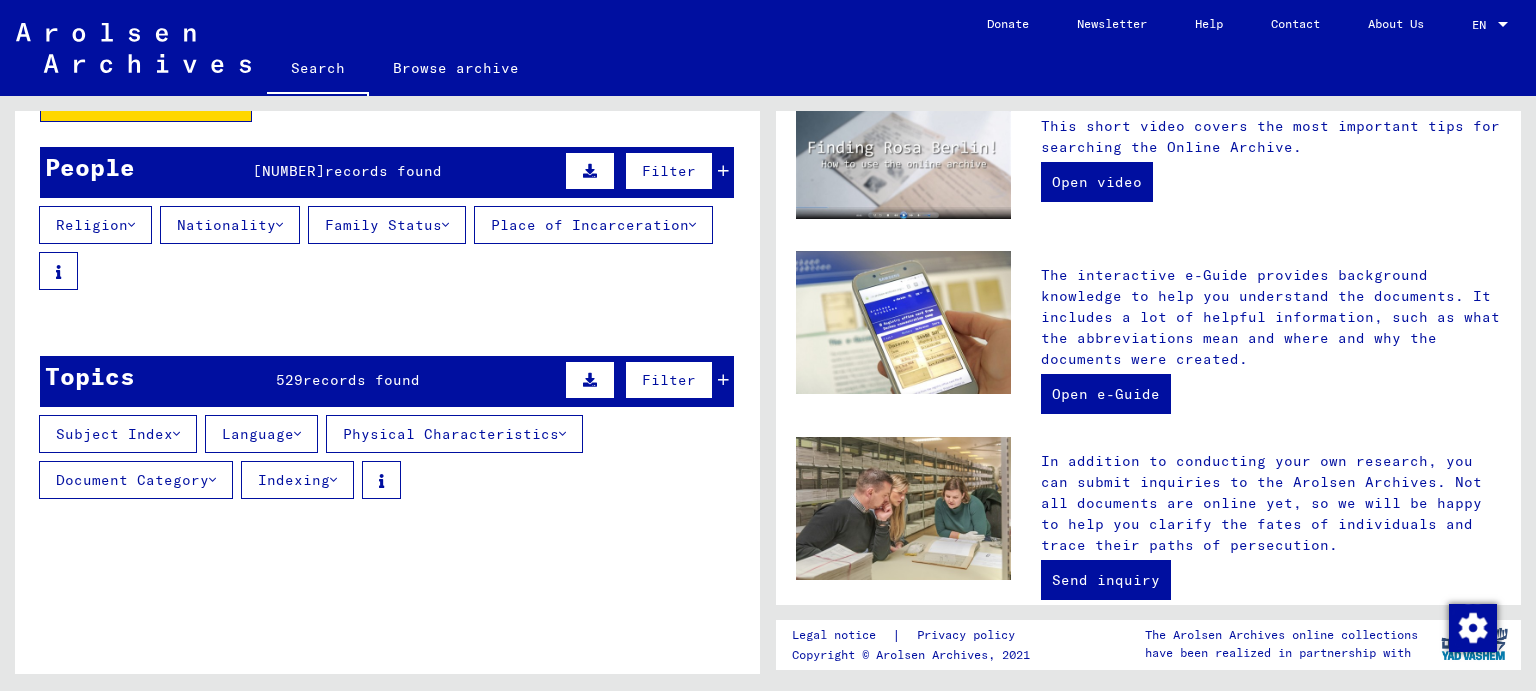 click on "Religion" at bounding box center [95, 225] 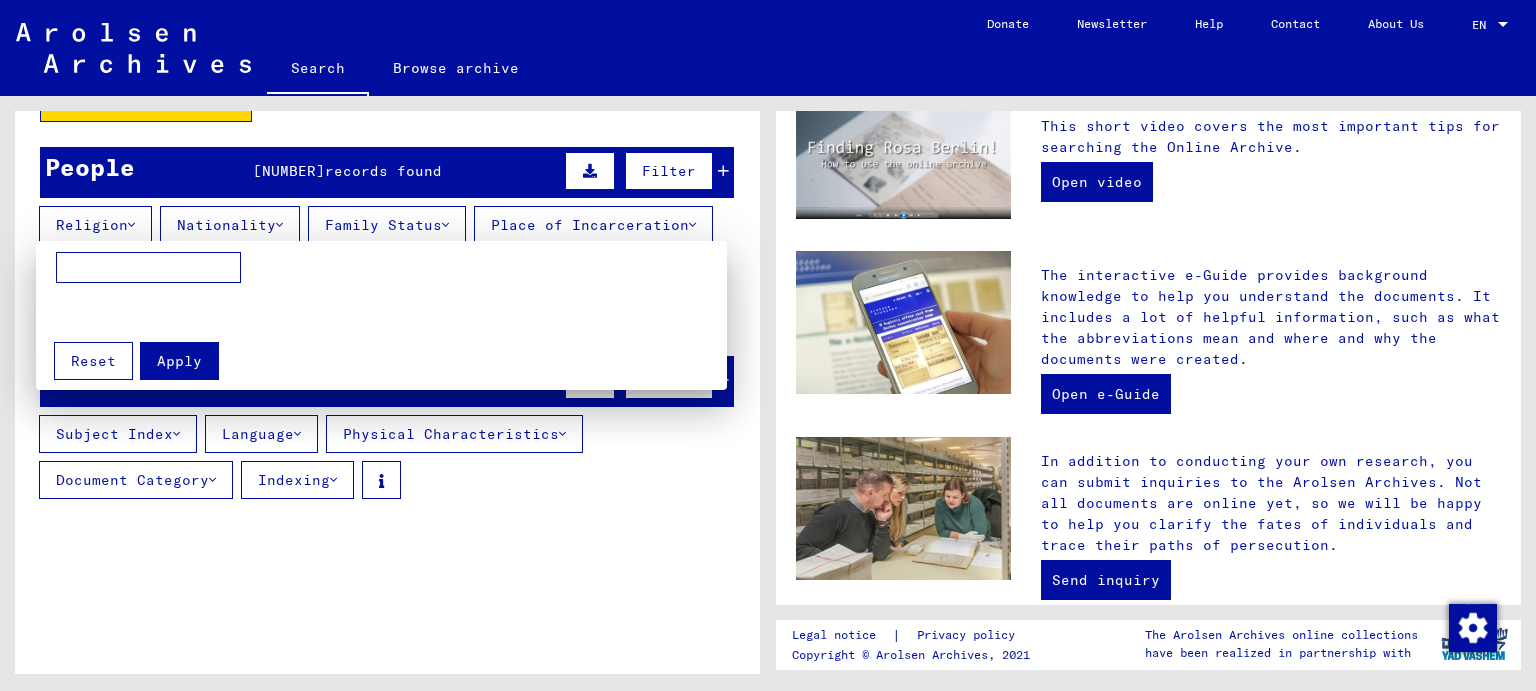 click at bounding box center (768, 345) 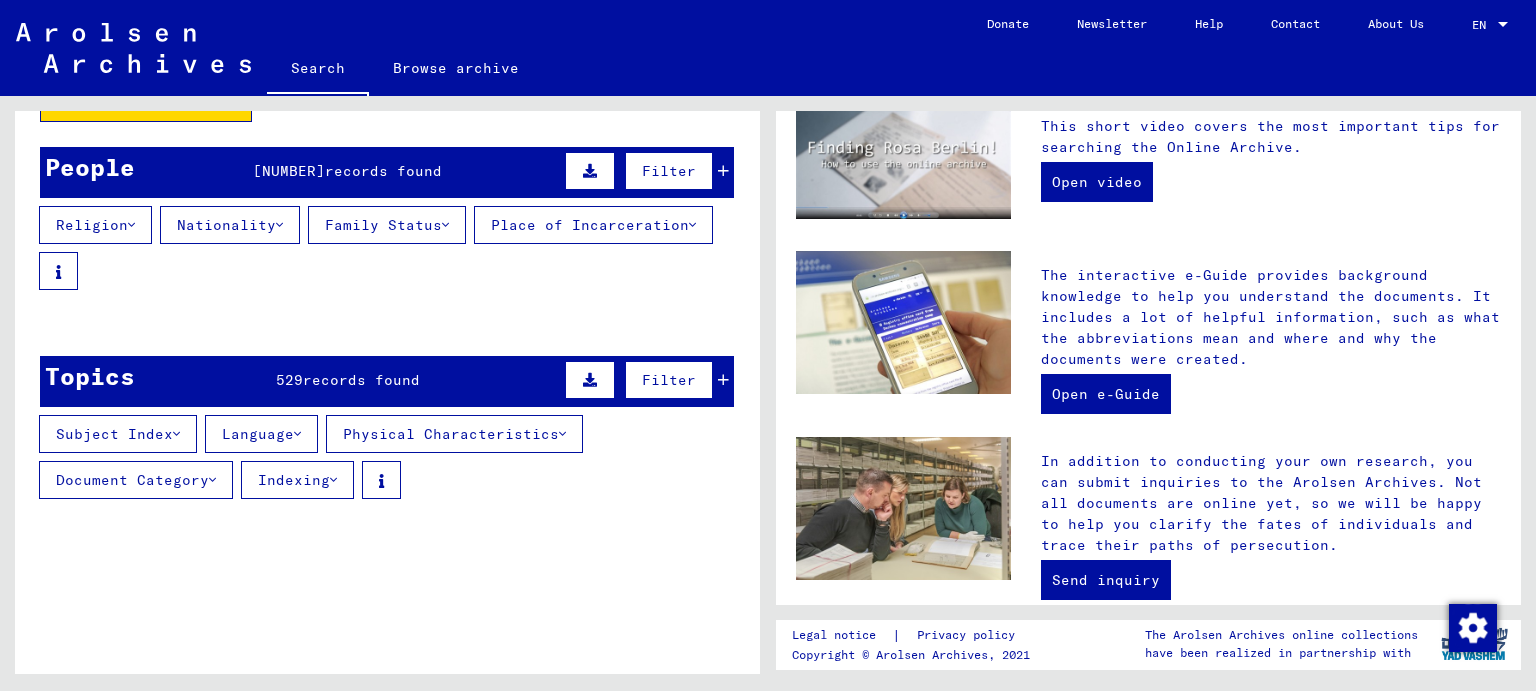 click on "Document Category" at bounding box center [136, 480] 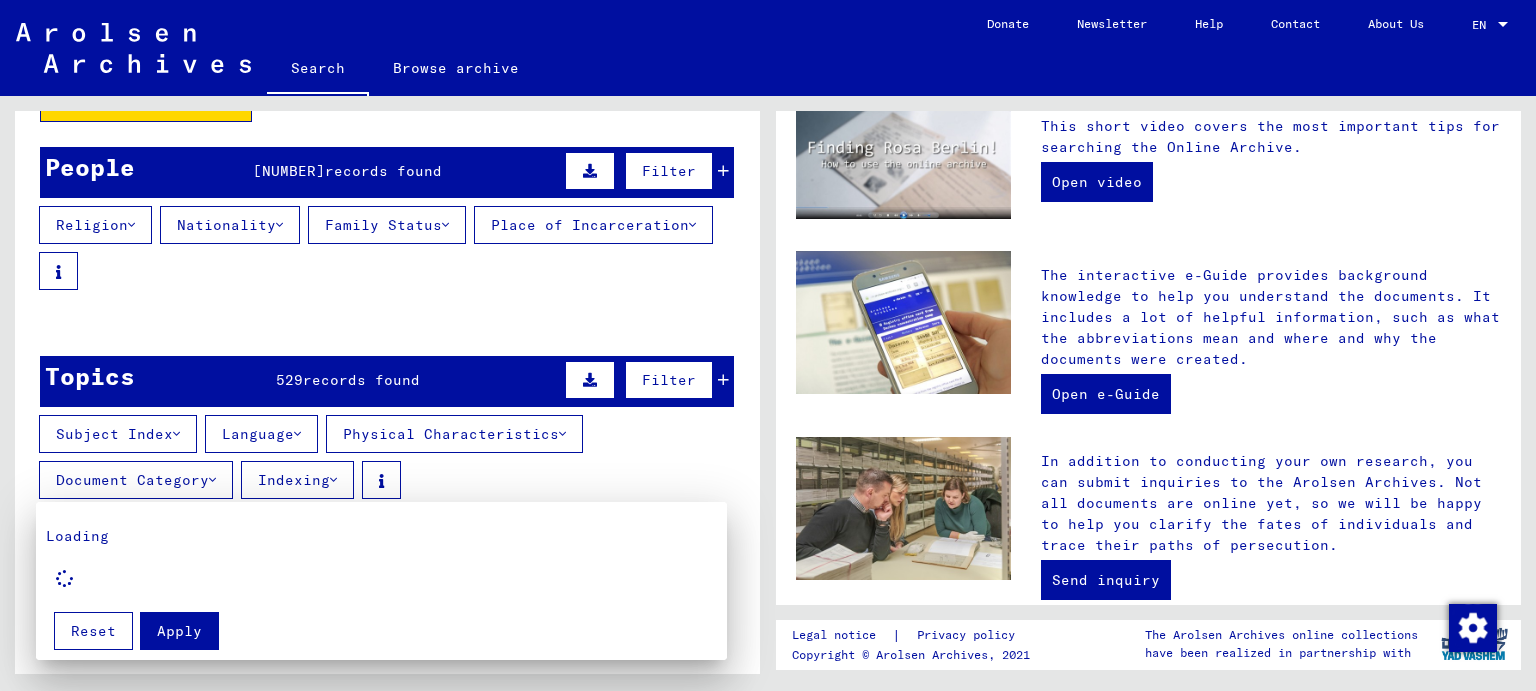 click at bounding box center [768, 345] 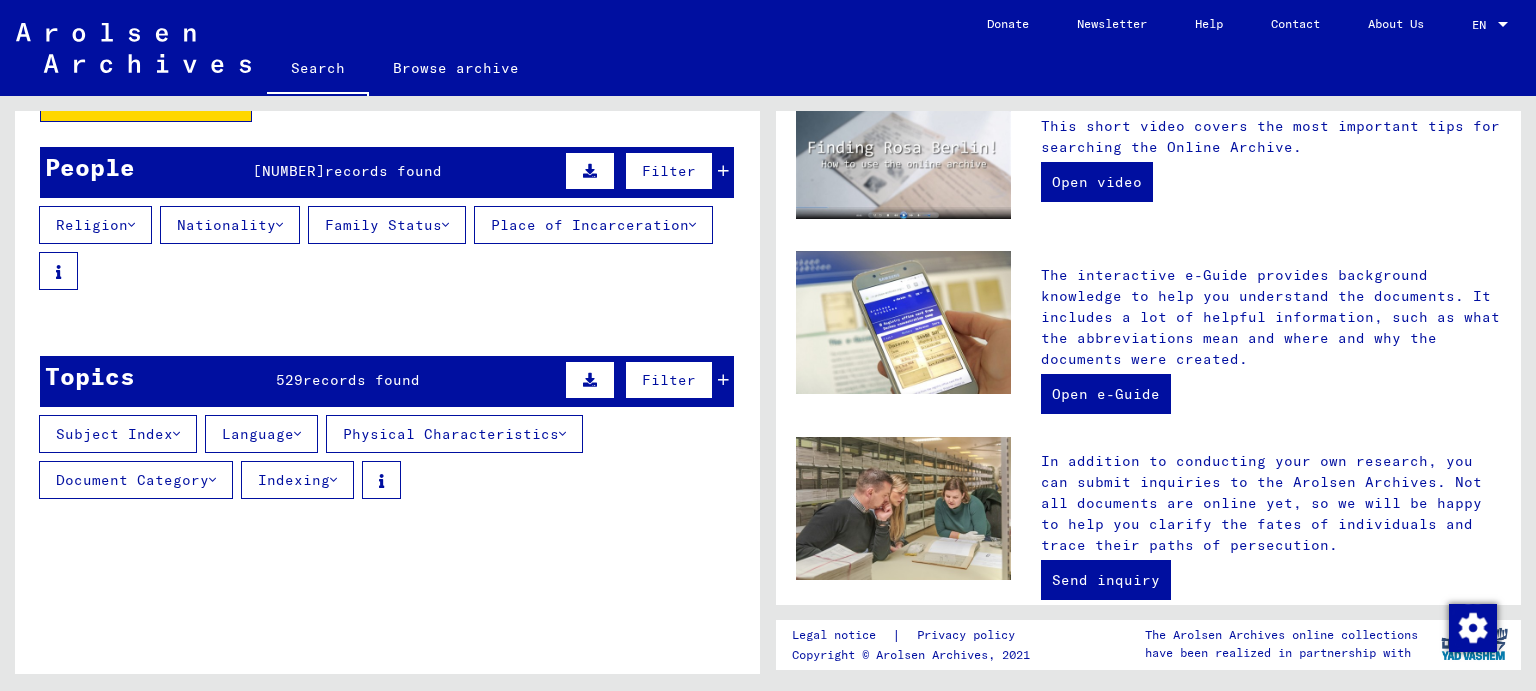click at bounding box center [590, 171] 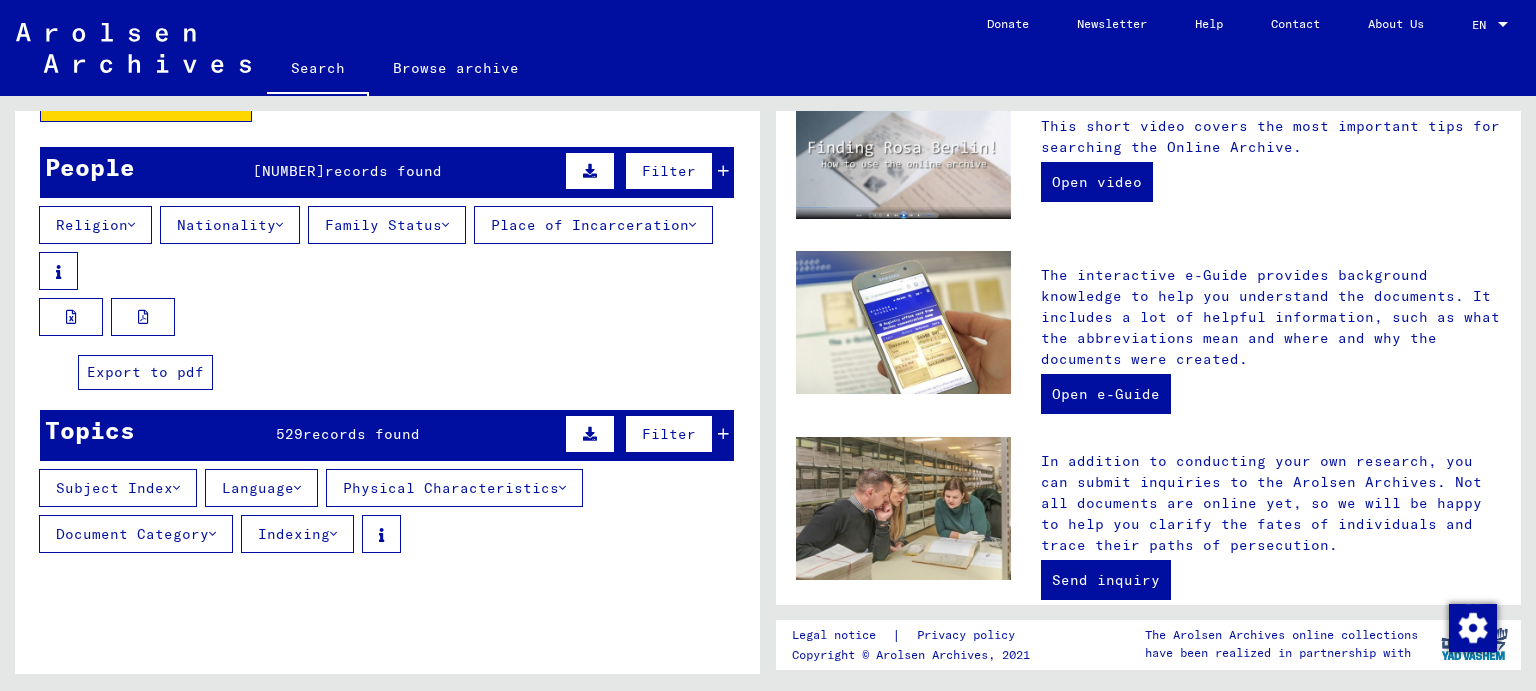 click at bounding box center (143, 317) 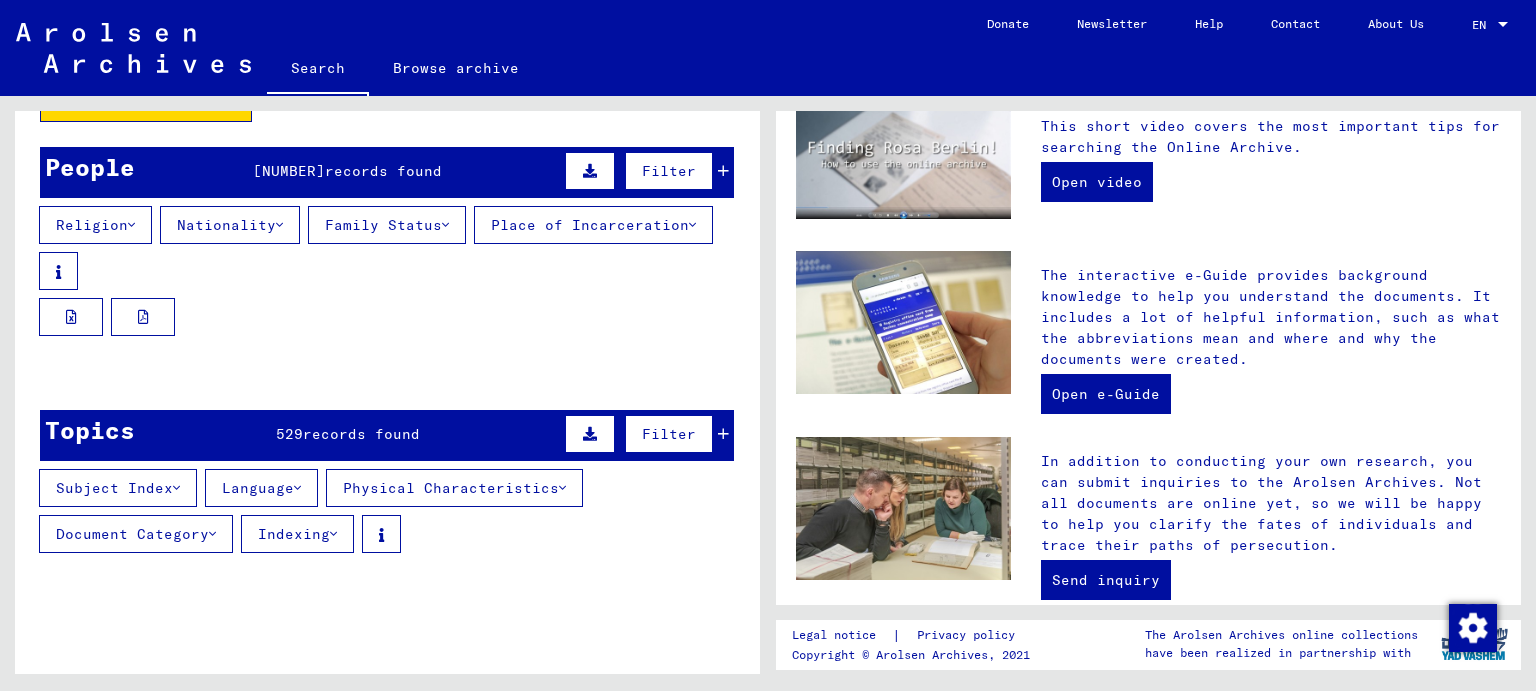 click at bounding box center (333, 534) 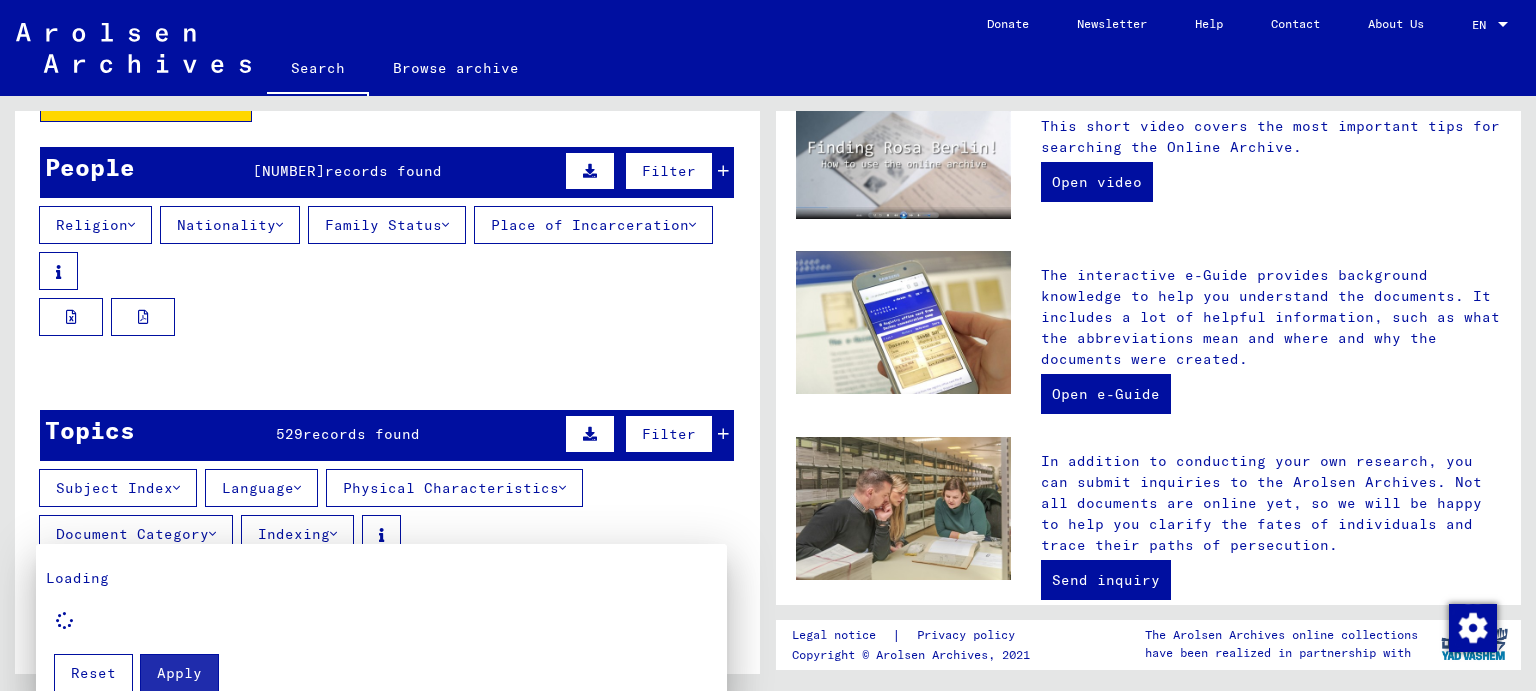 click at bounding box center (768, 345) 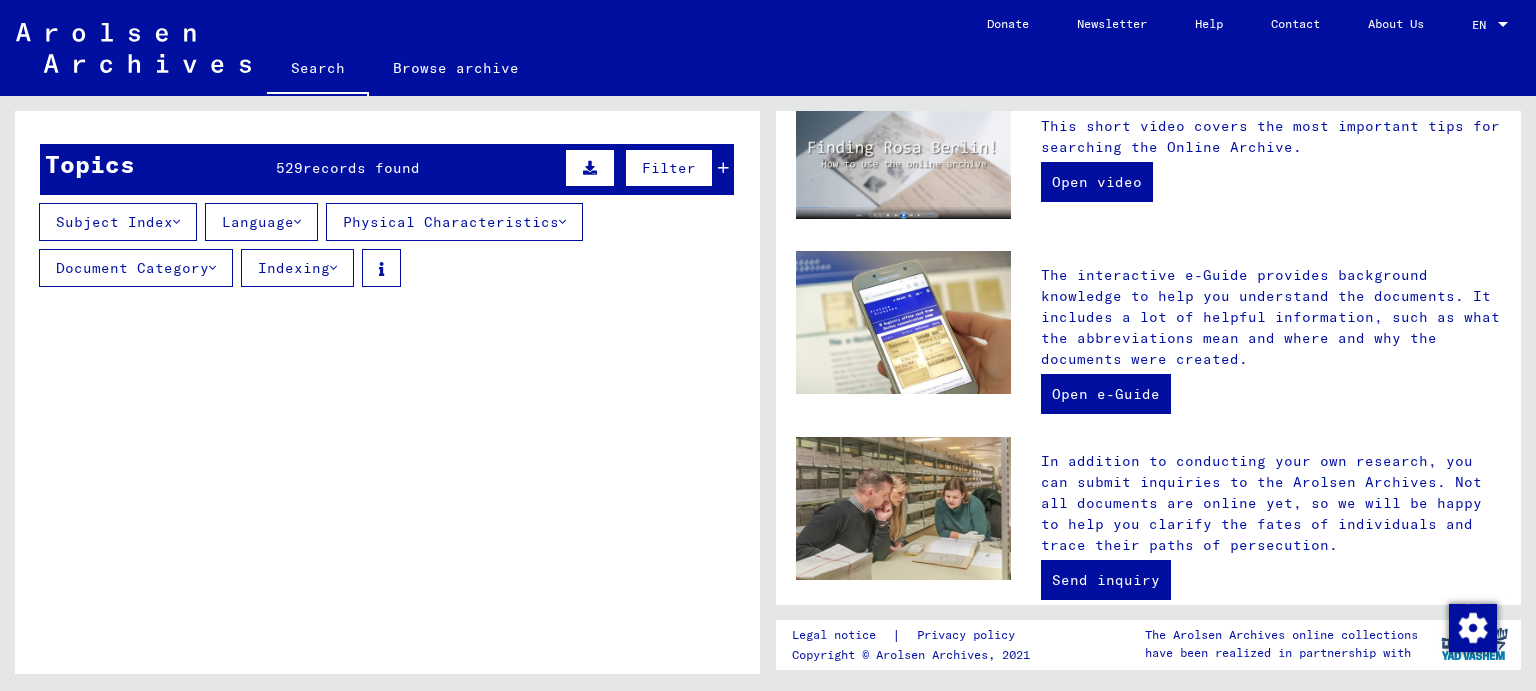 scroll, scrollTop: 419, scrollLeft: 0, axis: vertical 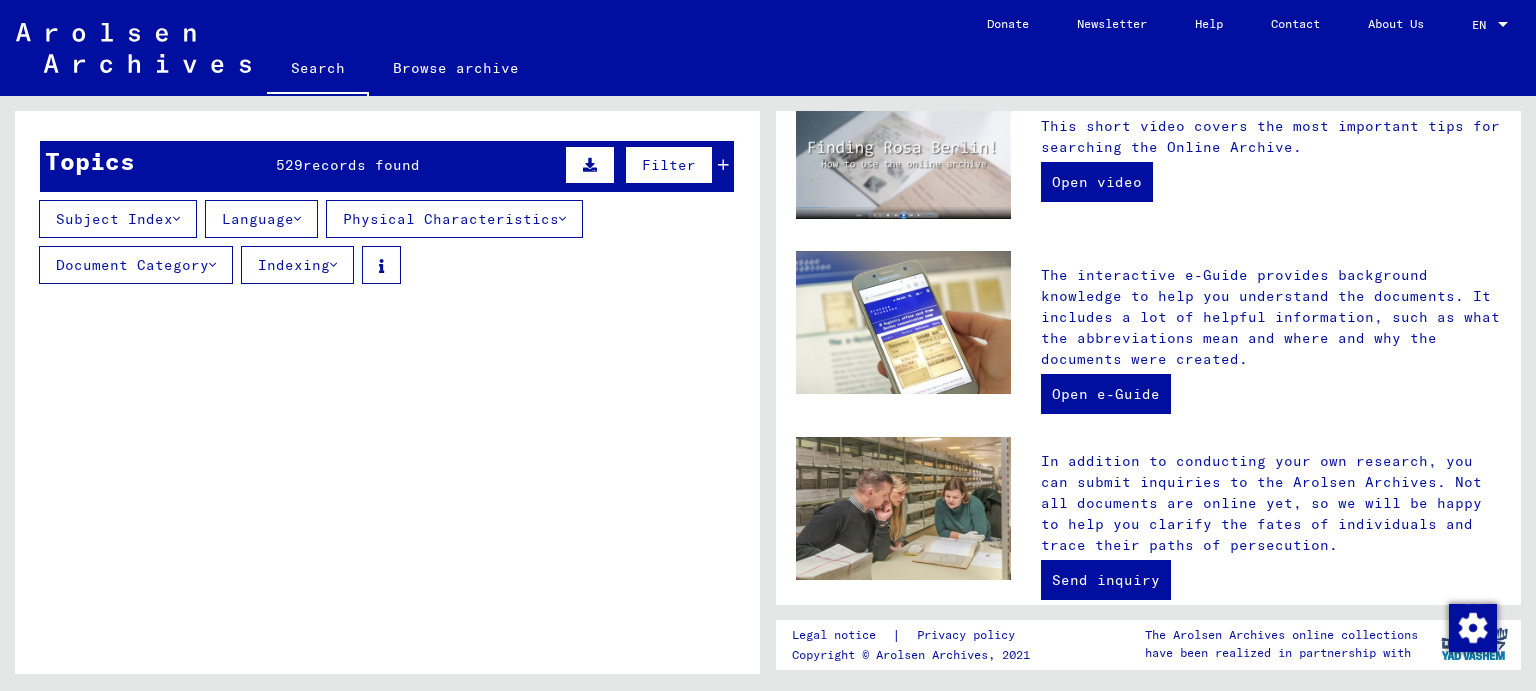 click on "Indexing" at bounding box center (297, 265) 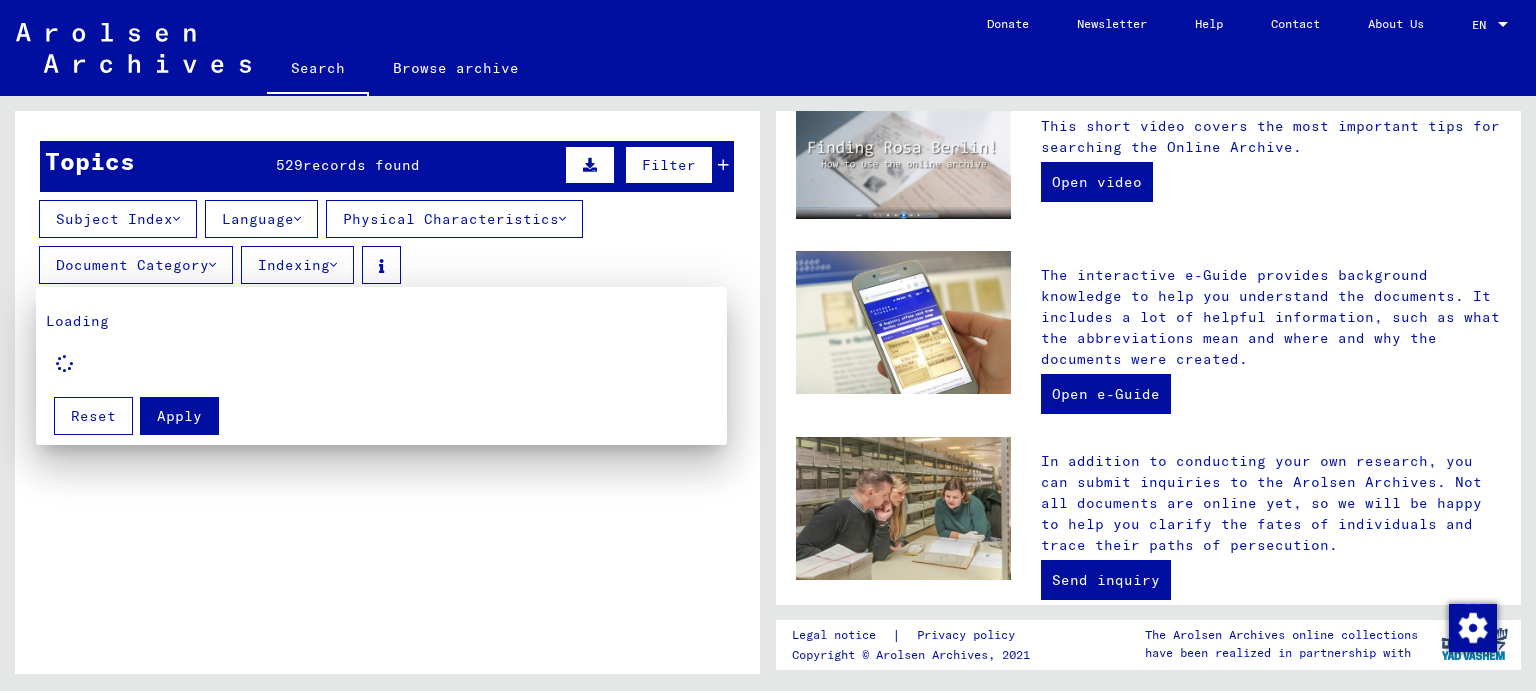 click at bounding box center [768, 345] 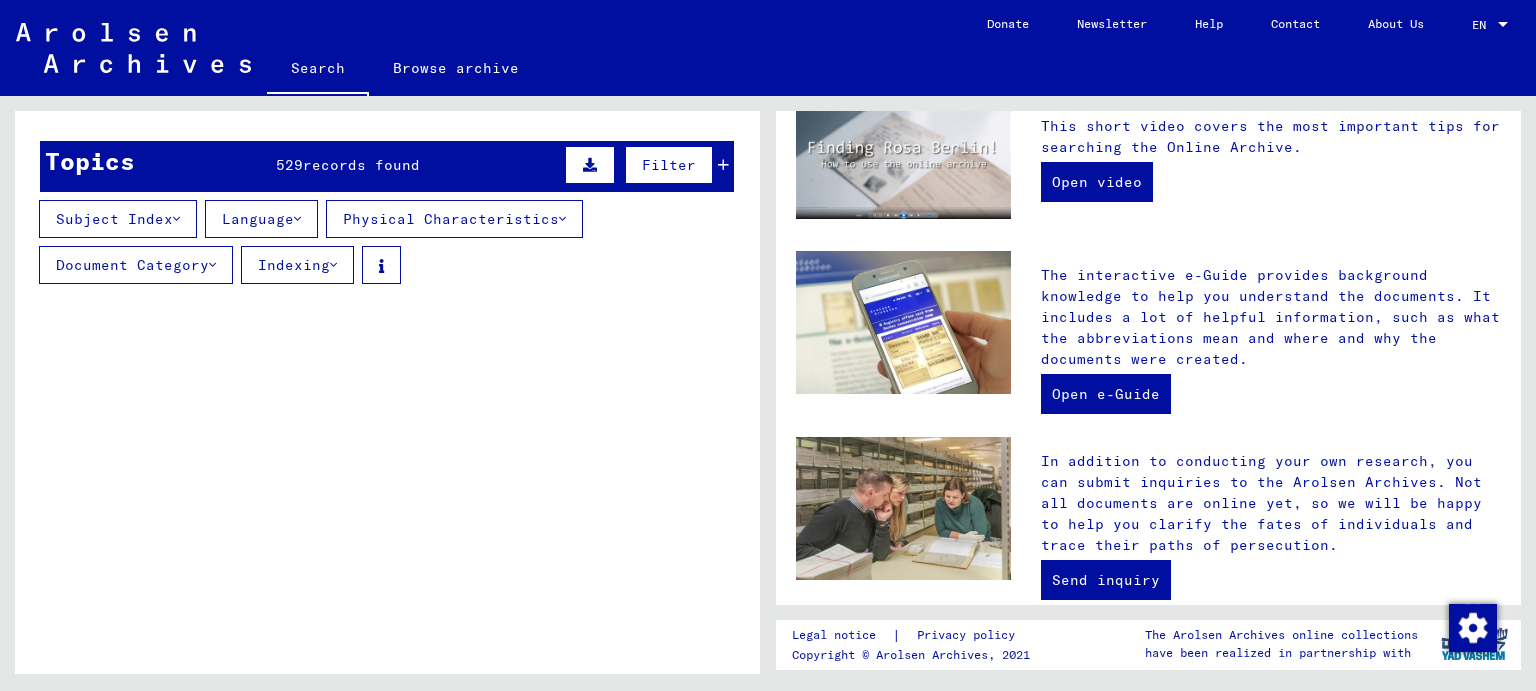 click at bounding box center (297, 219) 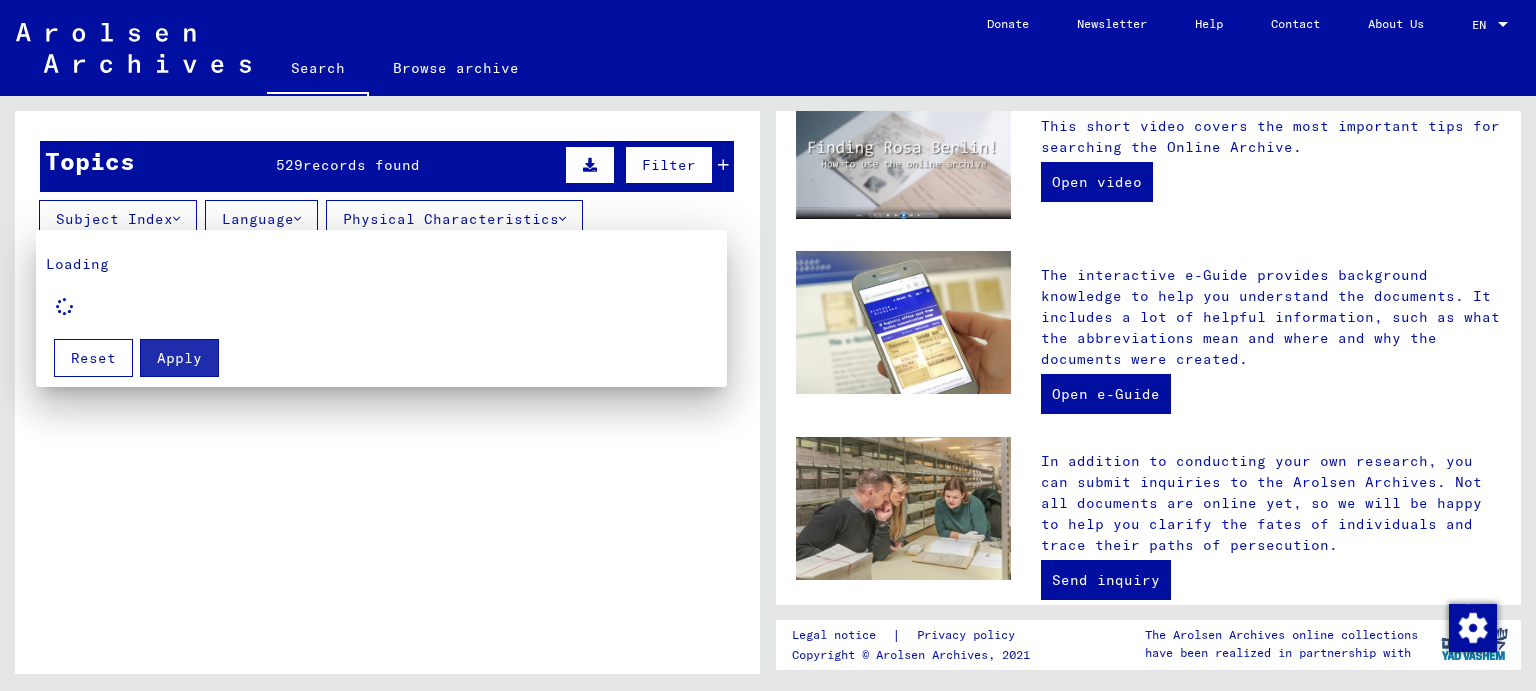 click at bounding box center [768, 345] 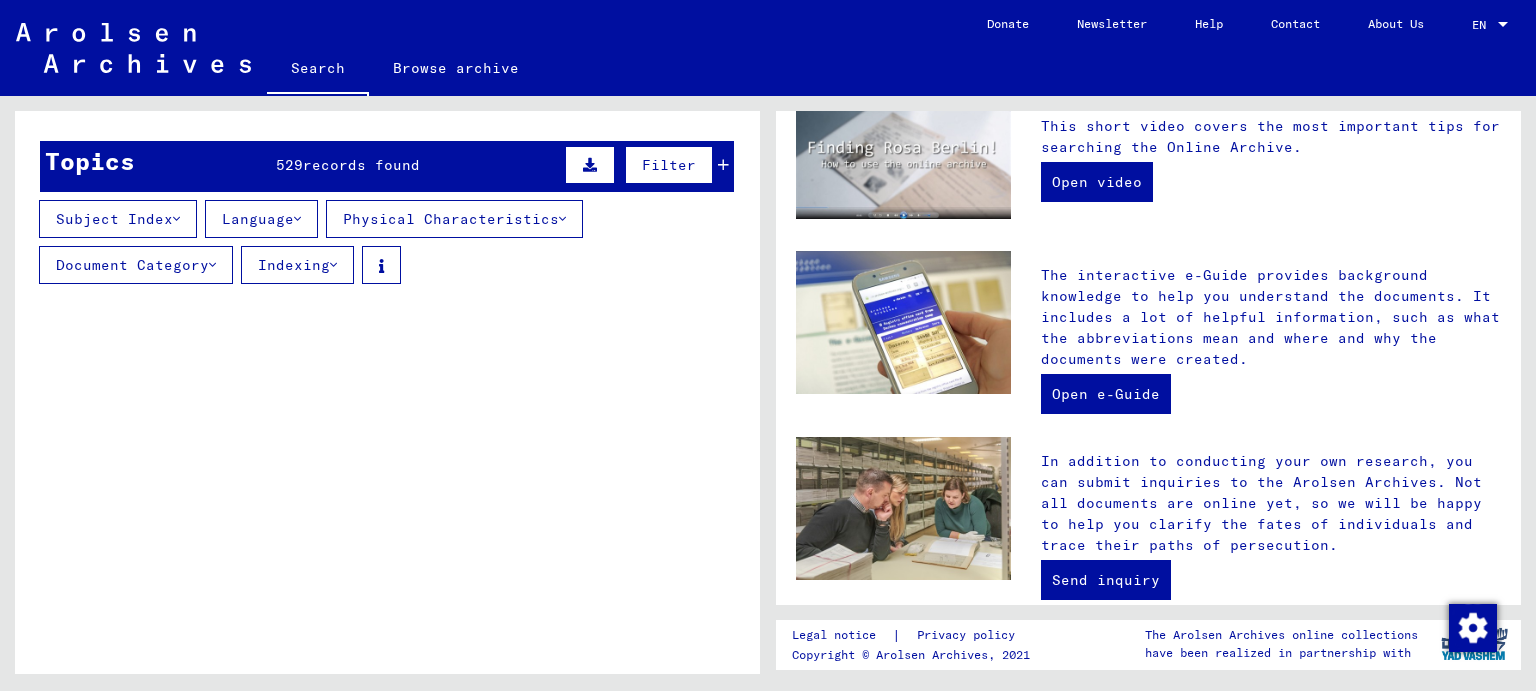 click on "Browse archive" 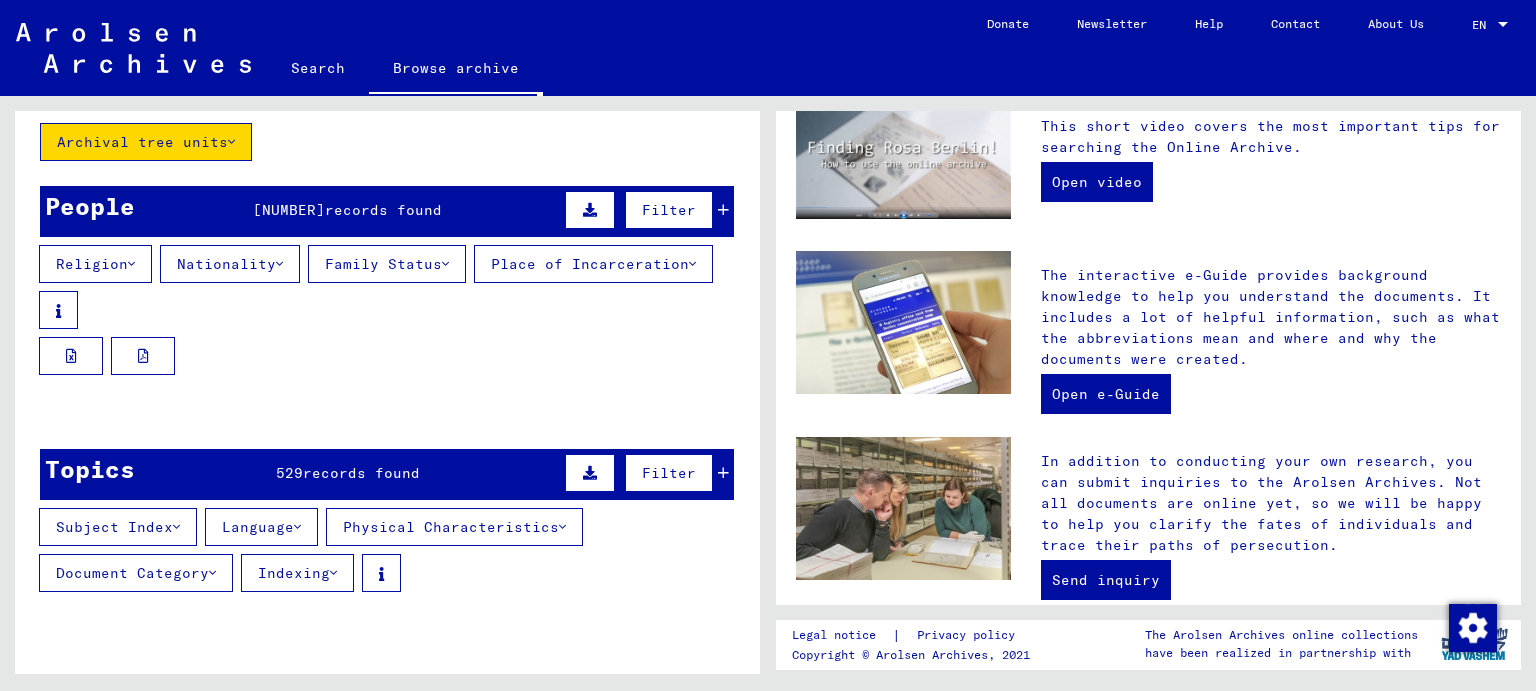 scroll, scrollTop: 0, scrollLeft: 0, axis: both 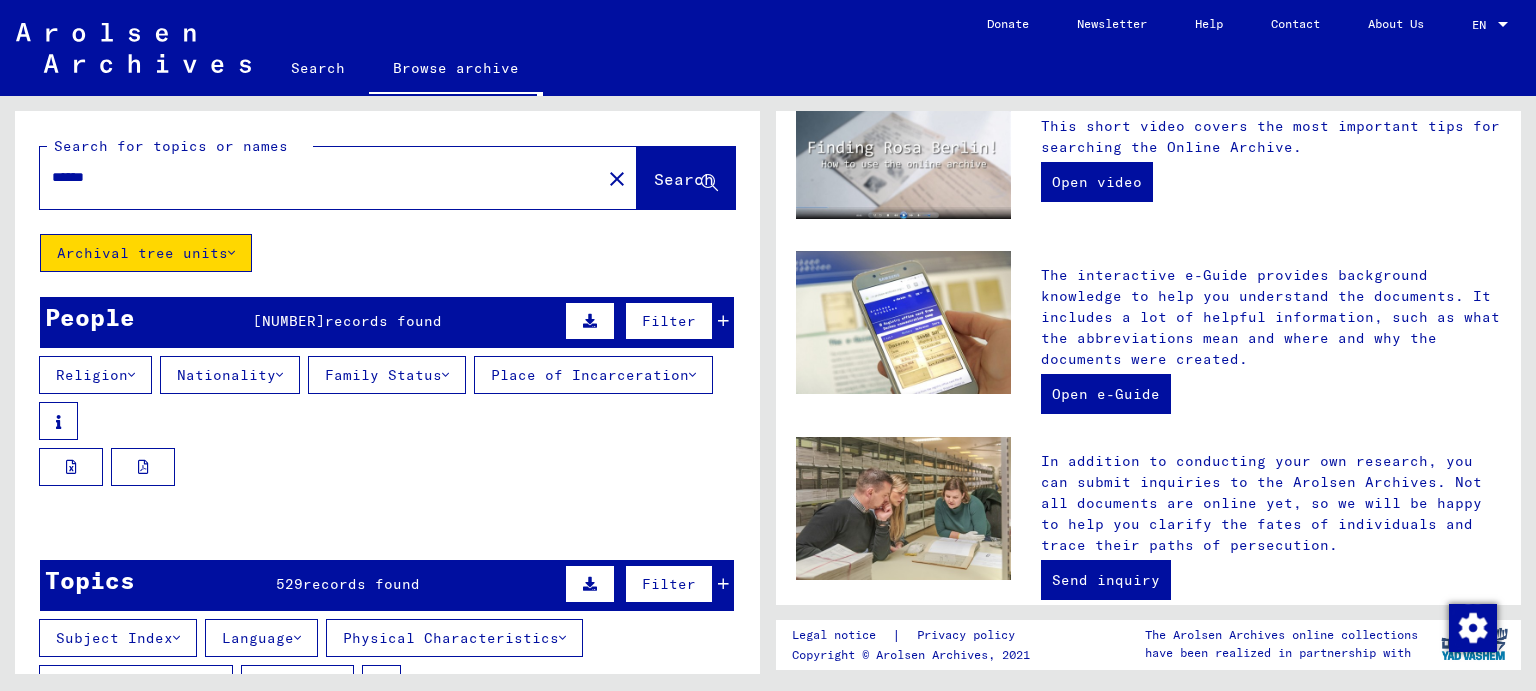 click on "Archival tree units" 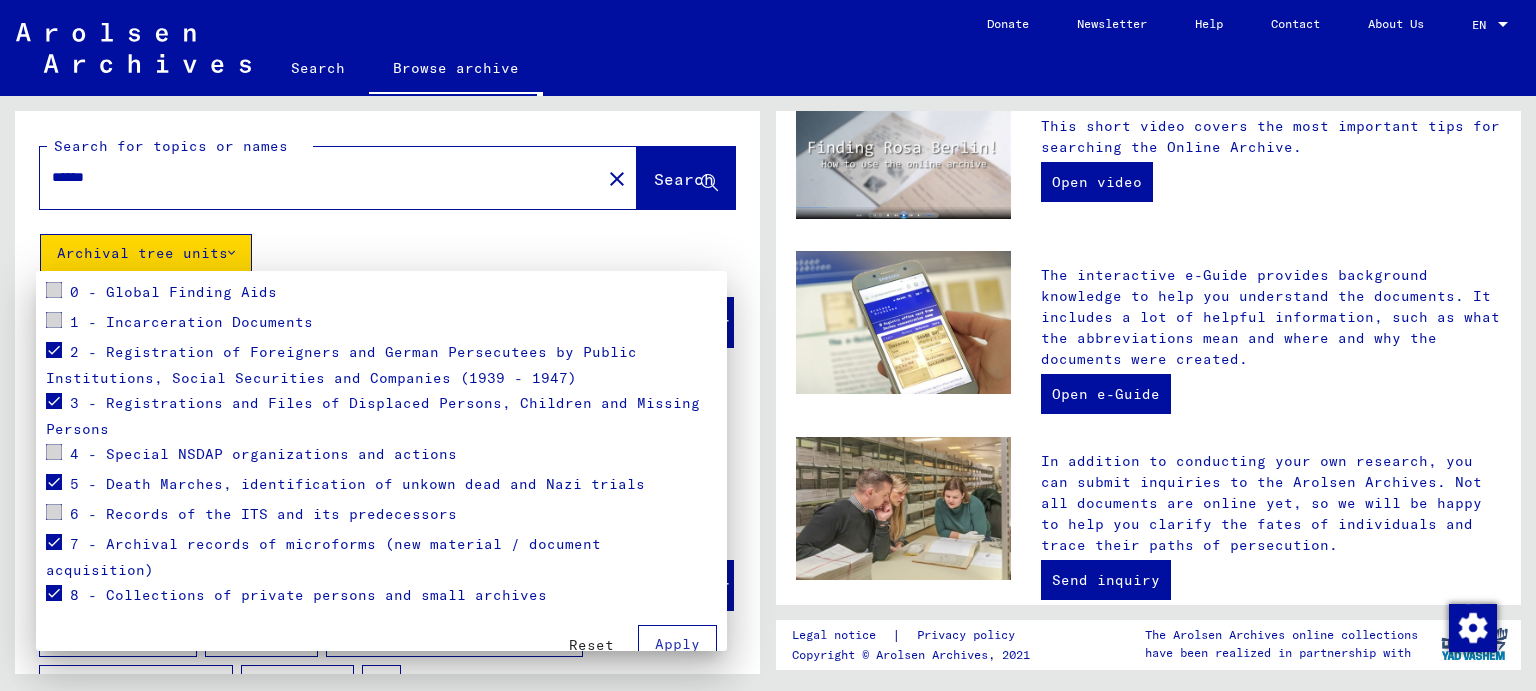 scroll, scrollTop: 221, scrollLeft: 0, axis: vertical 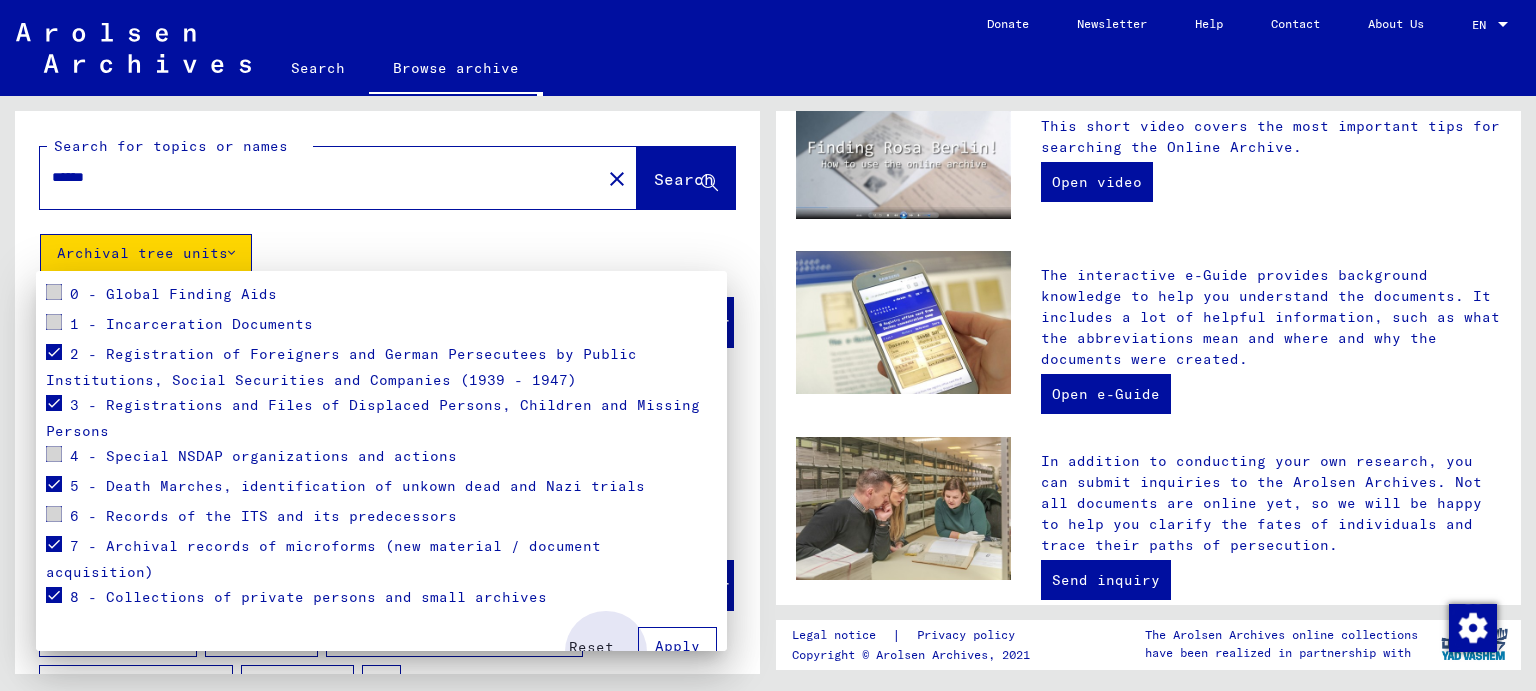 click on "Apply" at bounding box center [677, 646] 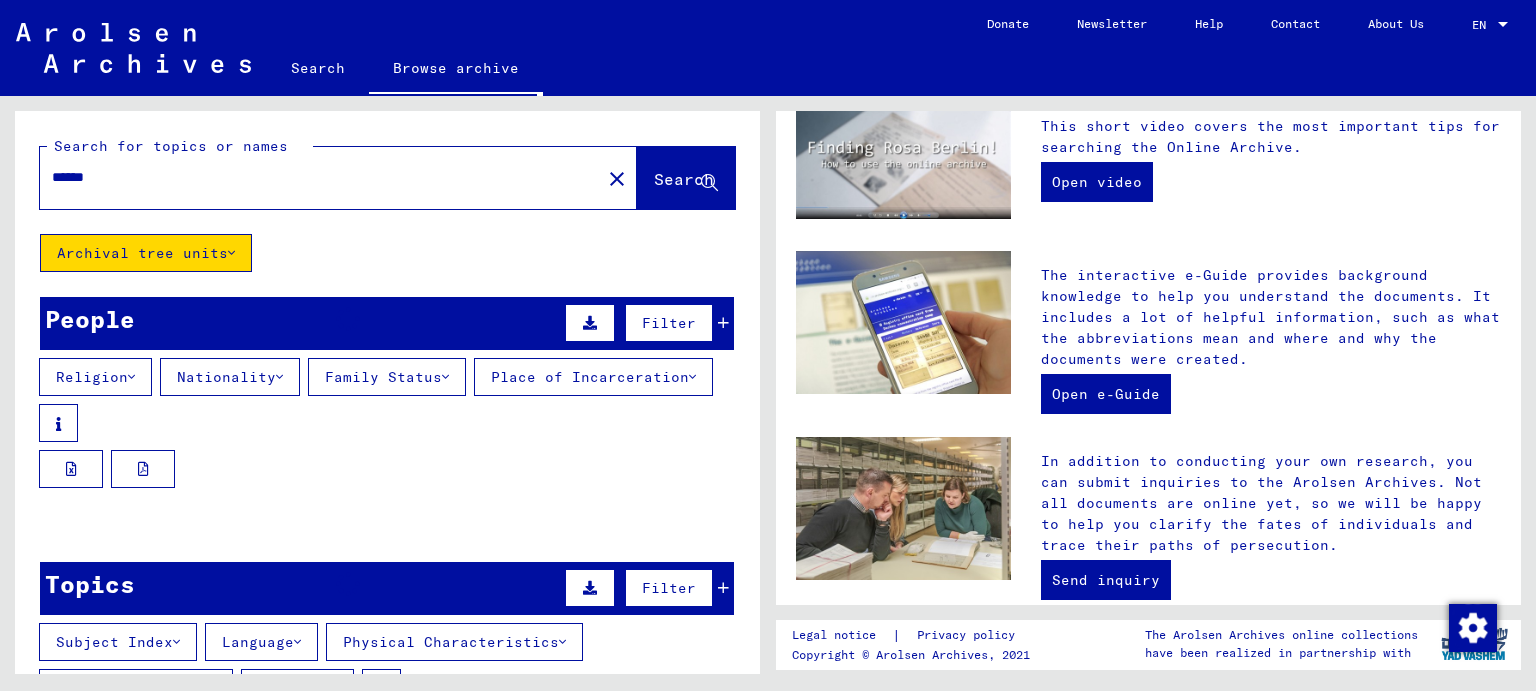 click on "******" 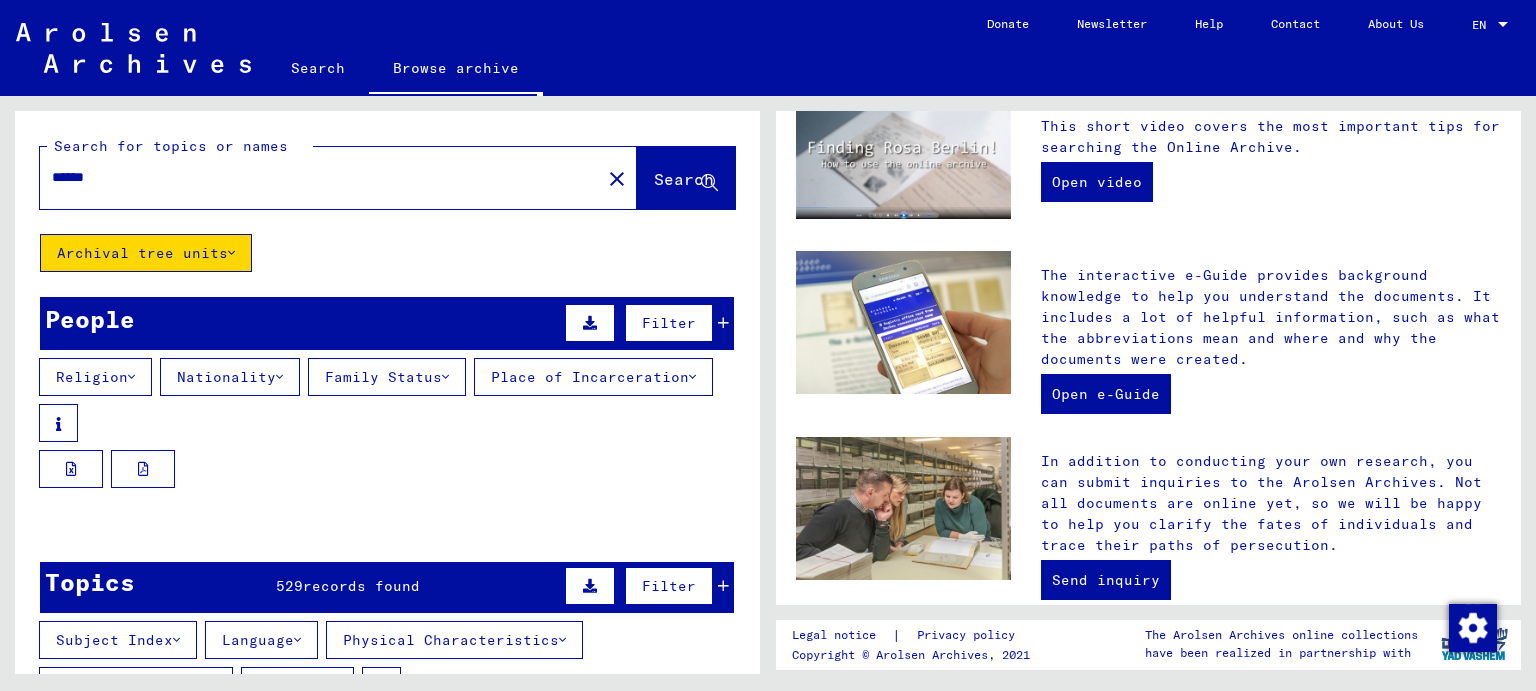 click on "******" at bounding box center (314, 177) 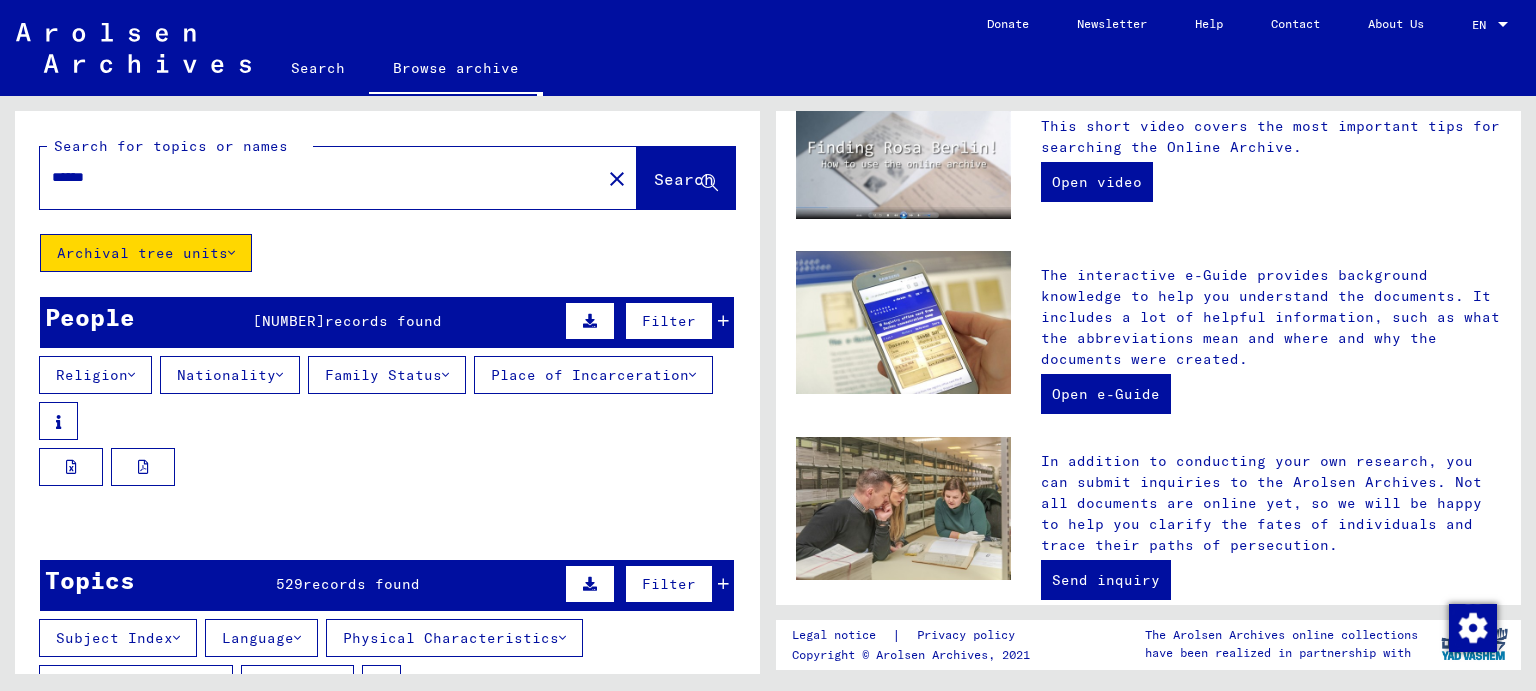 click on "Nationality" at bounding box center [230, 375] 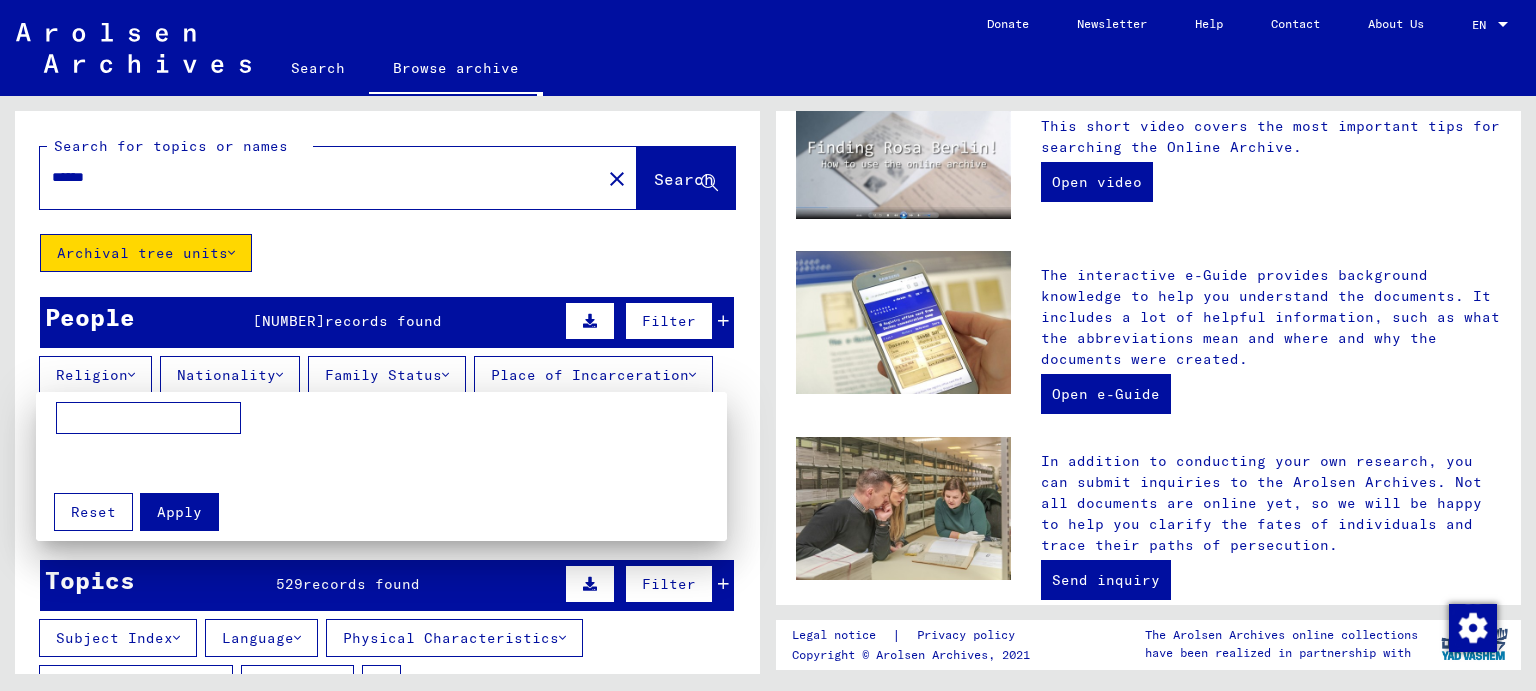 click at bounding box center (148, 418) 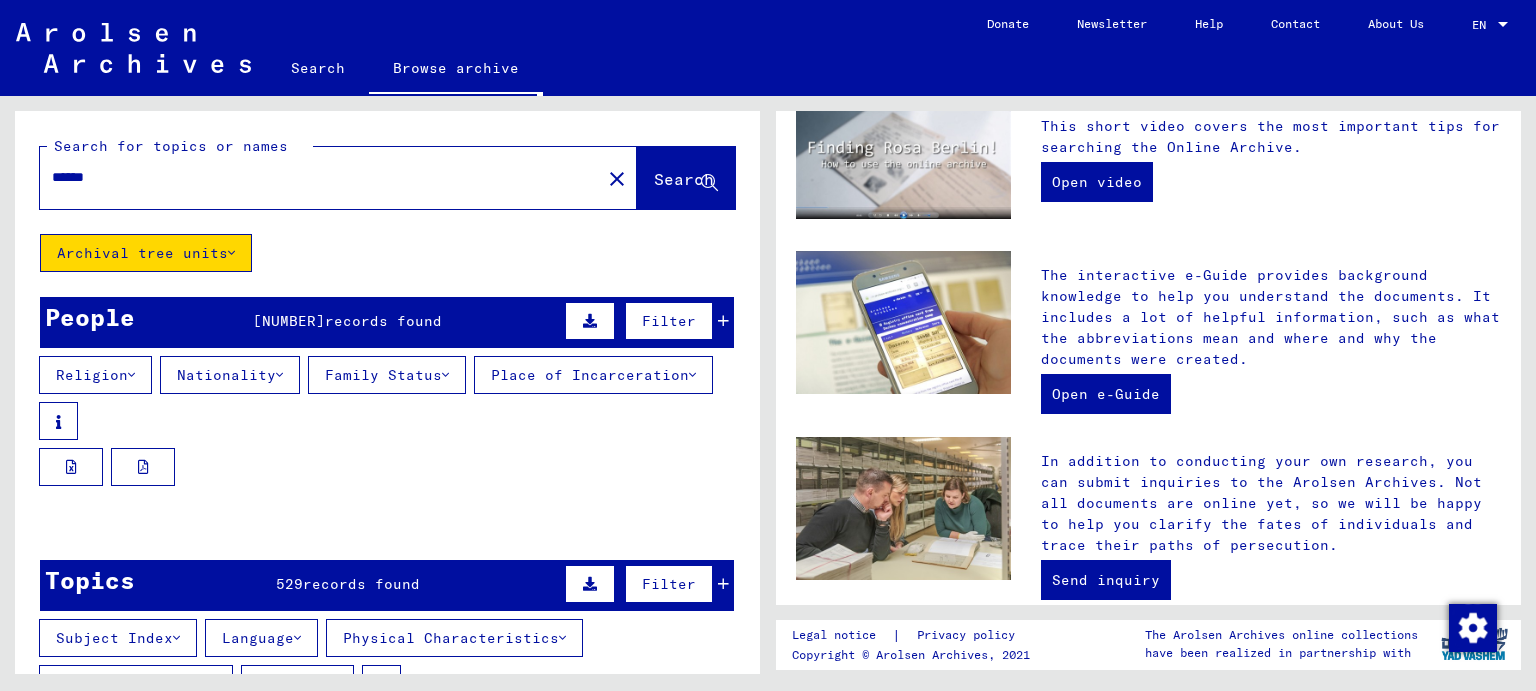 click on "Place of Incarceration" at bounding box center (593, 375) 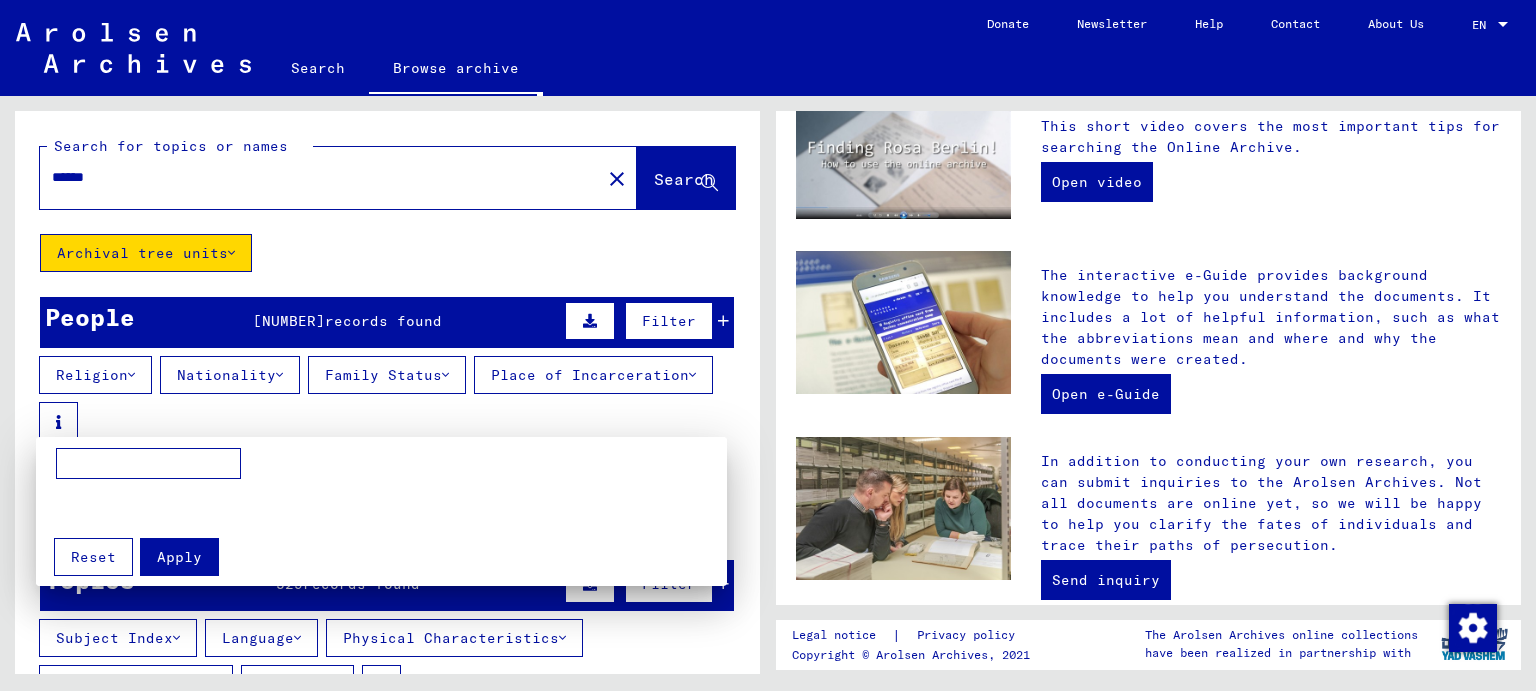 click at bounding box center (768, 345) 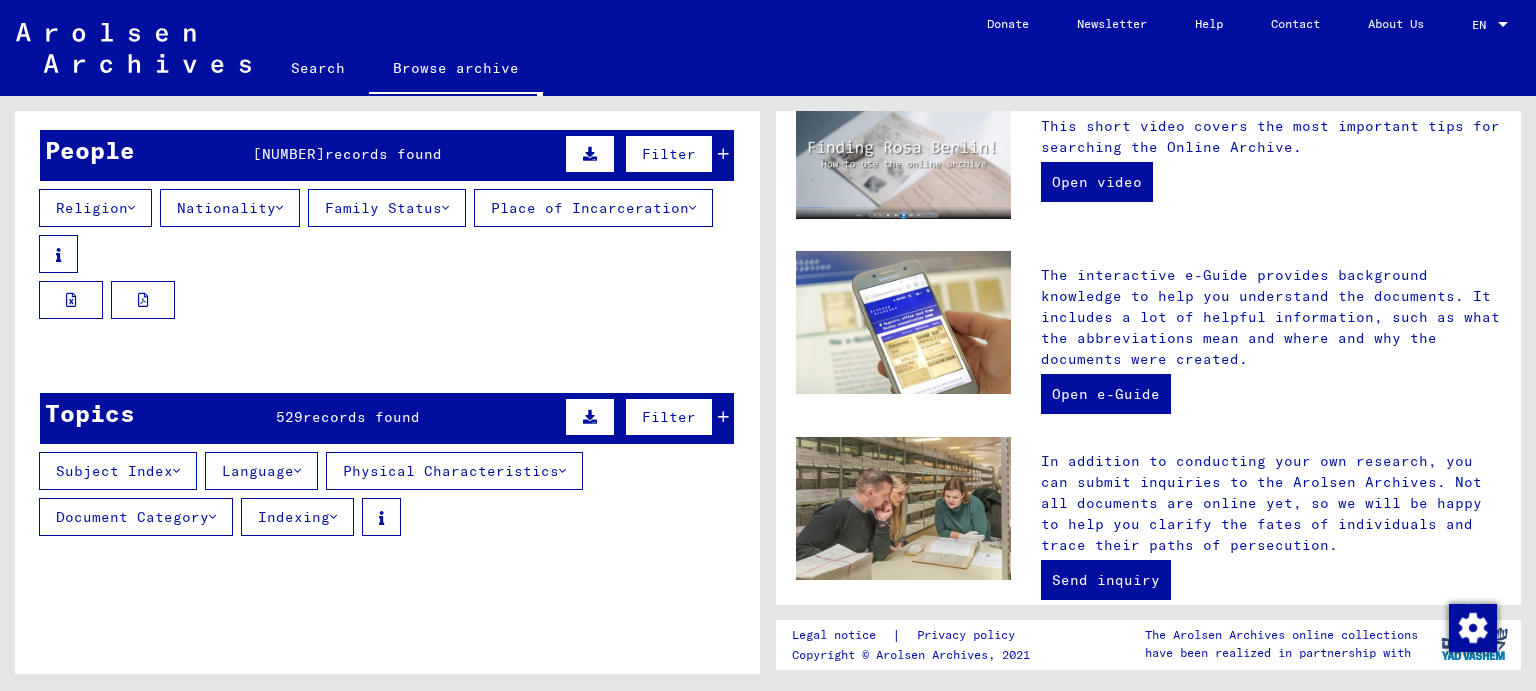 scroll, scrollTop: 0, scrollLeft: 0, axis: both 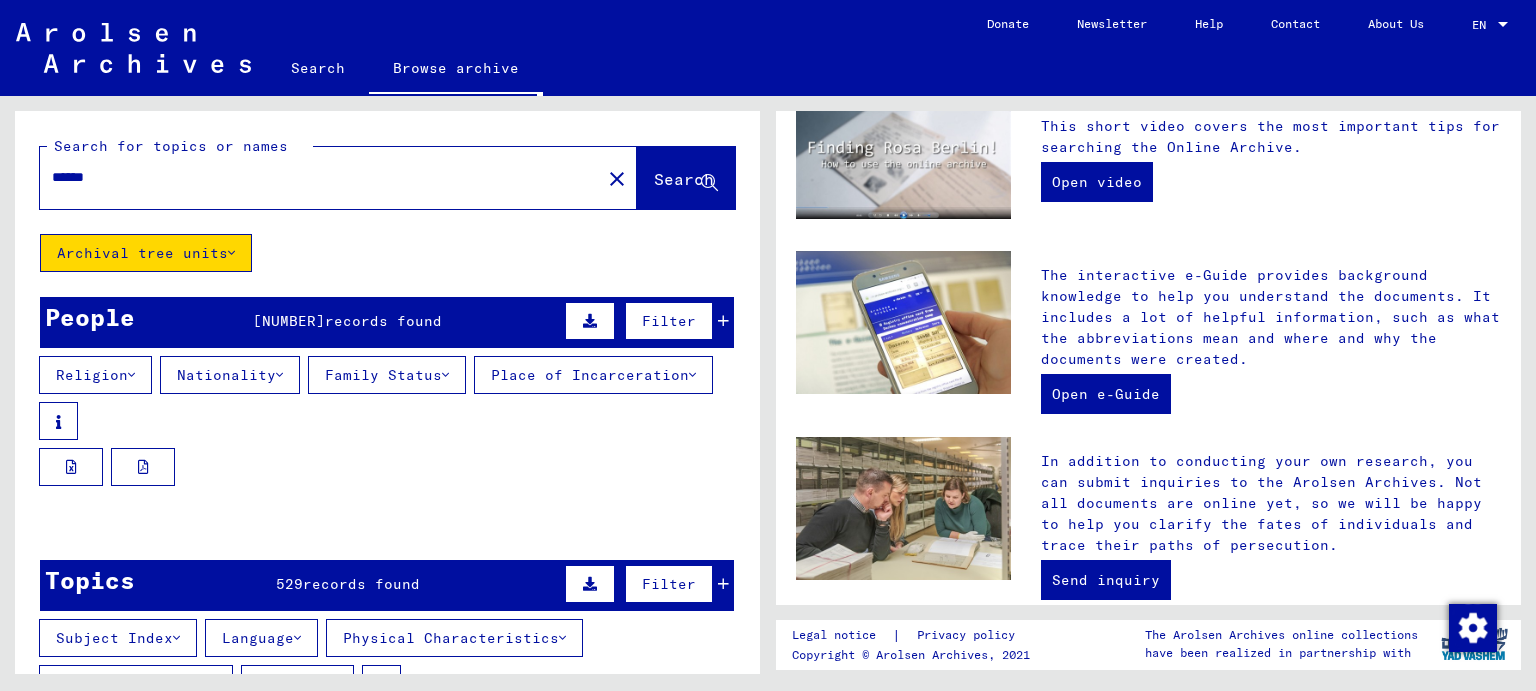 click on "Religion   Nationality   Family Status   Place of Incarceration" at bounding box center [387, 398] 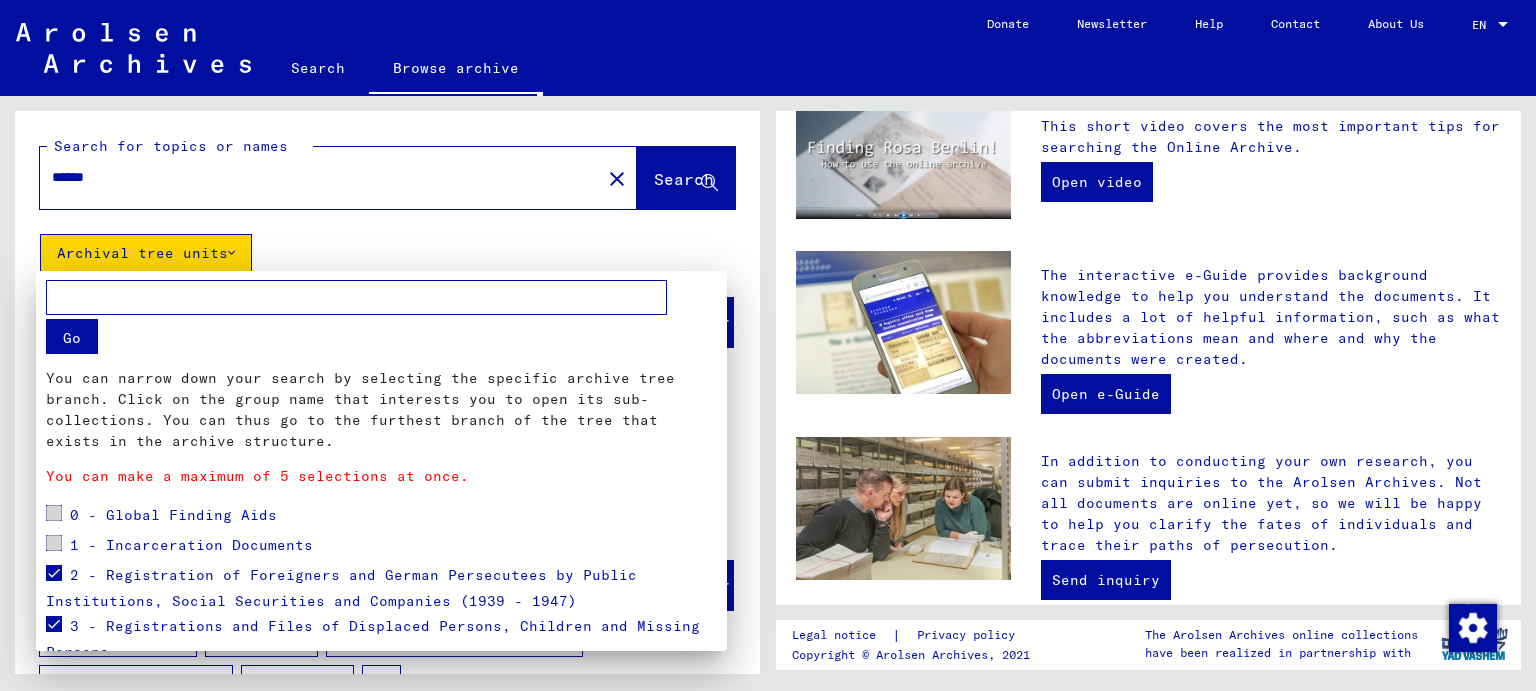 click at bounding box center [768, 345] 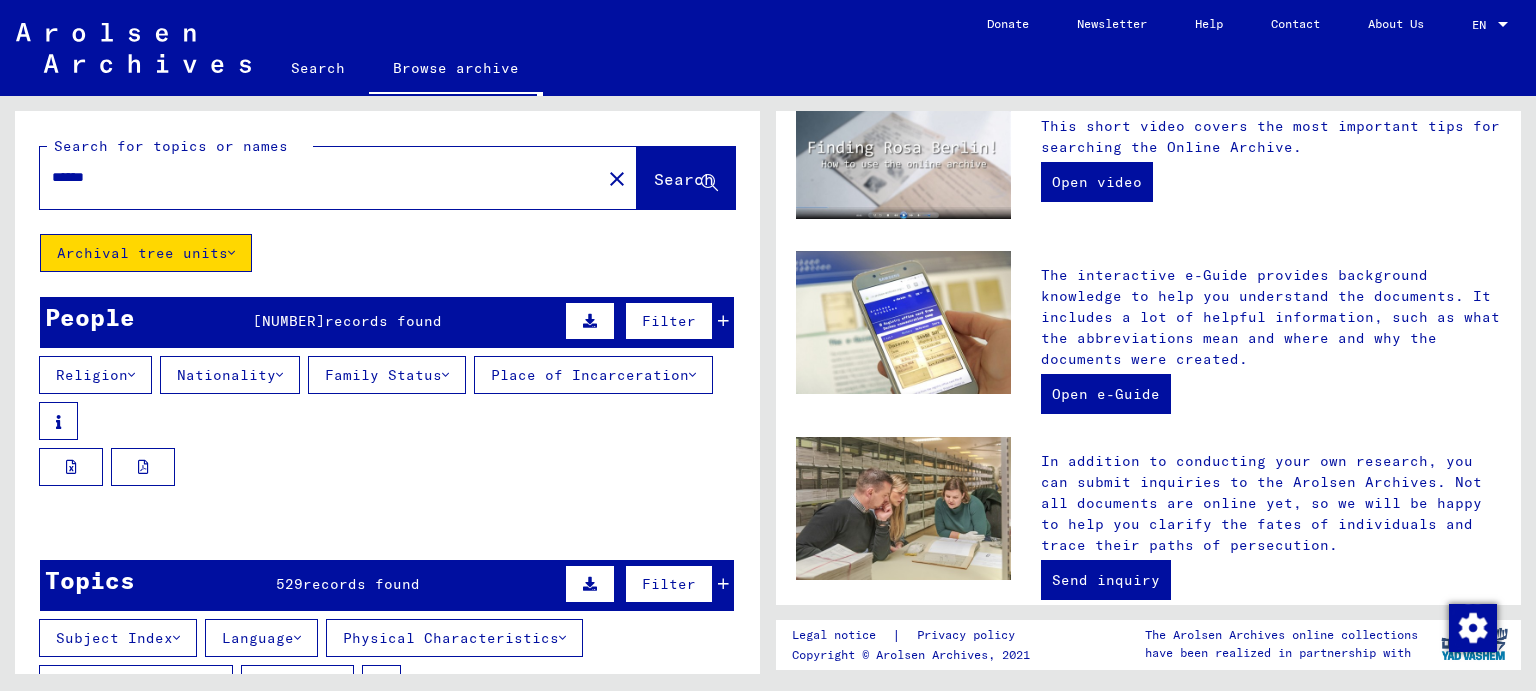 click on "Nationality" at bounding box center [230, 375] 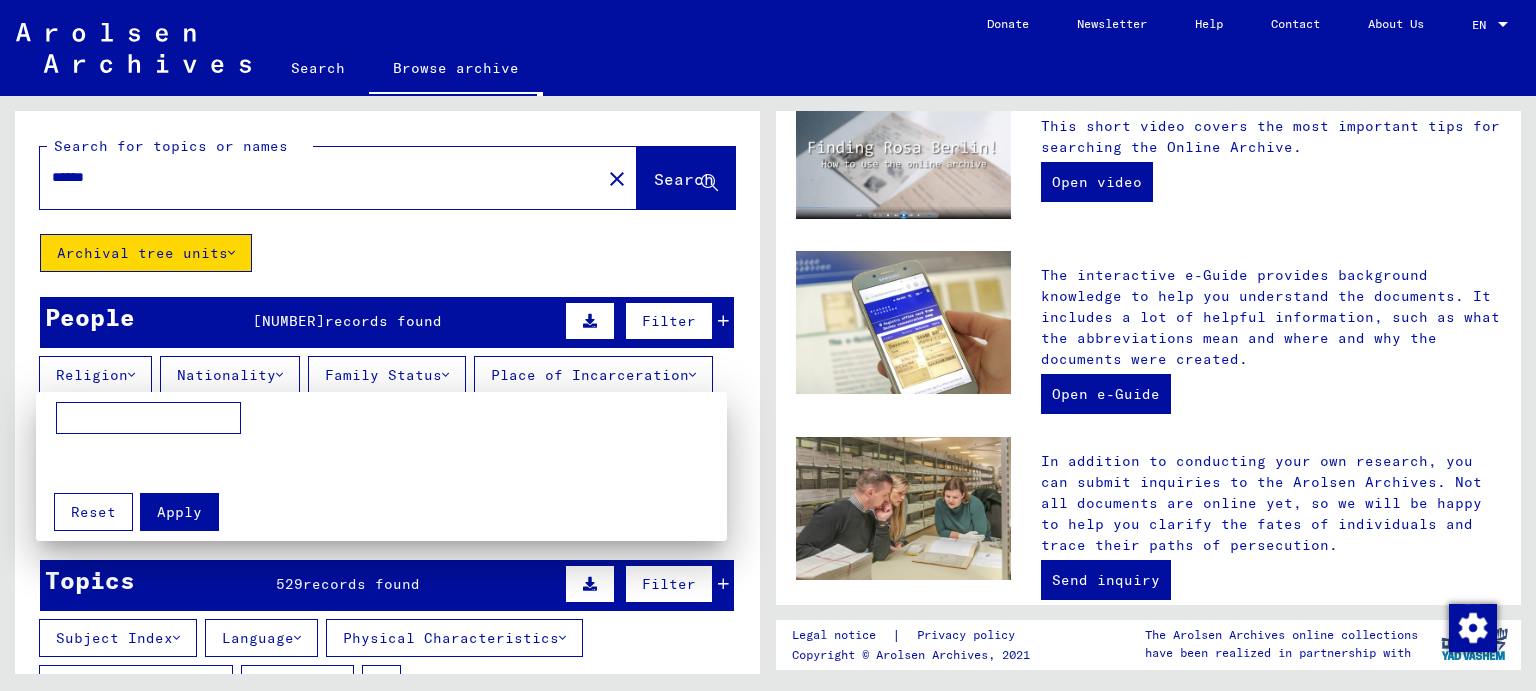 click at bounding box center [148, 418] 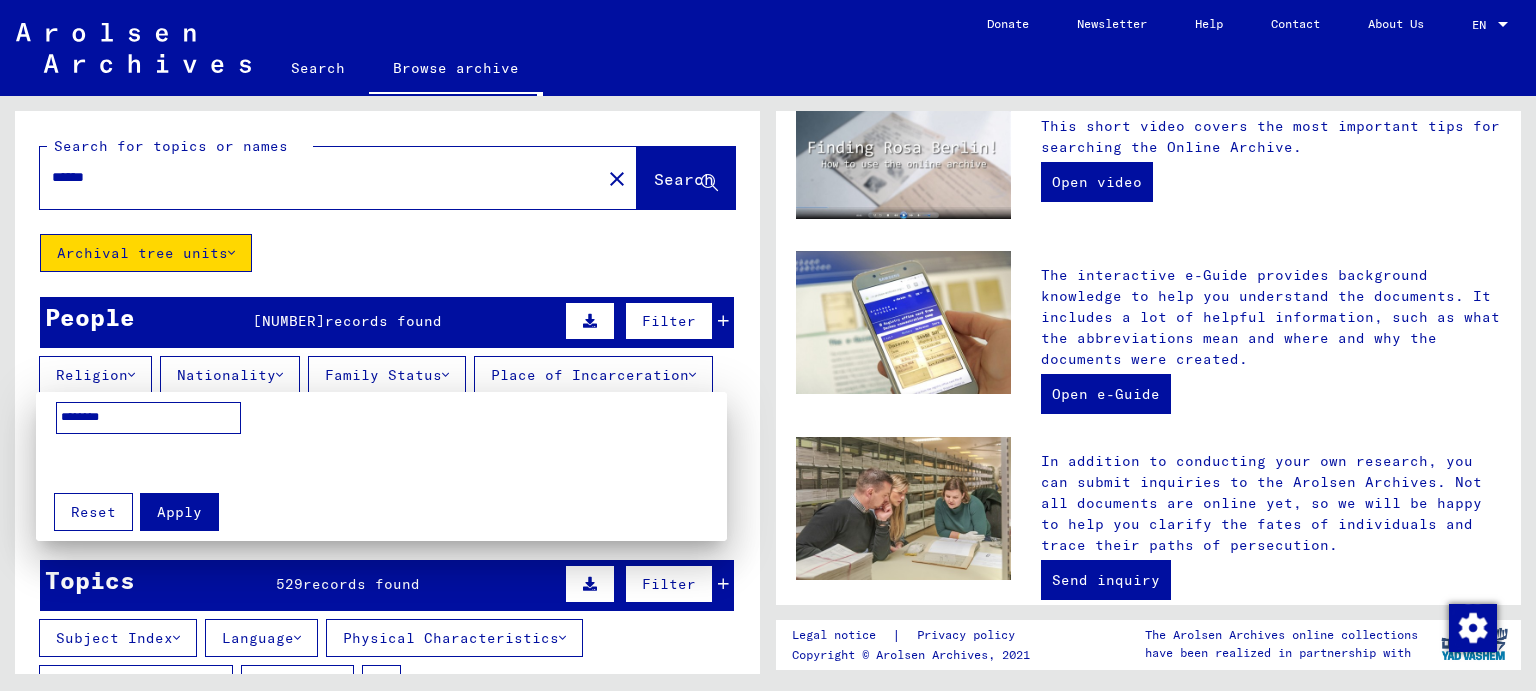 type on "********" 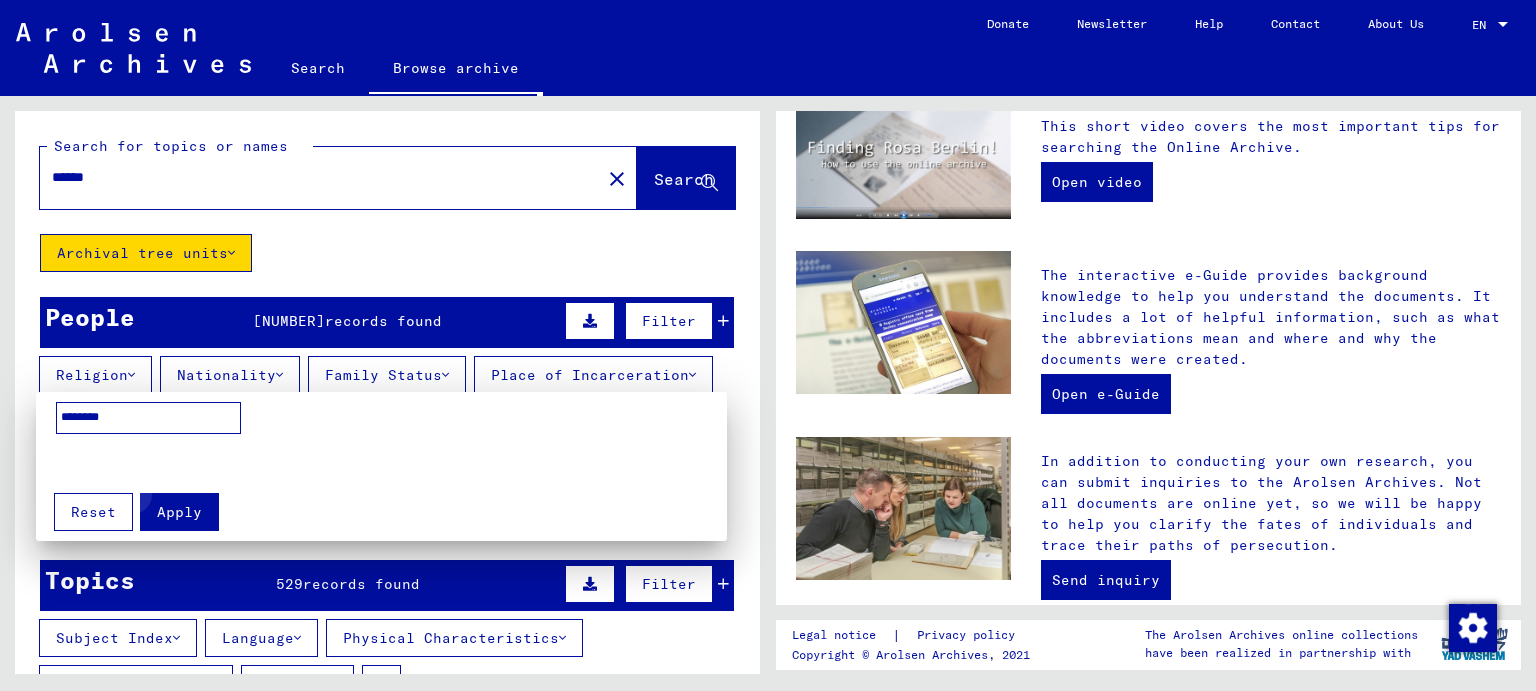 click on "Apply" at bounding box center [179, 512] 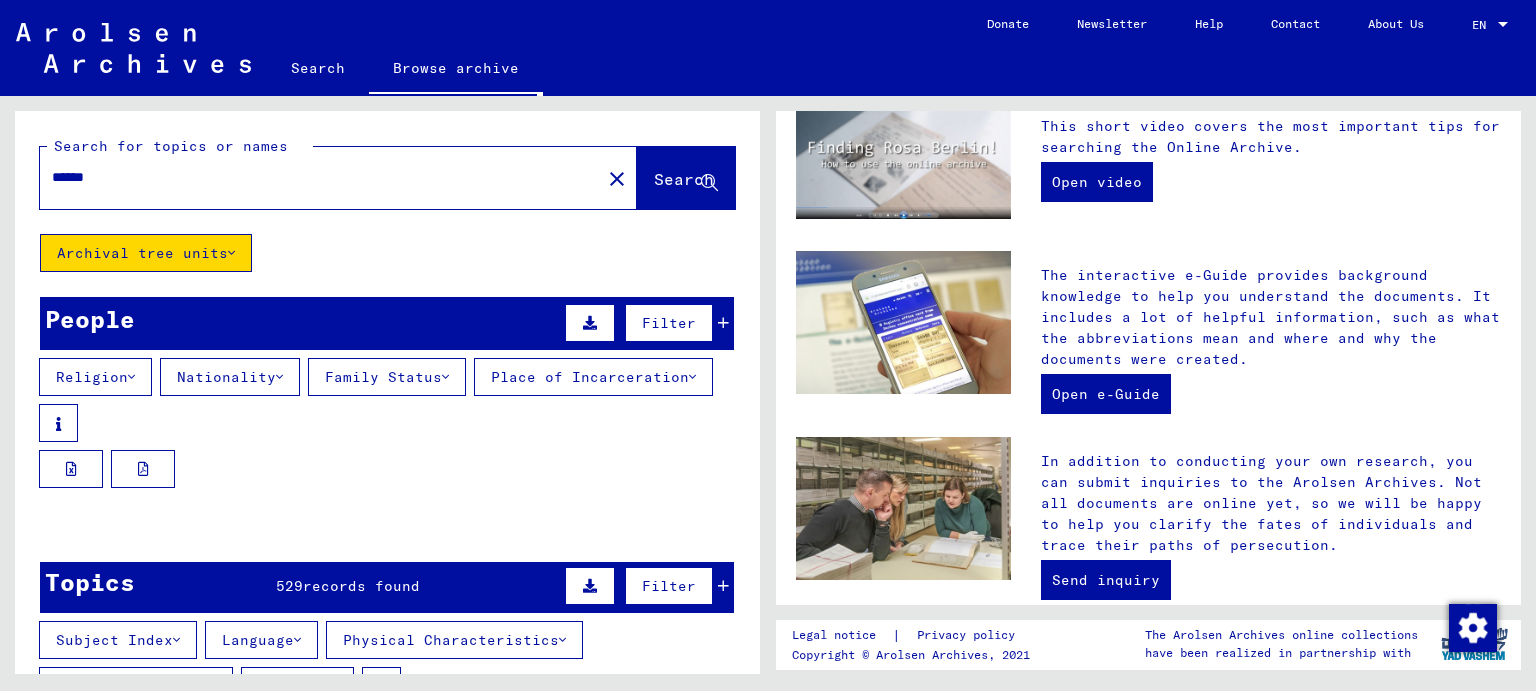 click on "Place of Incarceration" at bounding box center [593, 377] 